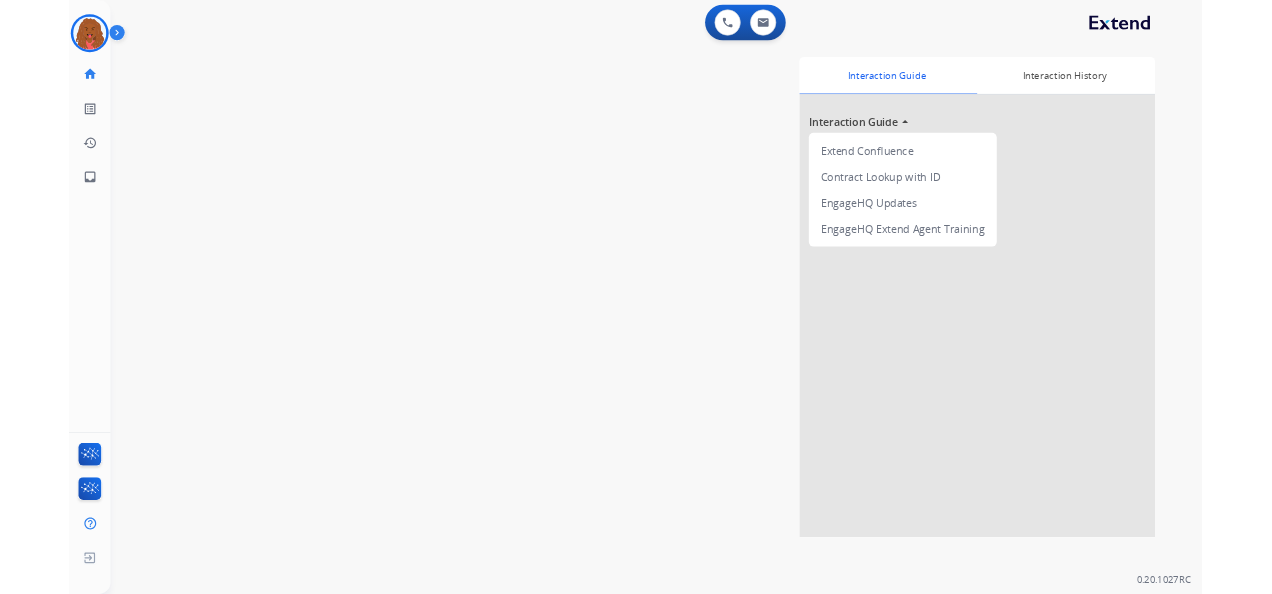 scroll, scrollTop: 0, scrollLeft: 0, axis: both 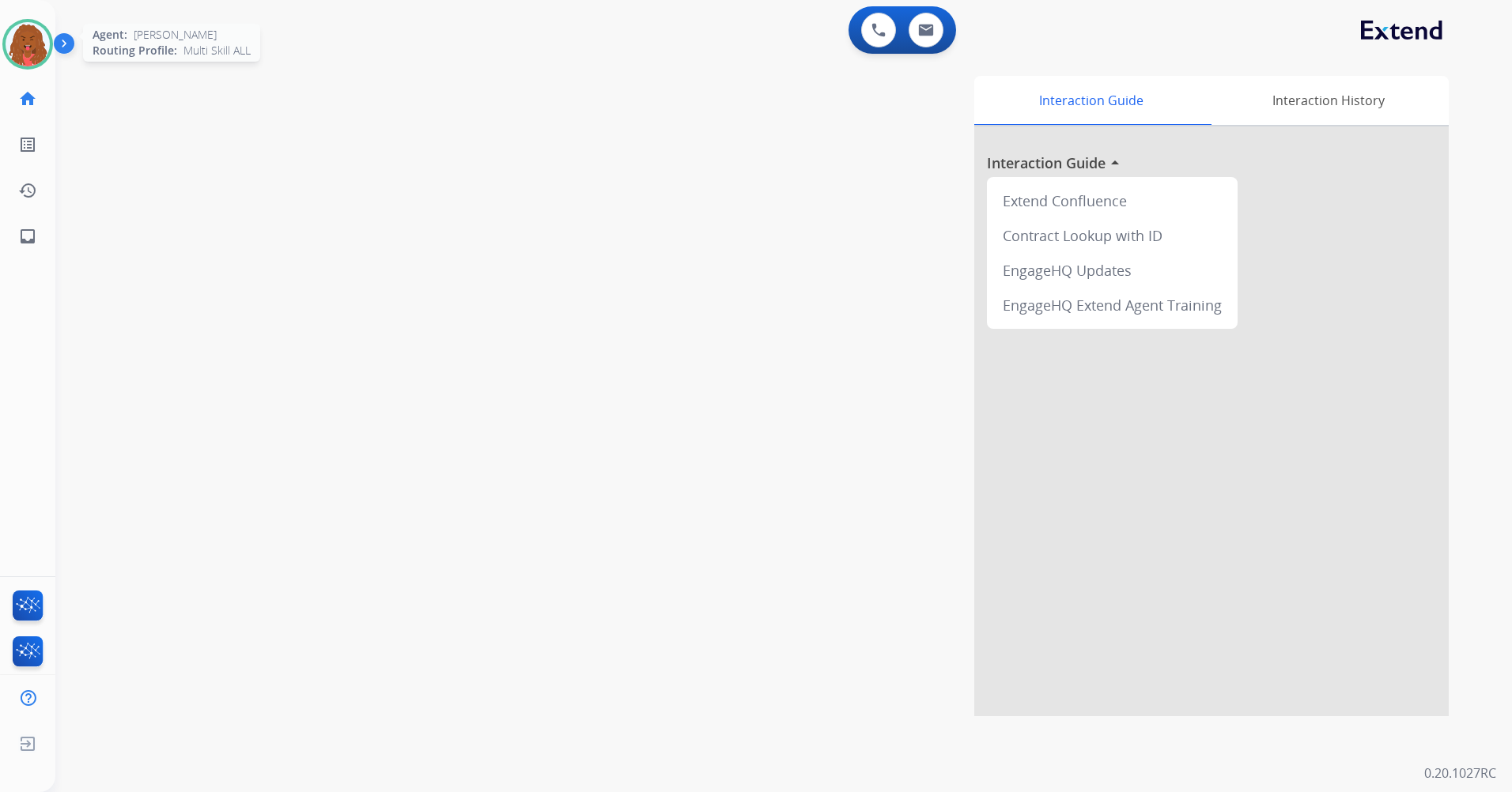 click at bounding box center [28, 44] 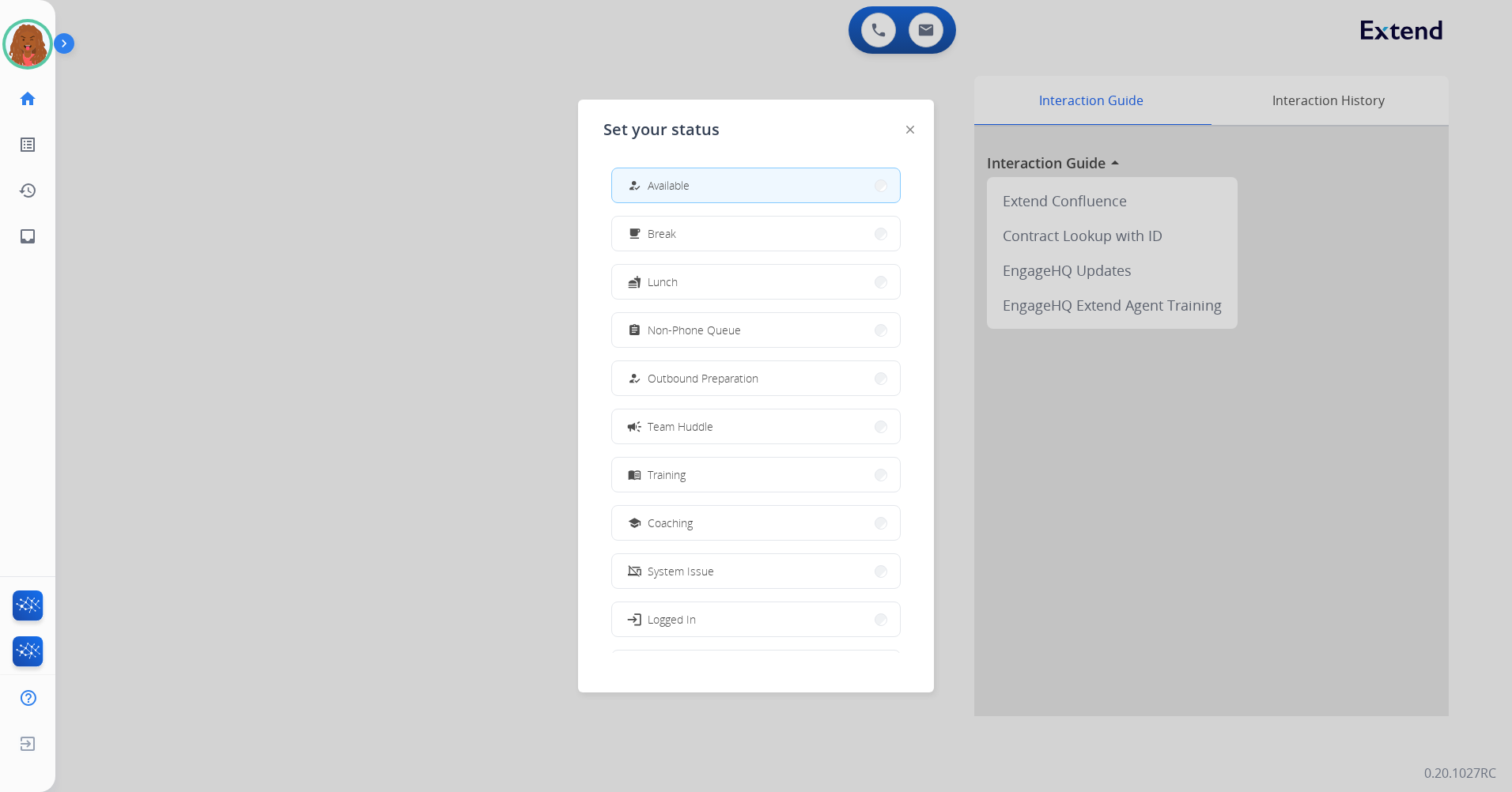 drag, startPoint x: 266, startPoint y: 80, endPoint x: 353, endPoint y: 87, distance: 87.28115 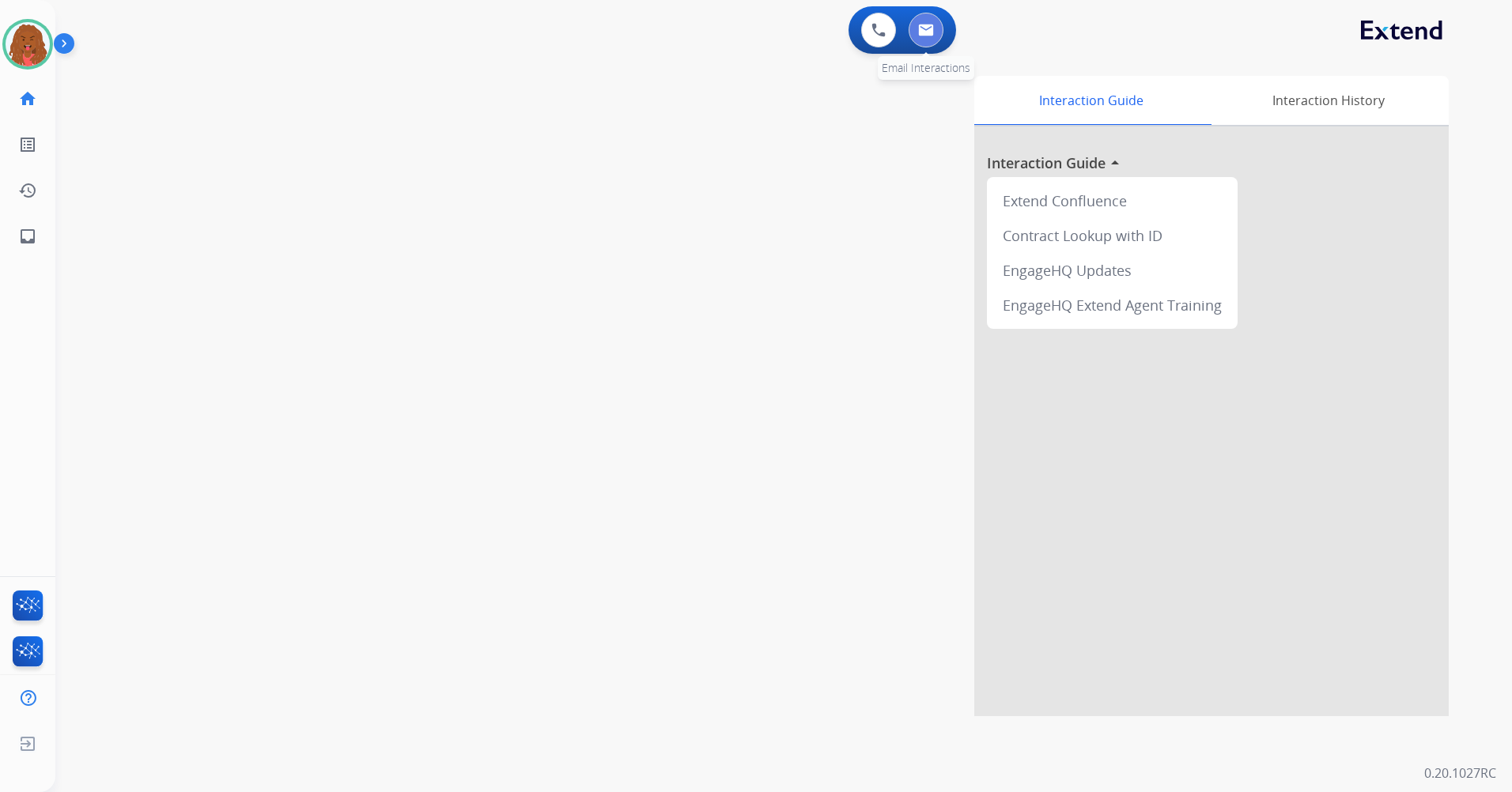 click at bounding box center [926, 30] 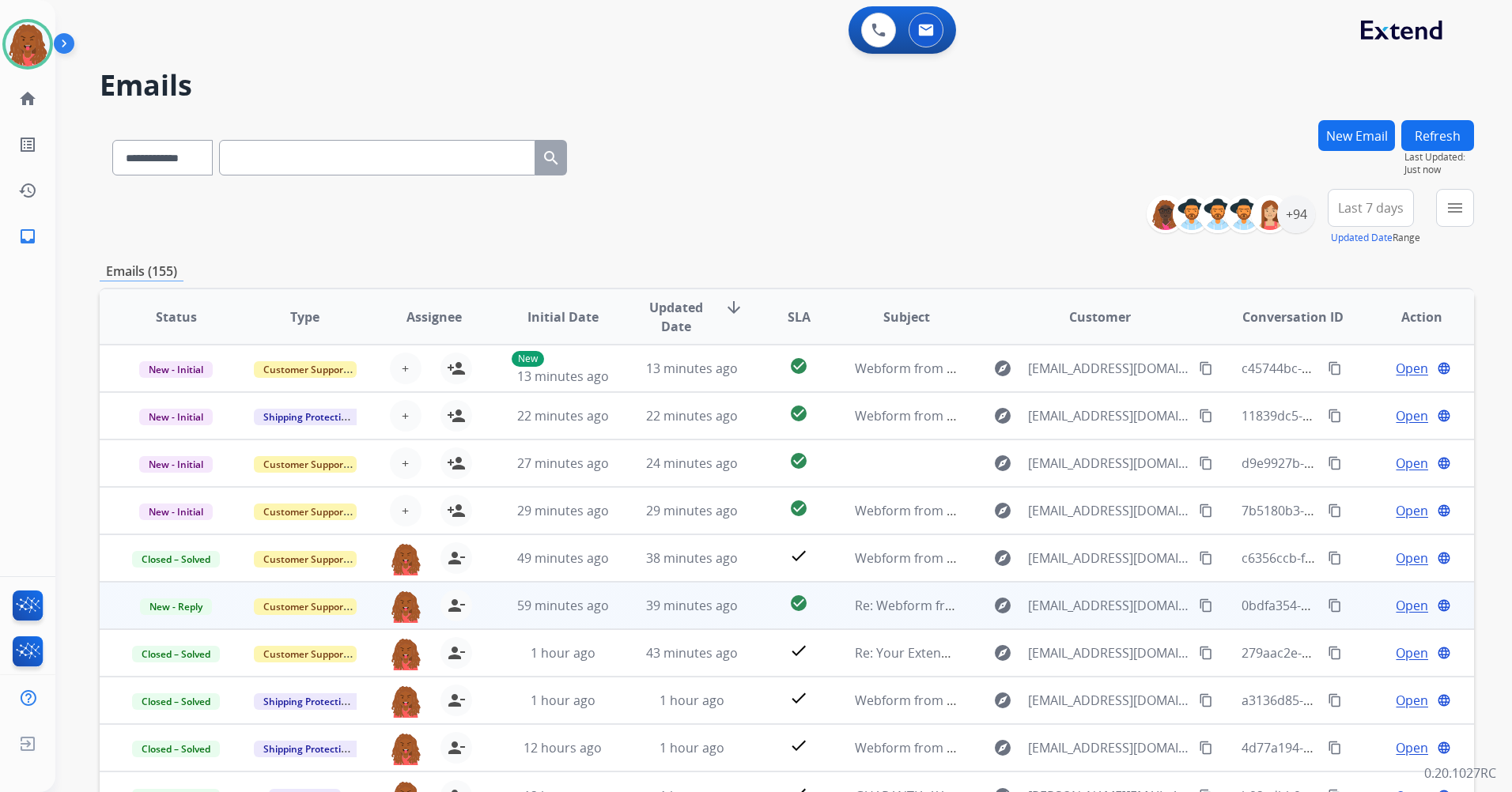click on "Open" at bounding box center (1412, 605) 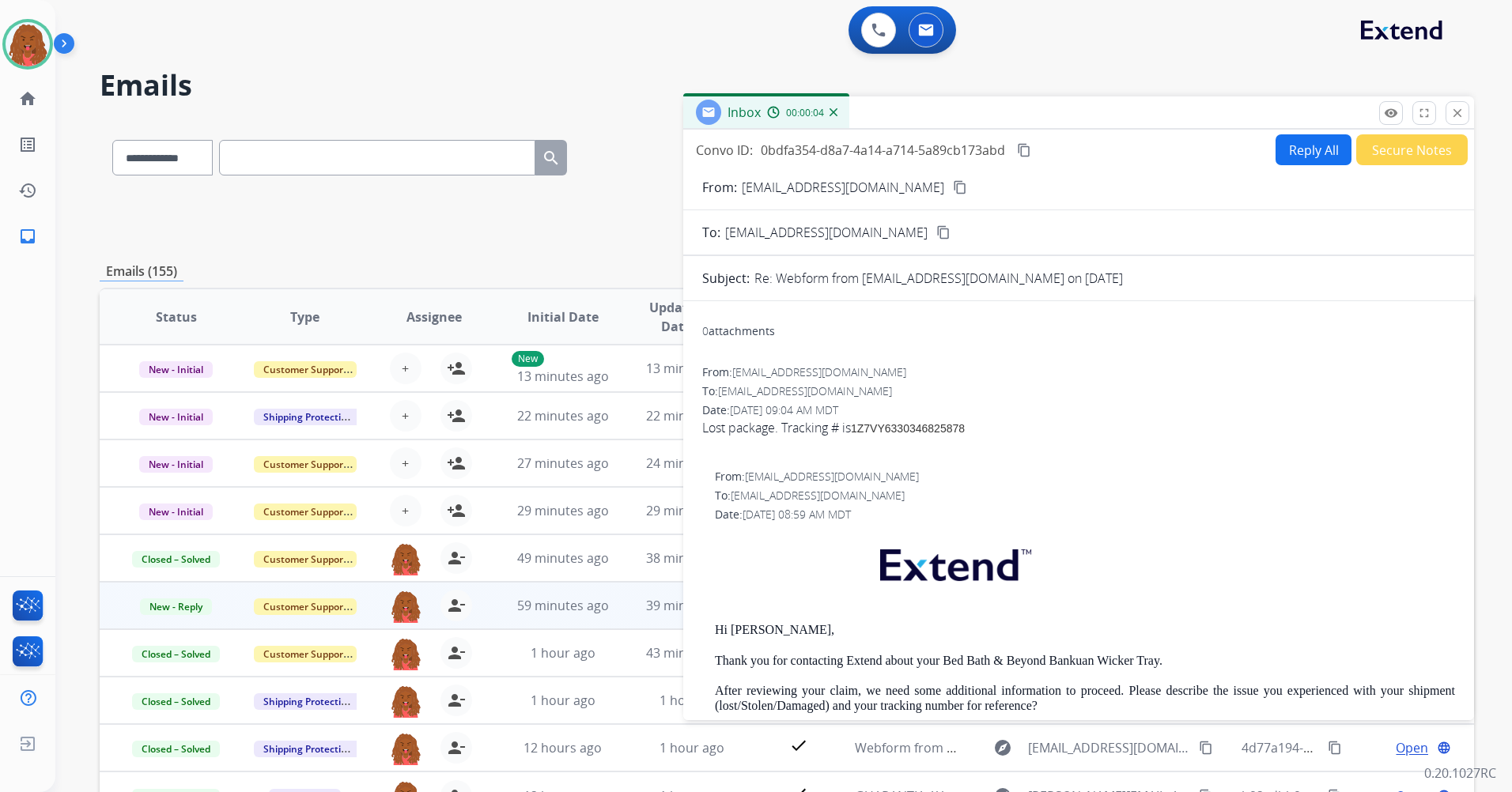 click on "Lost package. Tracking # is  1Z7VY6330346825878" at bounding box center [1079, 428] 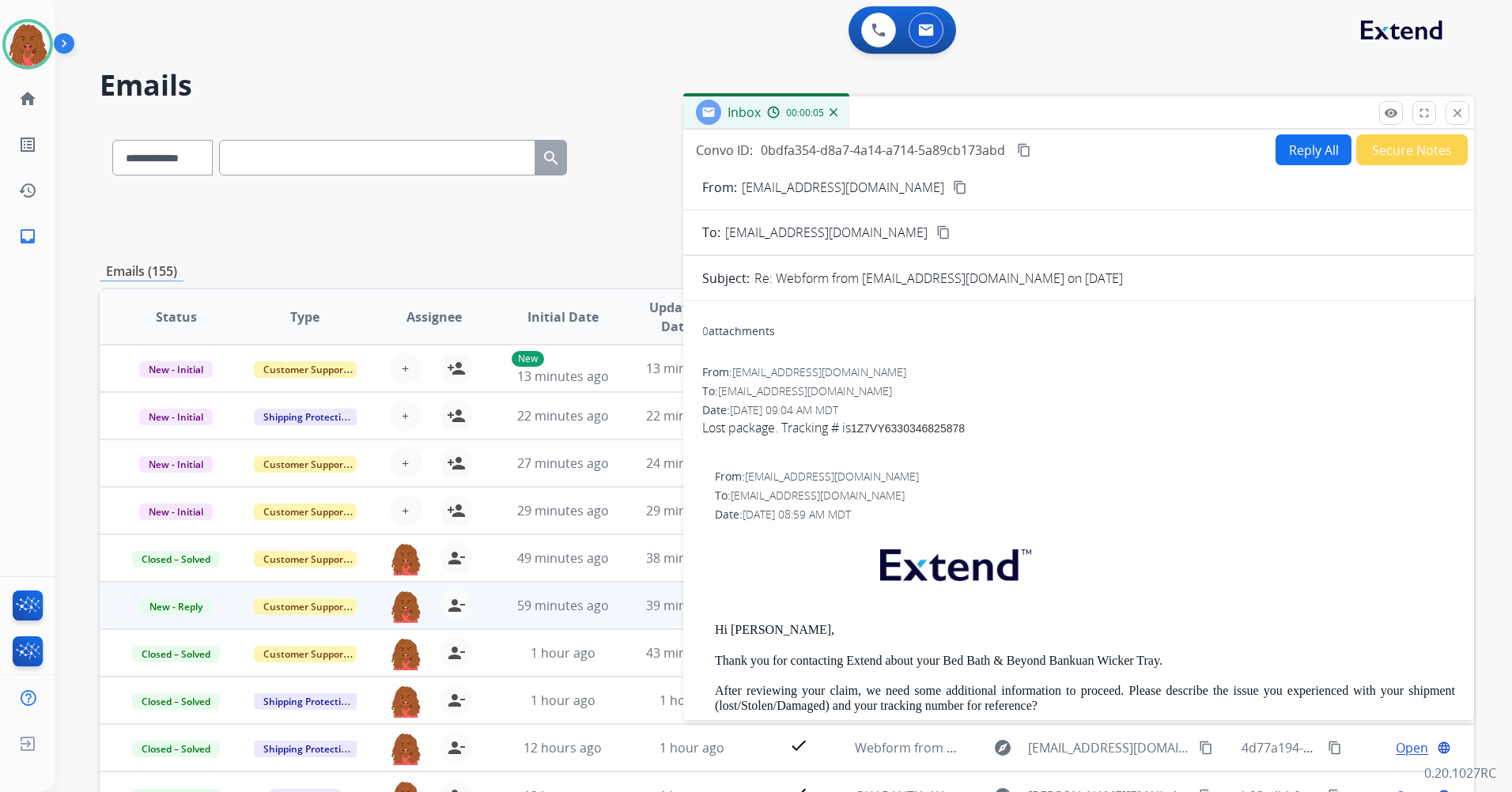 click on "1Z7VY6330346825878" at bounding box center (908, 428) 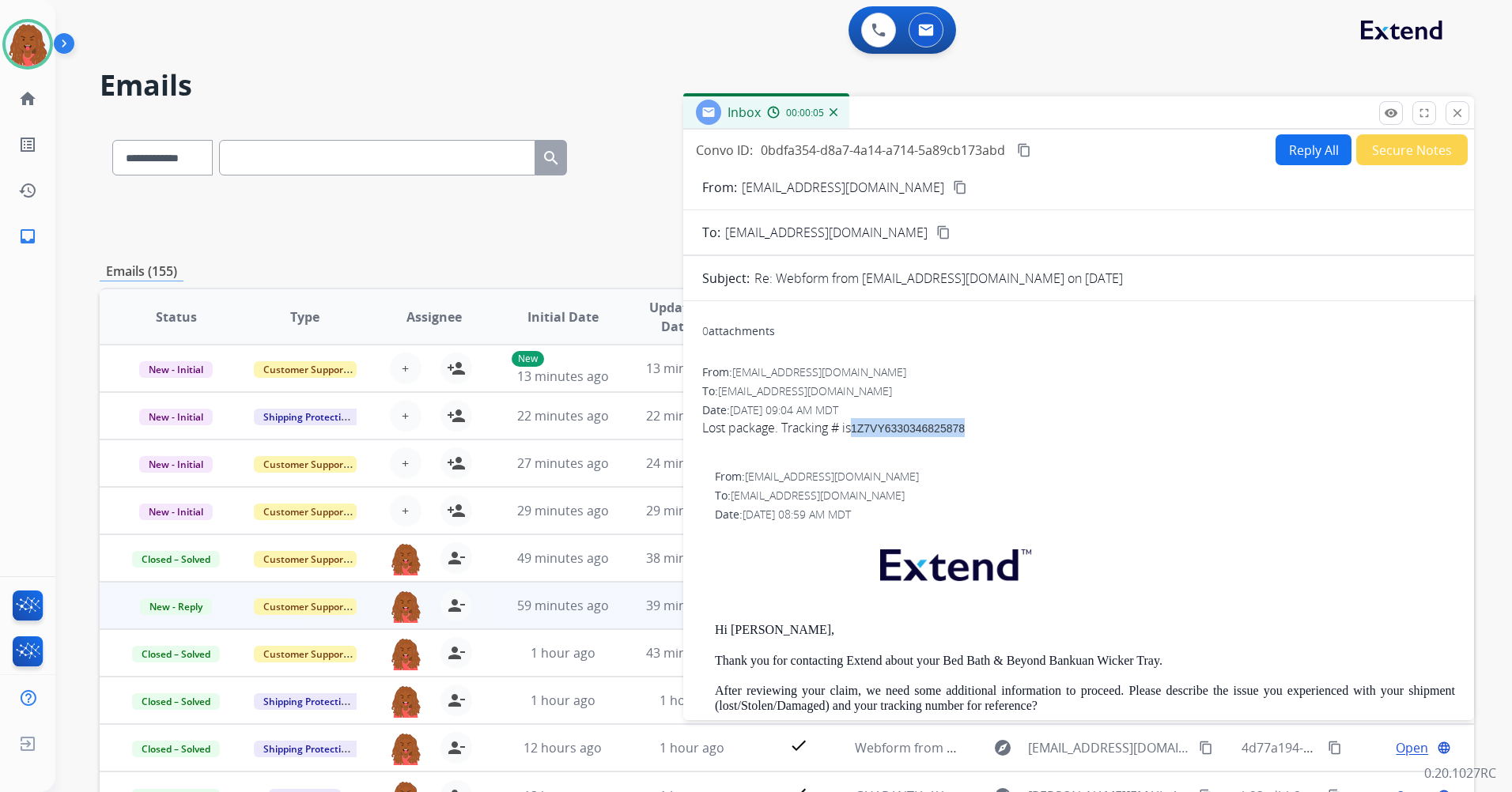 click on "1Z7VY6330346825878" at bounding box center (908, 428) 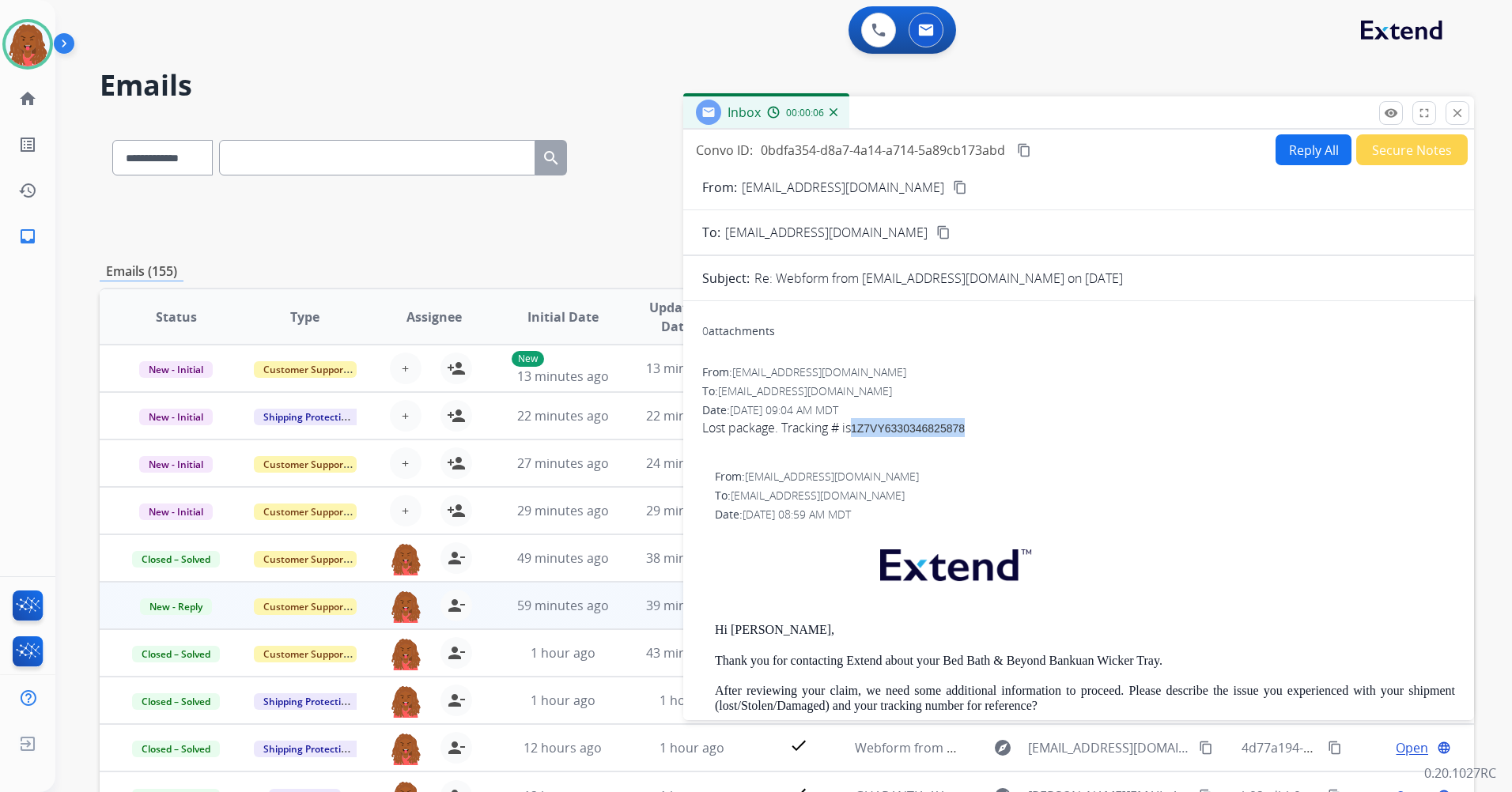 copy on "1Z7VY6330346825878" 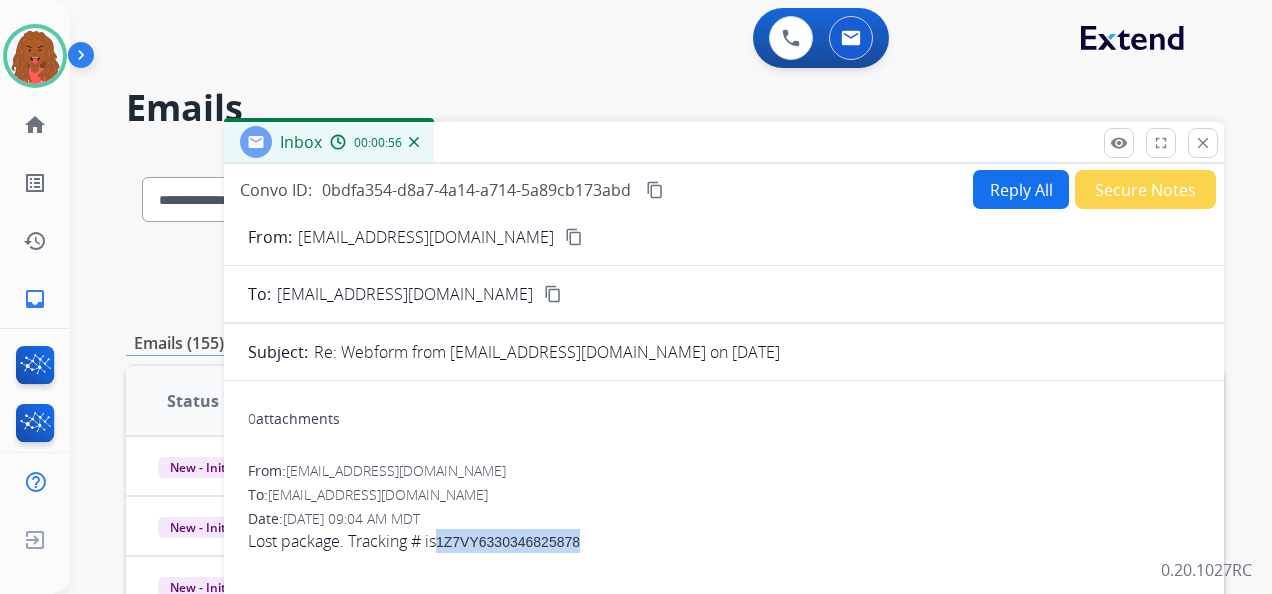 click on "content_copy" at bounding box center [574, 237] 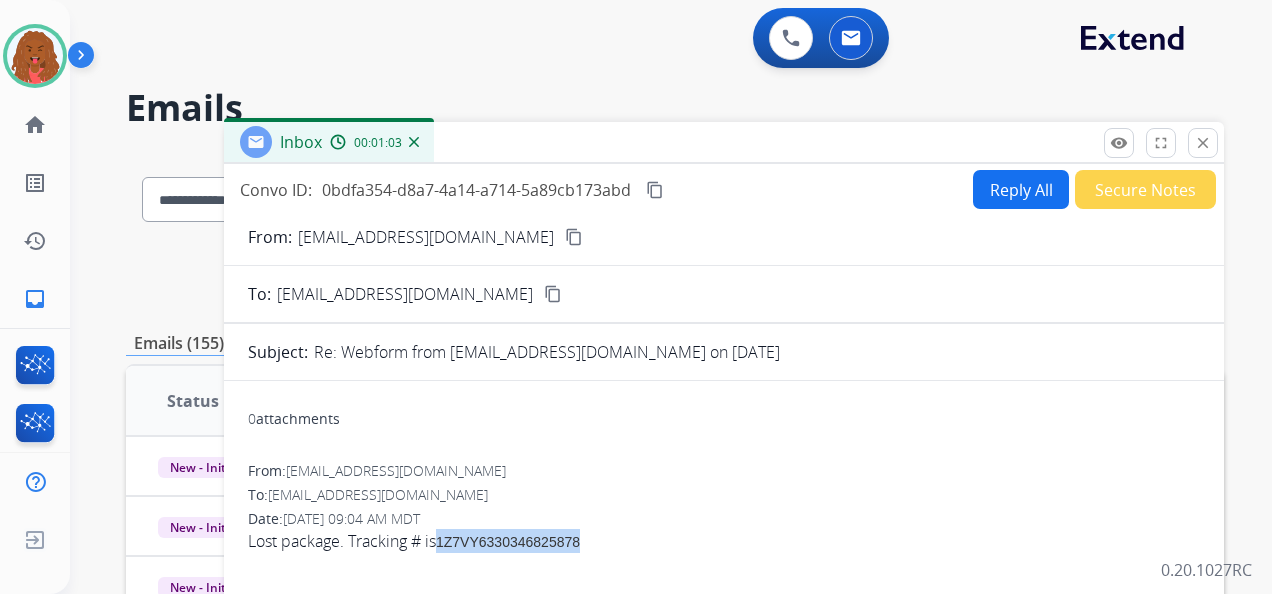 copy on "1Z7VY6330346825878" 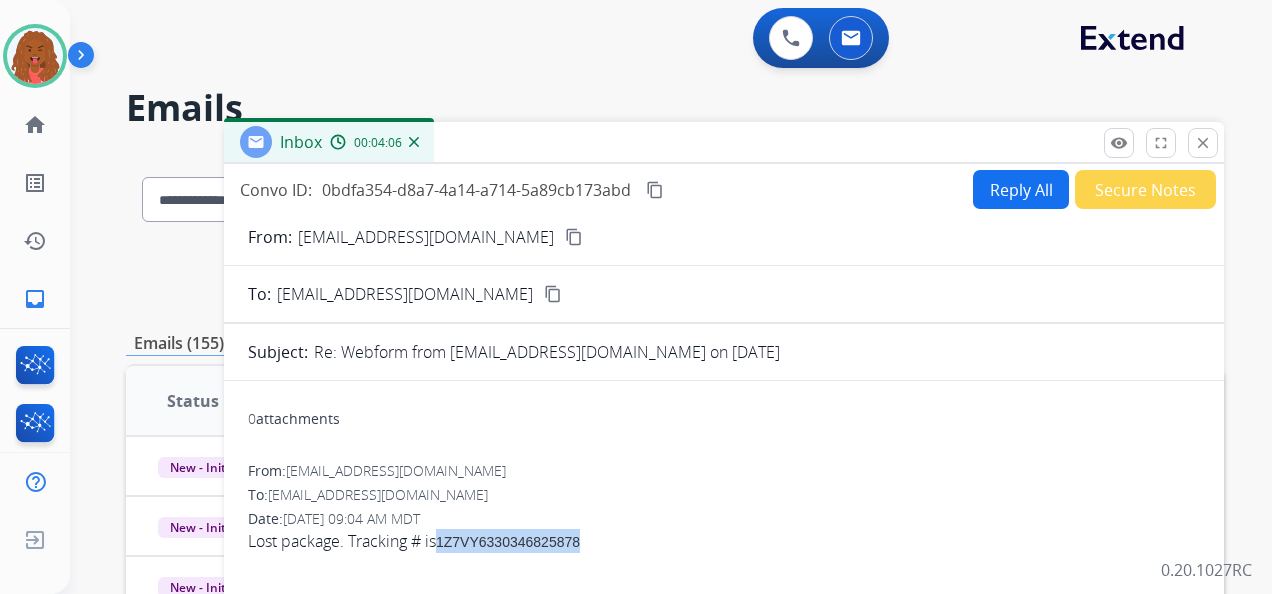 click on "content_copy" at bounding box center [574, 237] 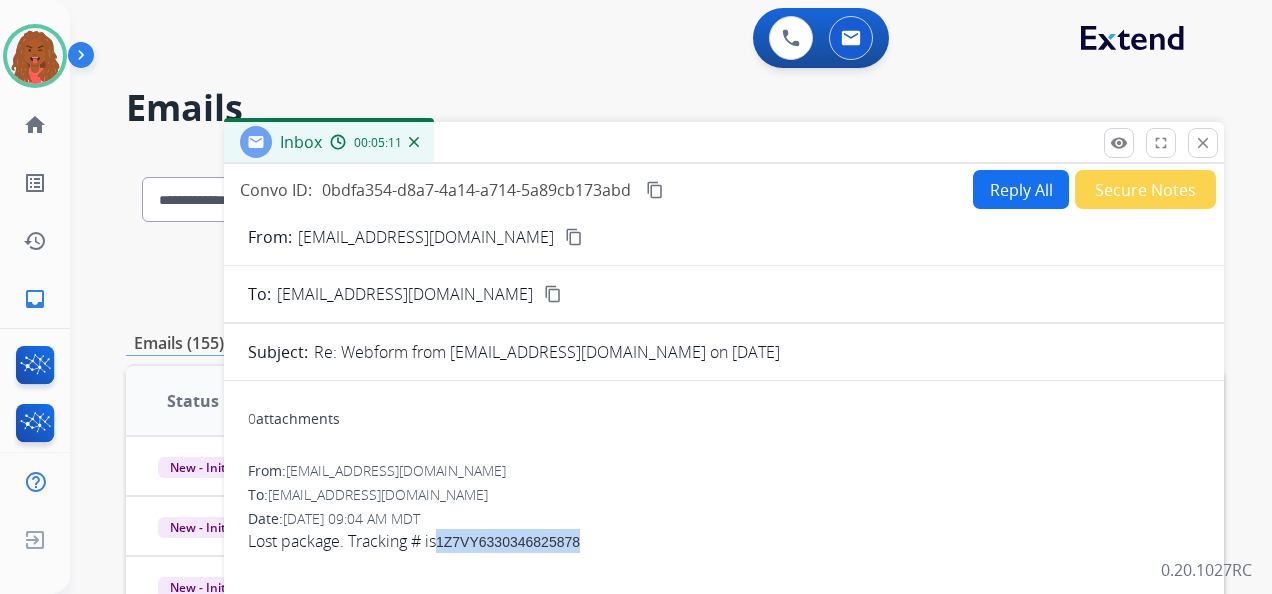 click on "content_copy" at bounding box center (574, 237) 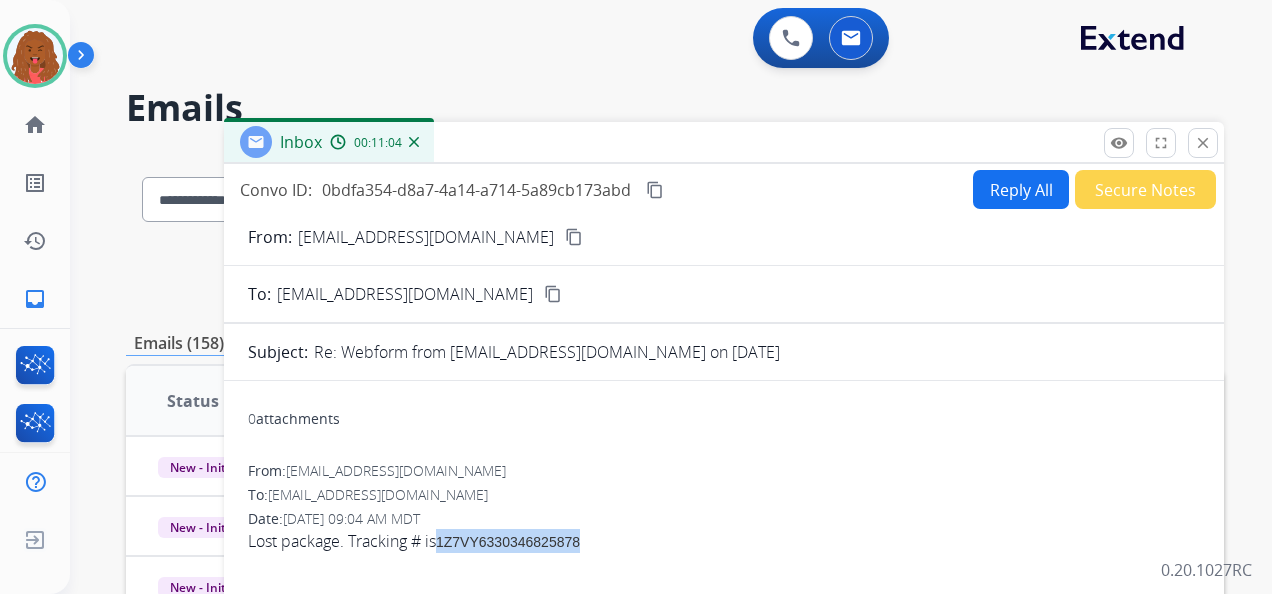 click on "Reply All" at bounding box center [1021, 189] 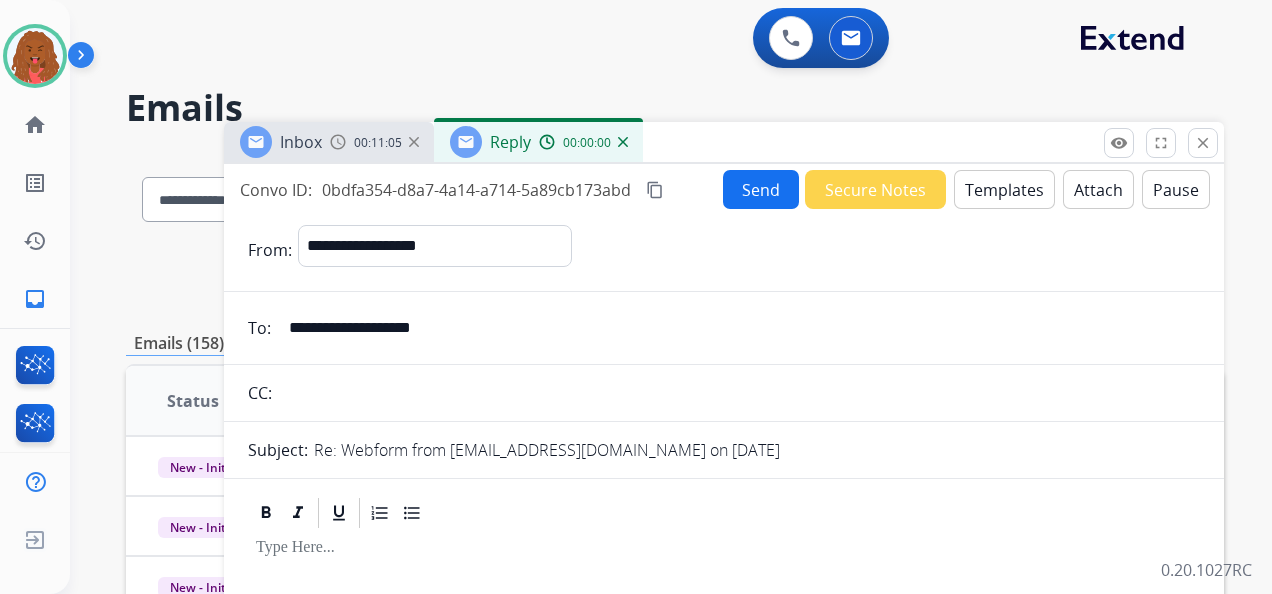 click on "Send  Secure Notes  Templates Attach  Pause" at bounding box center [966, 189] 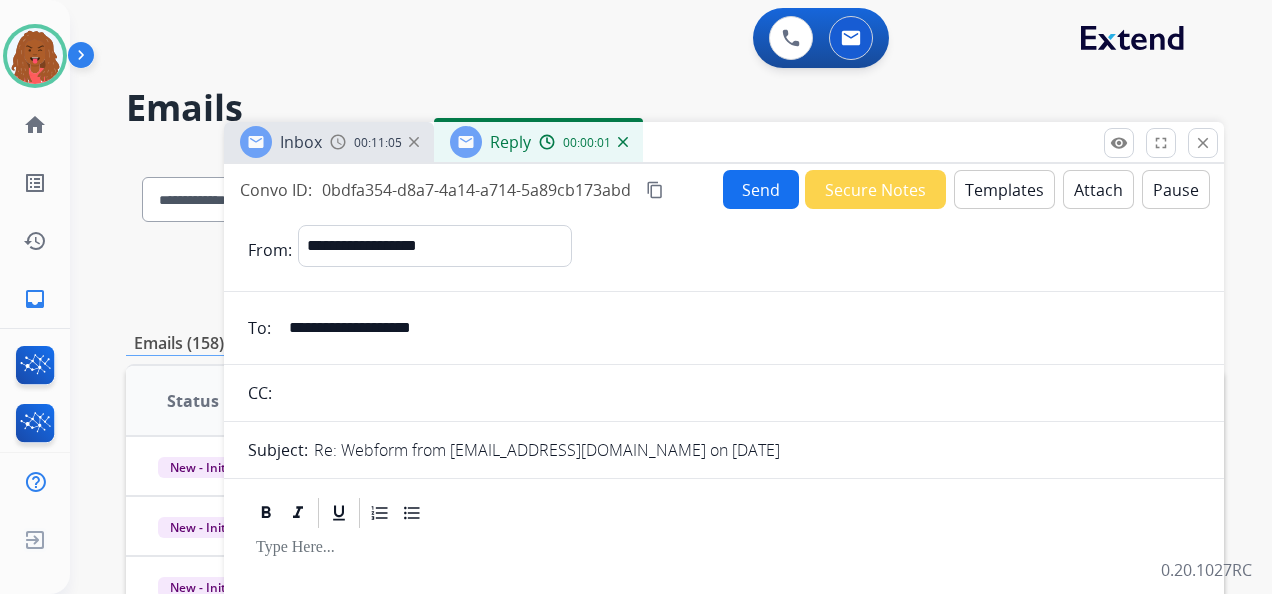 click on "Templates" at bounding box center (1004, 189) 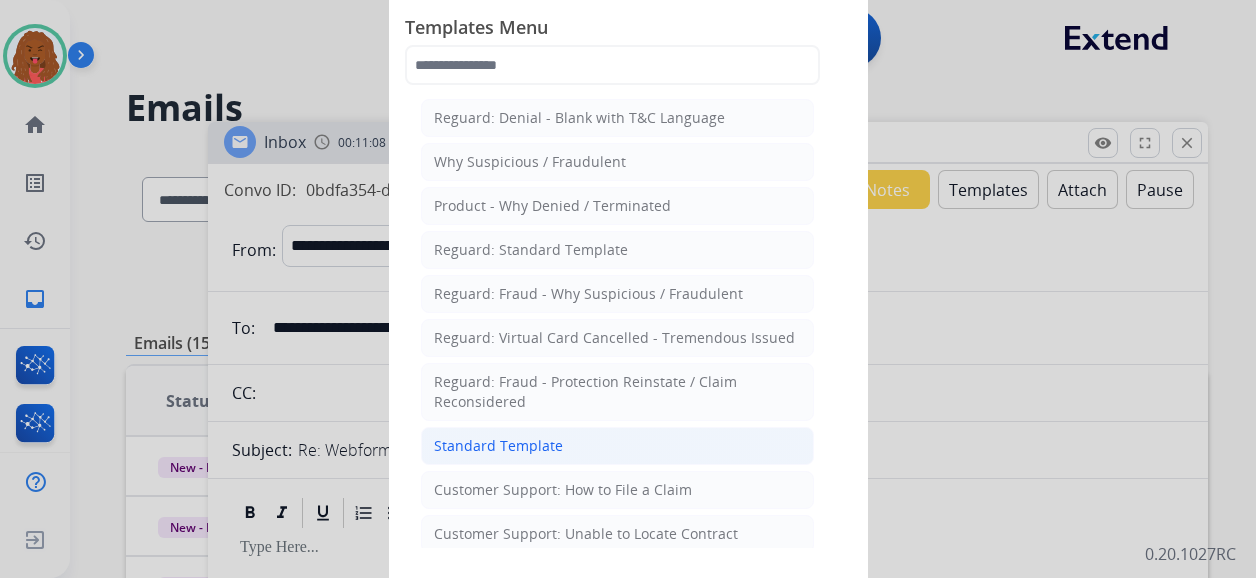 click on "Standard Template" 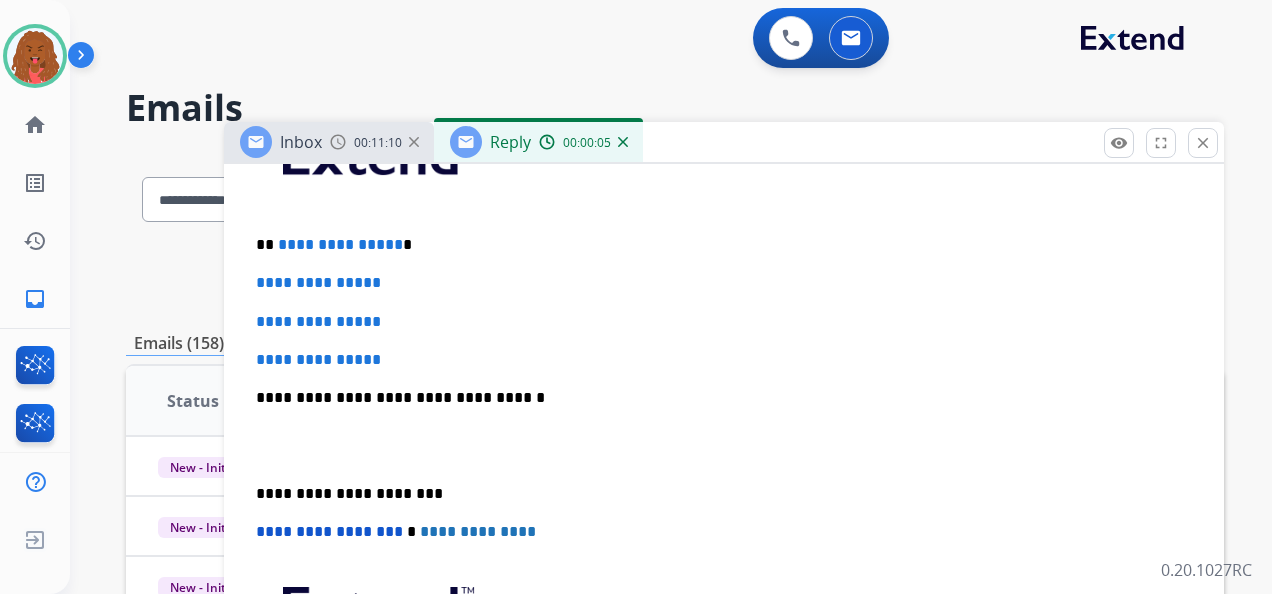 scroll, scrollTop: 600, scrollLeft: 0, axis: vertical 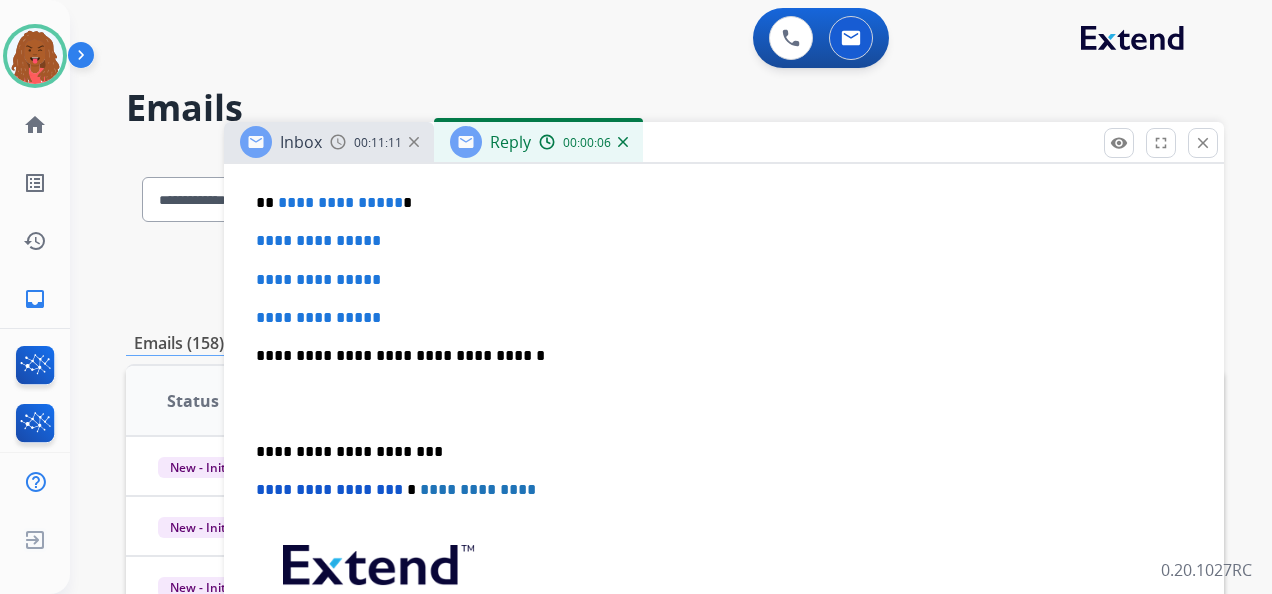 click on "**********" at bounding box center (340, 202) 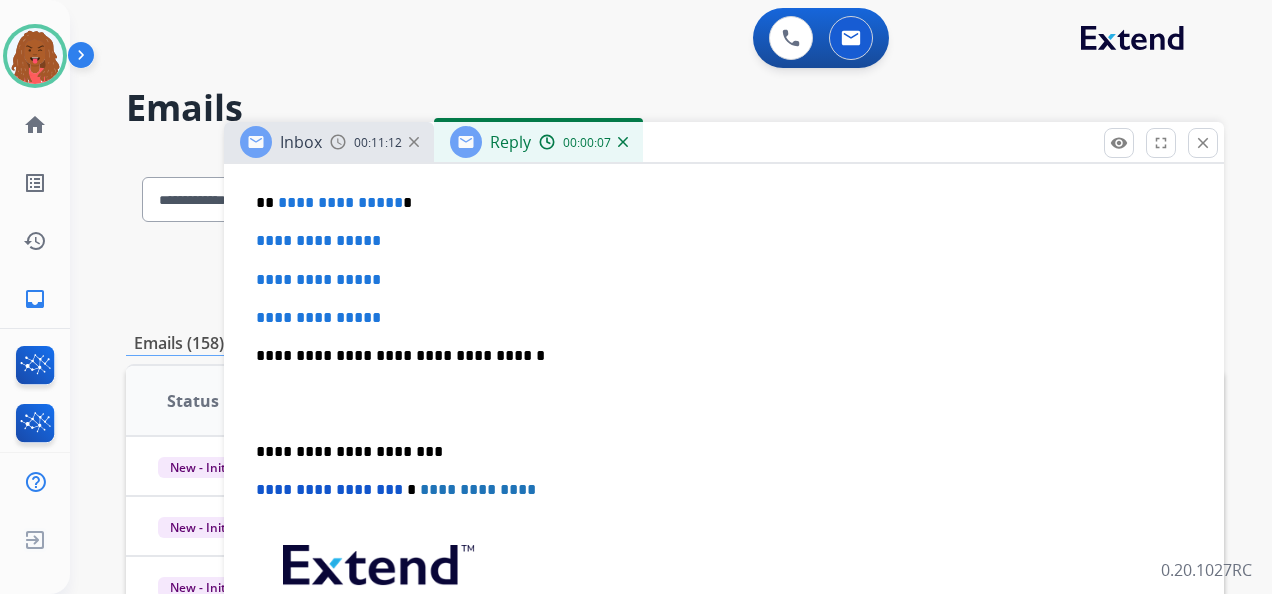 type 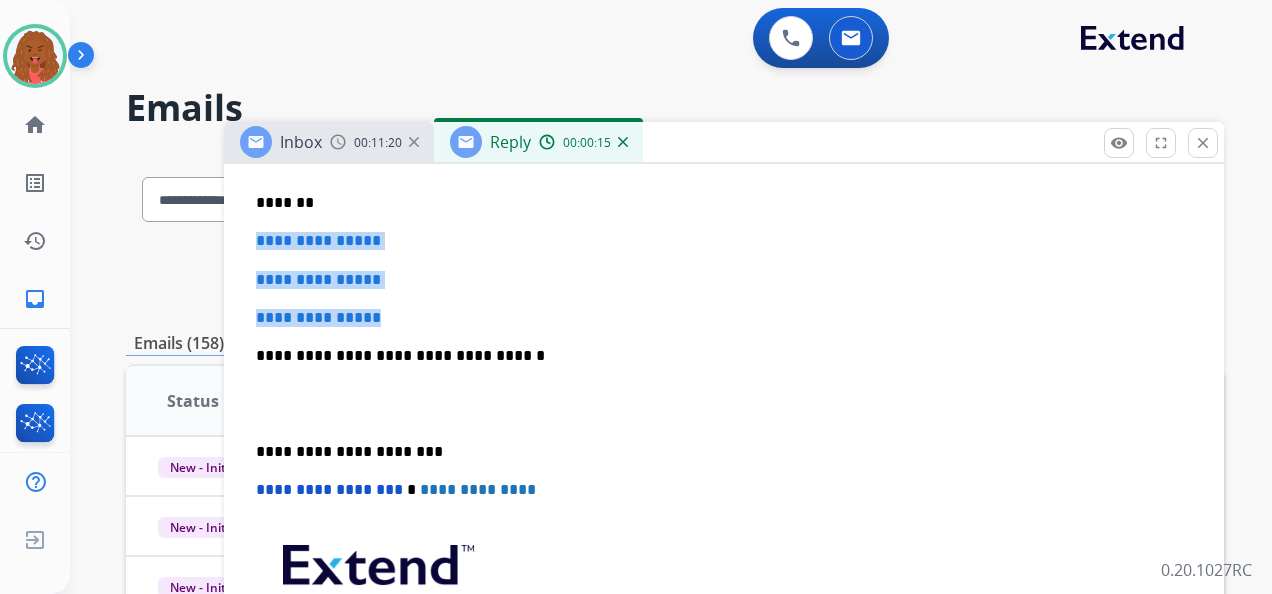 drag, startPoint x: 408, startPoint y: 308, endPoint x: 237, endPoint y: 223, distance: 190.96072 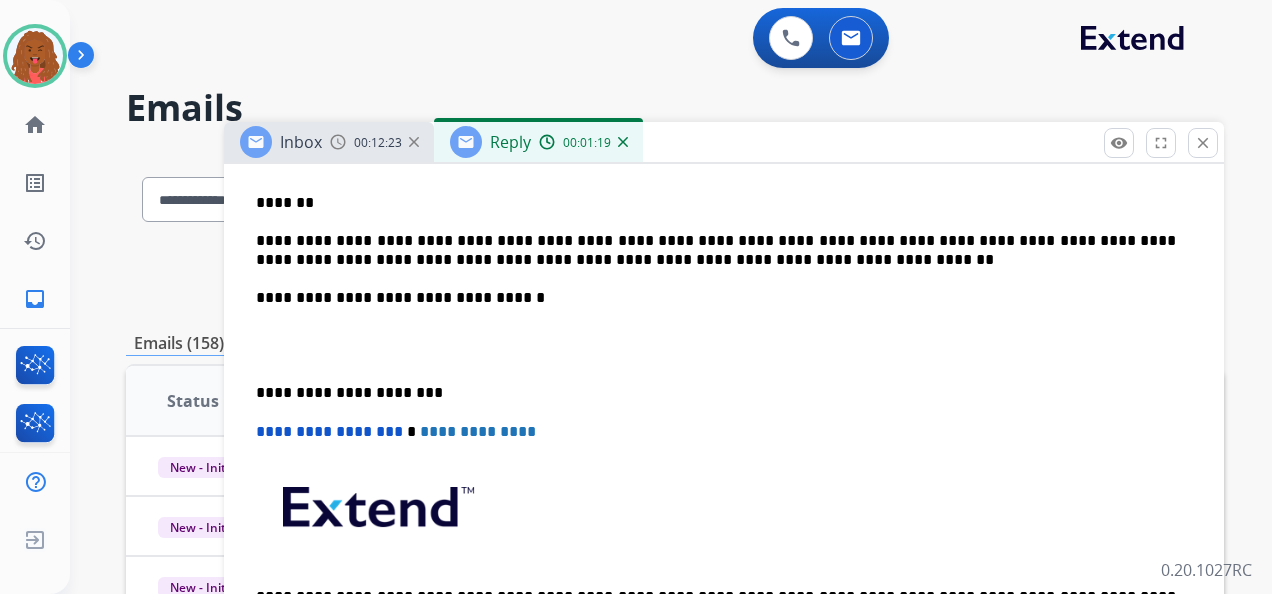 scroll, scrollTop: 7, scrollLeft: 0, axis: vertical 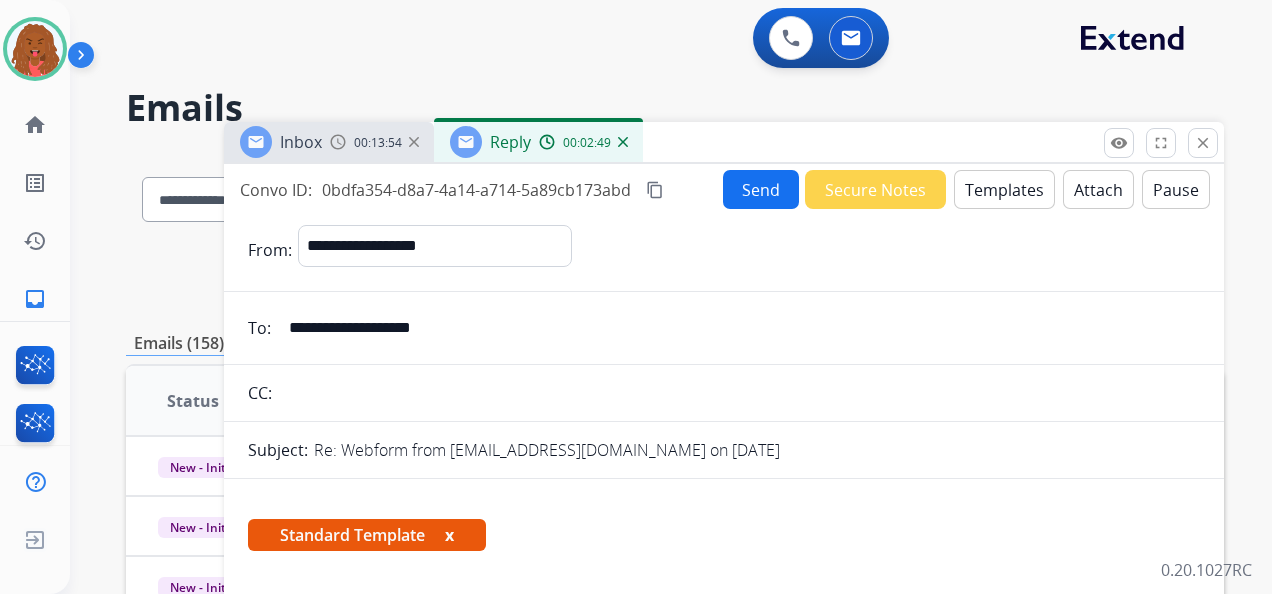 click on "Send" at bounding box center (761, 189) 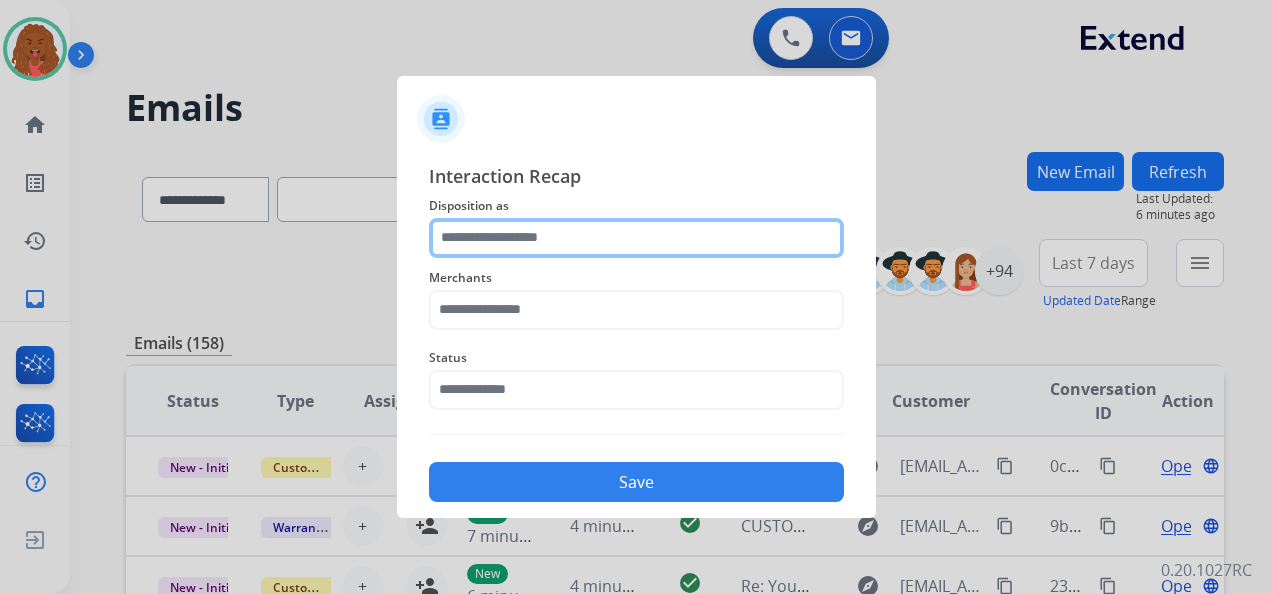 click 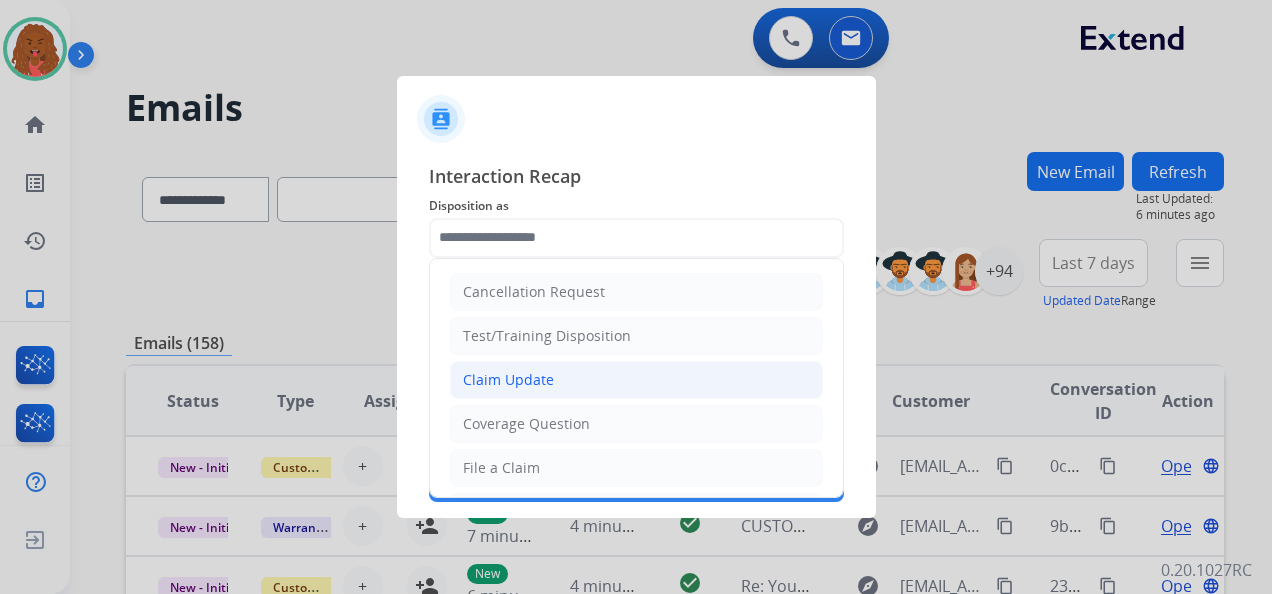 click on "Claim Update" 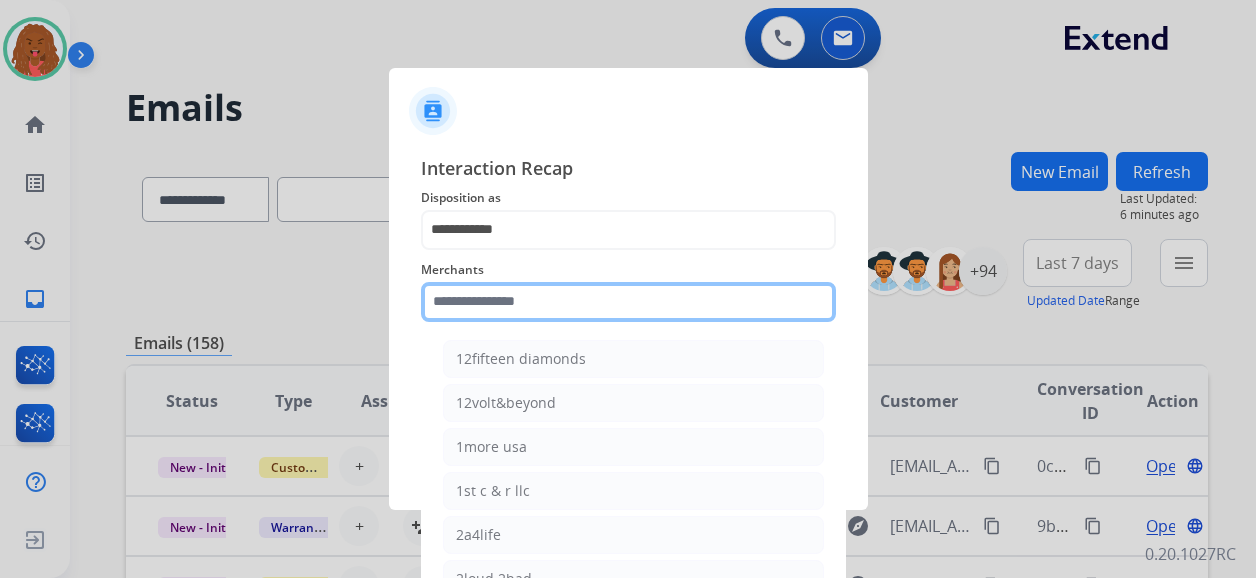 click 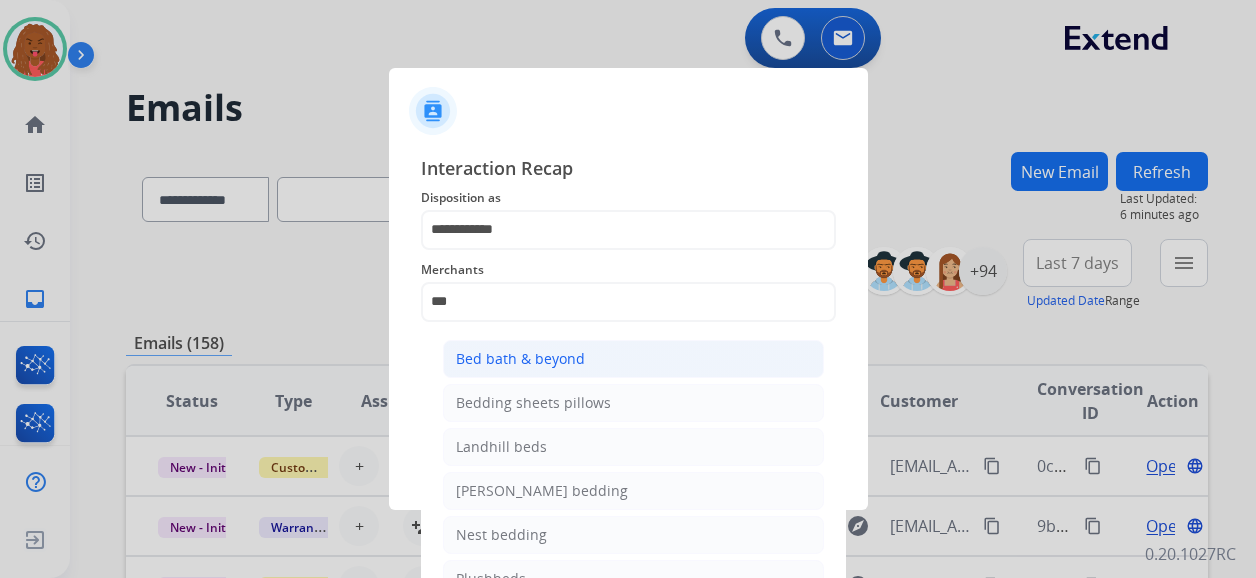 click on "Bed bath & beyond" 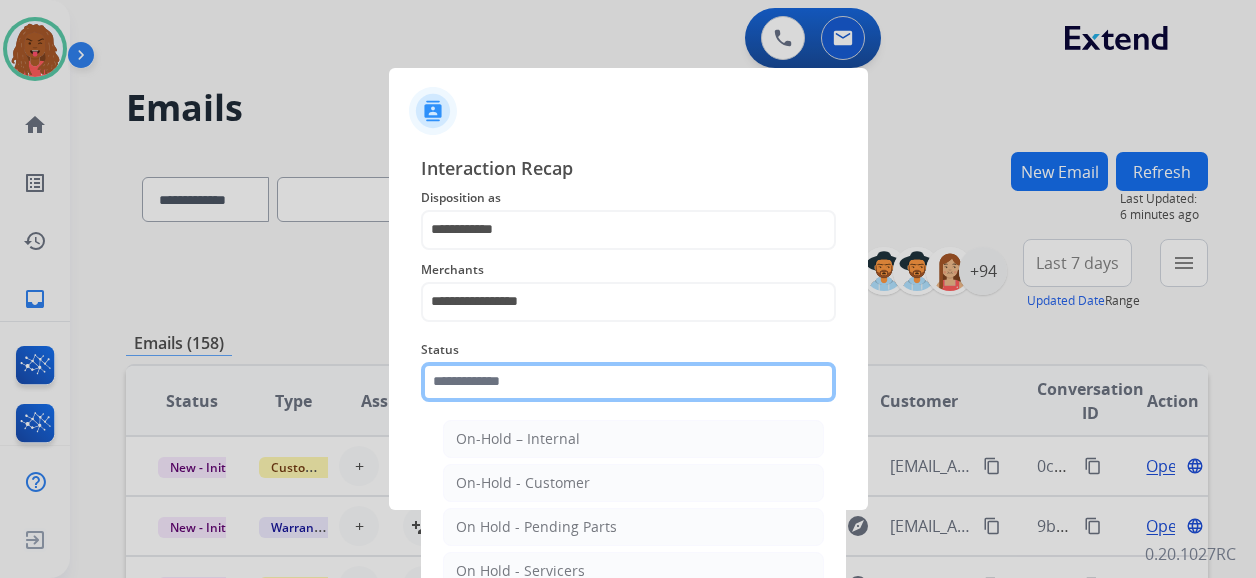 drag, startPoint x: 634, startPoint y: 384, endPoint x: 624, endPoint y: 388, distance: 10.770329 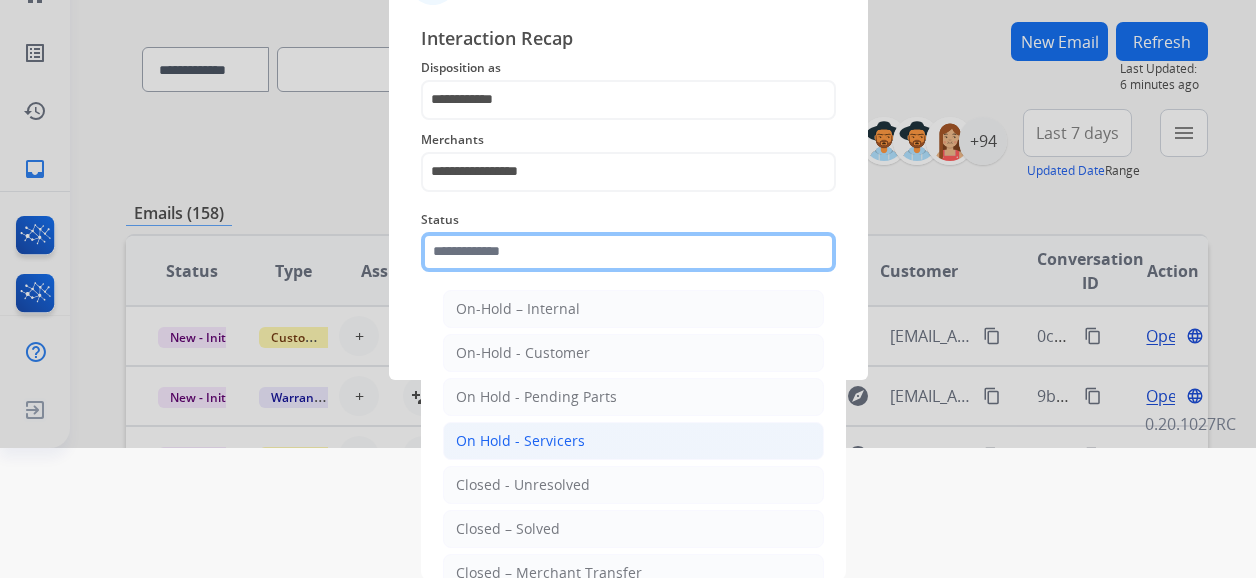 scroll, scrollTop: 131, scrollLeft: 0, axis: vertical 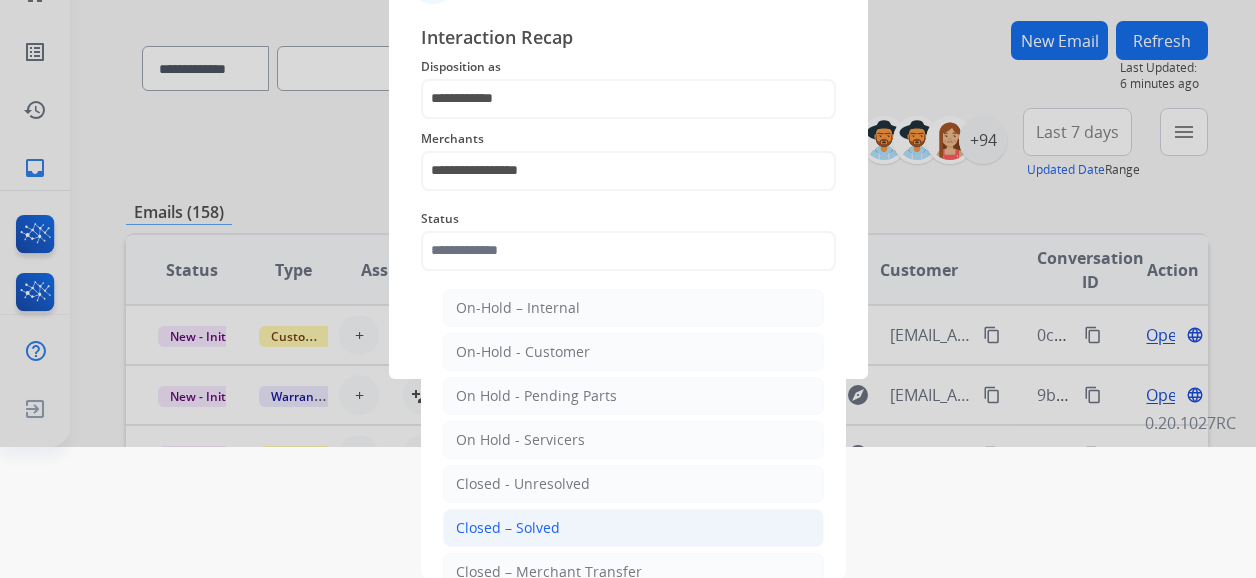 click on "Closed – Solved" 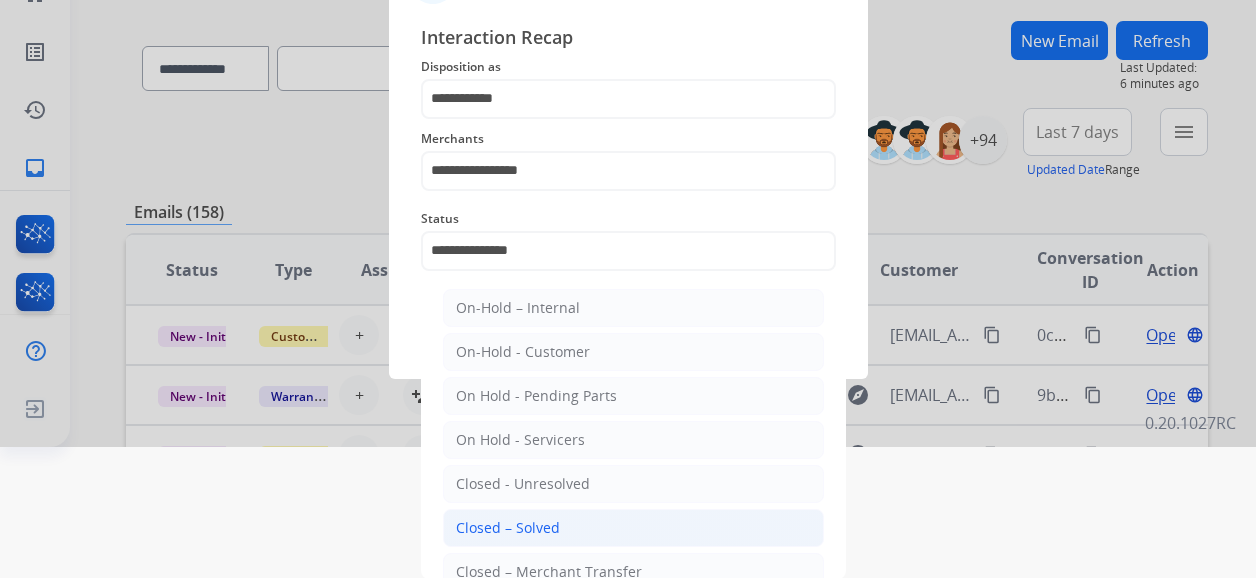 scroll, scrollTop: 0, scrollLeft: 0, axis: both 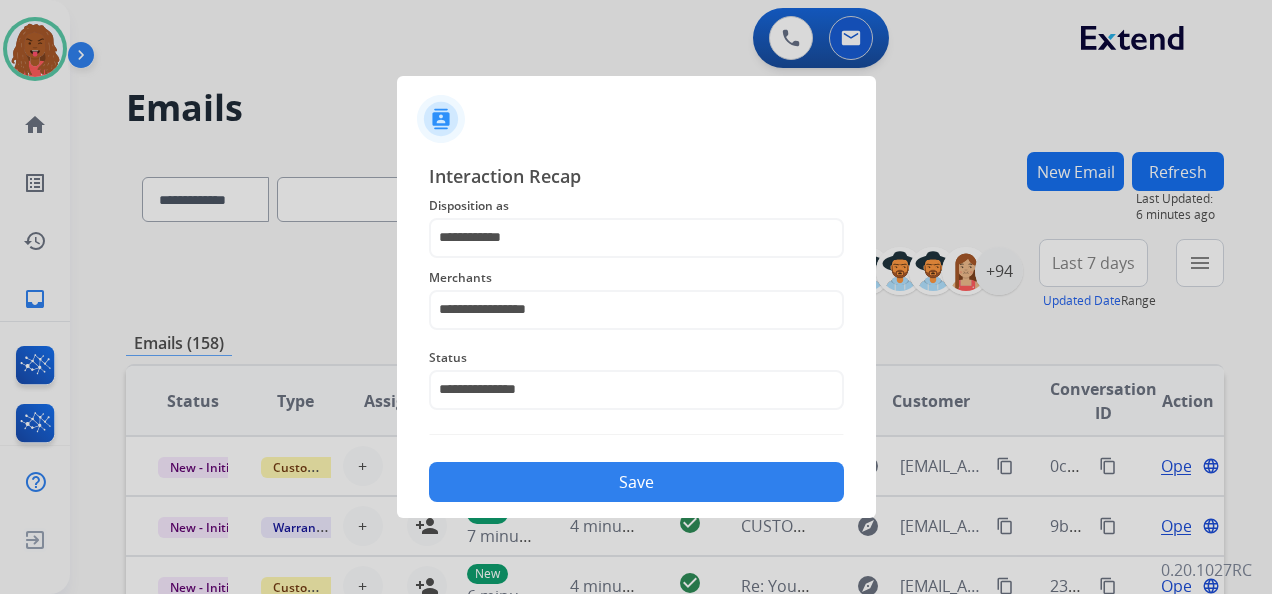 click on "Save" 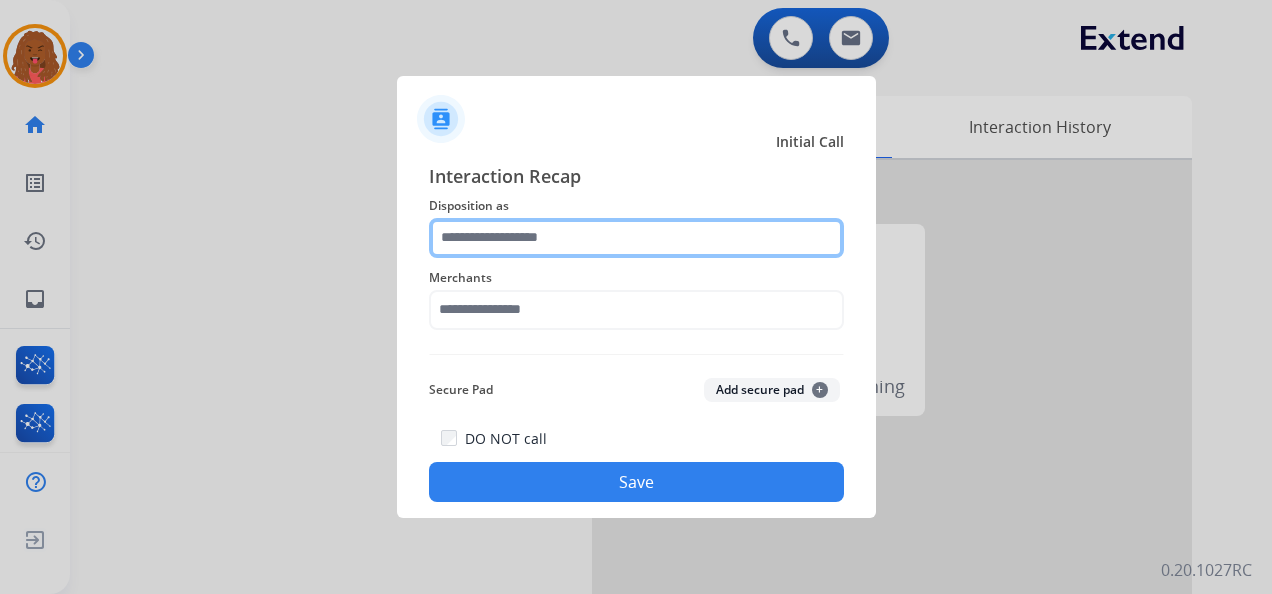click 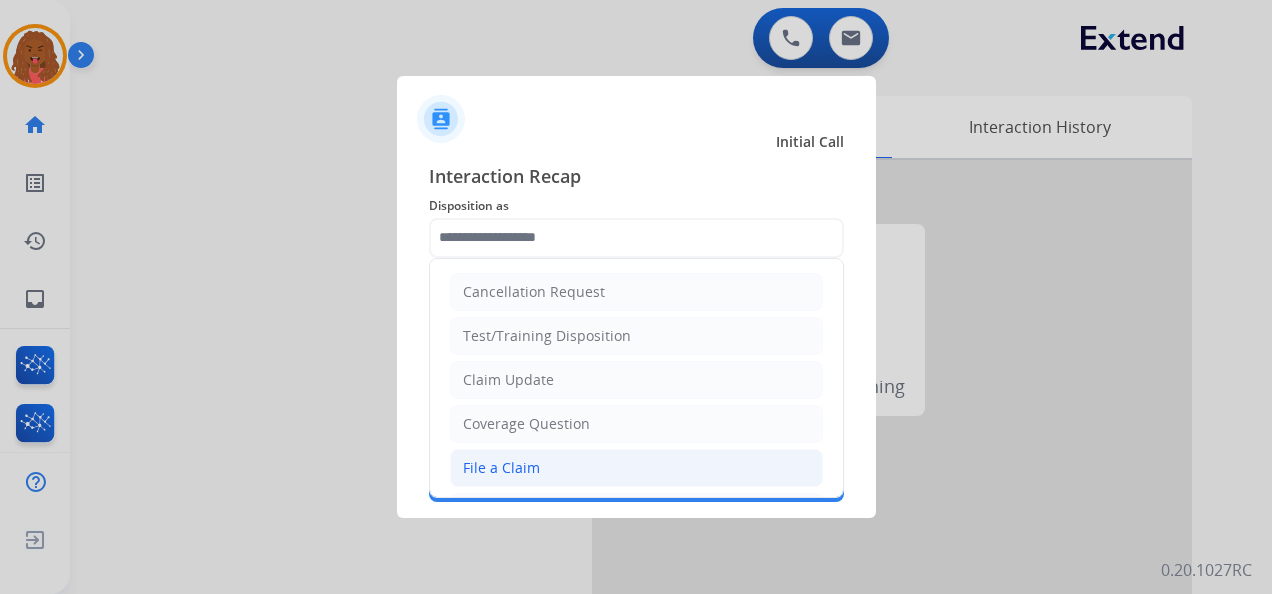 click on "File a Claim" 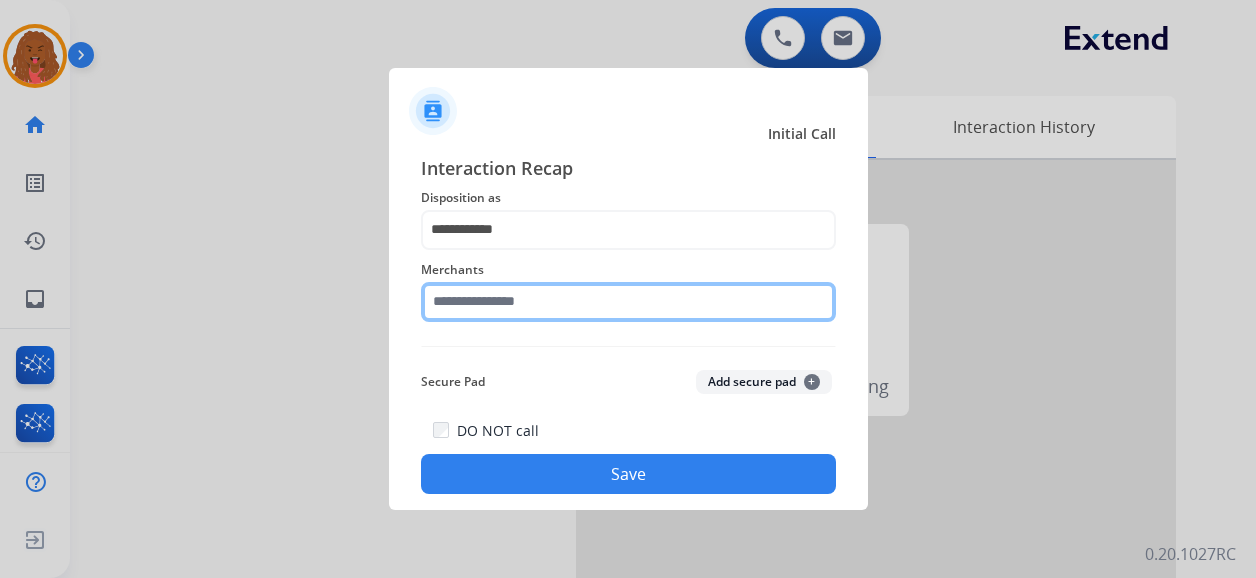 click 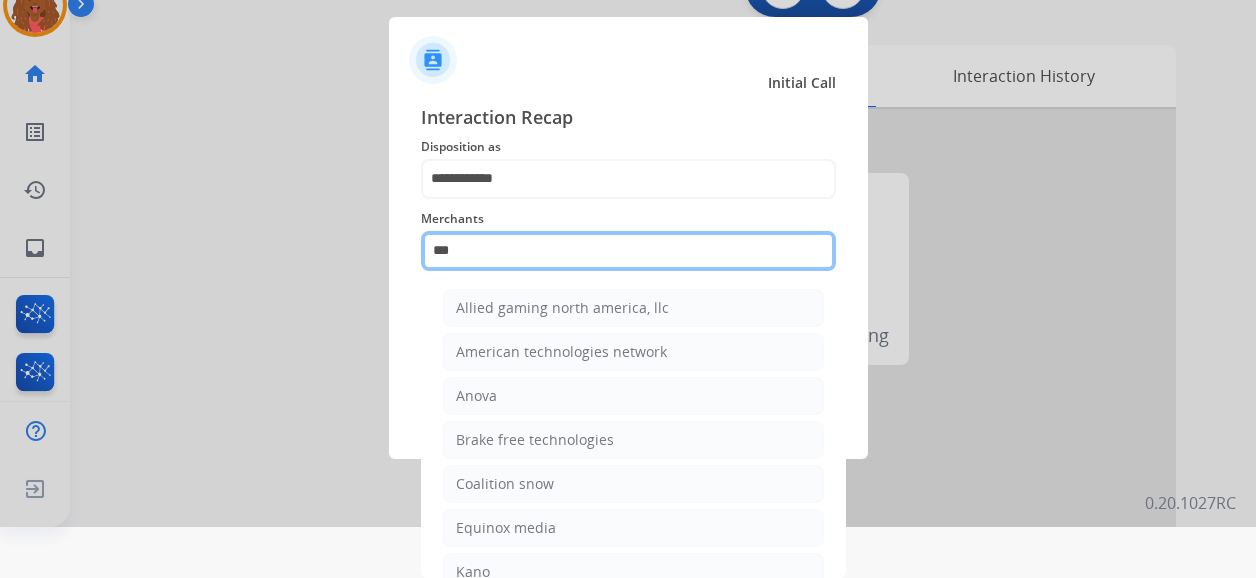 scroll, scrollTop: 0, scrollLeft: 0, axis: both 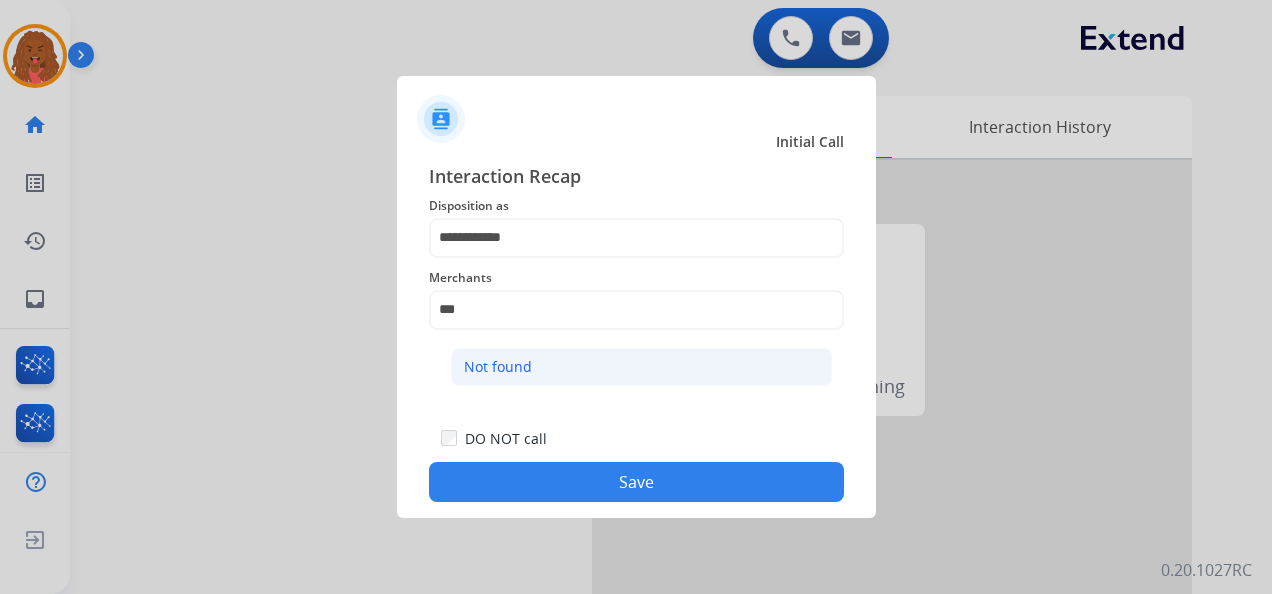 click on "Not found" 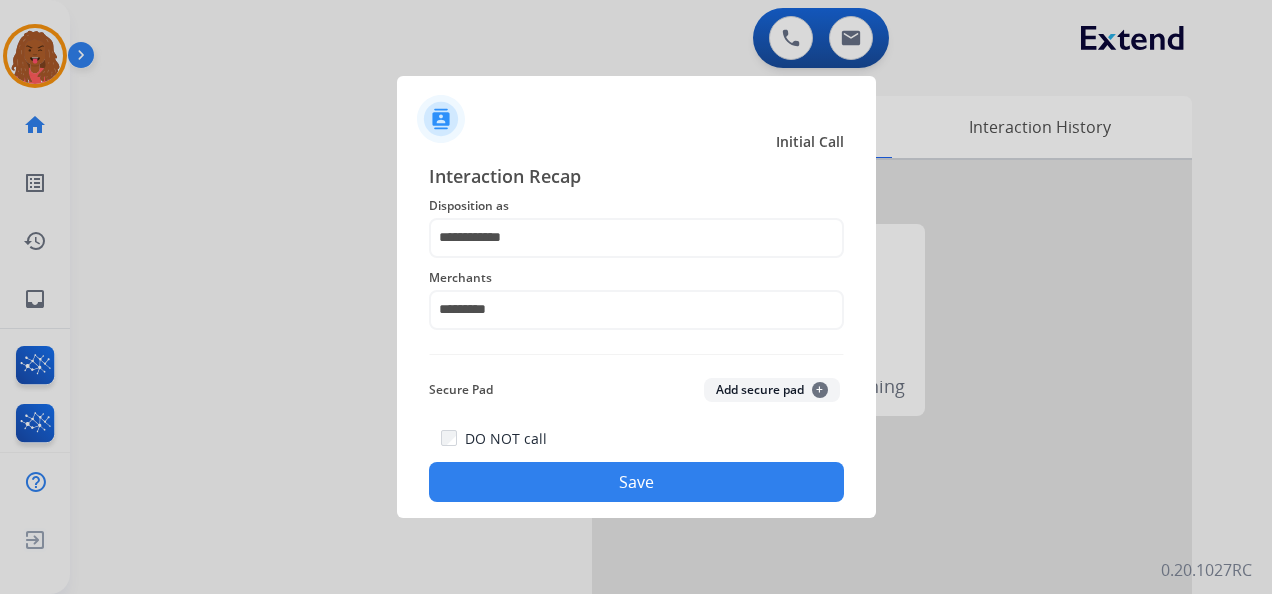 click on "Save" 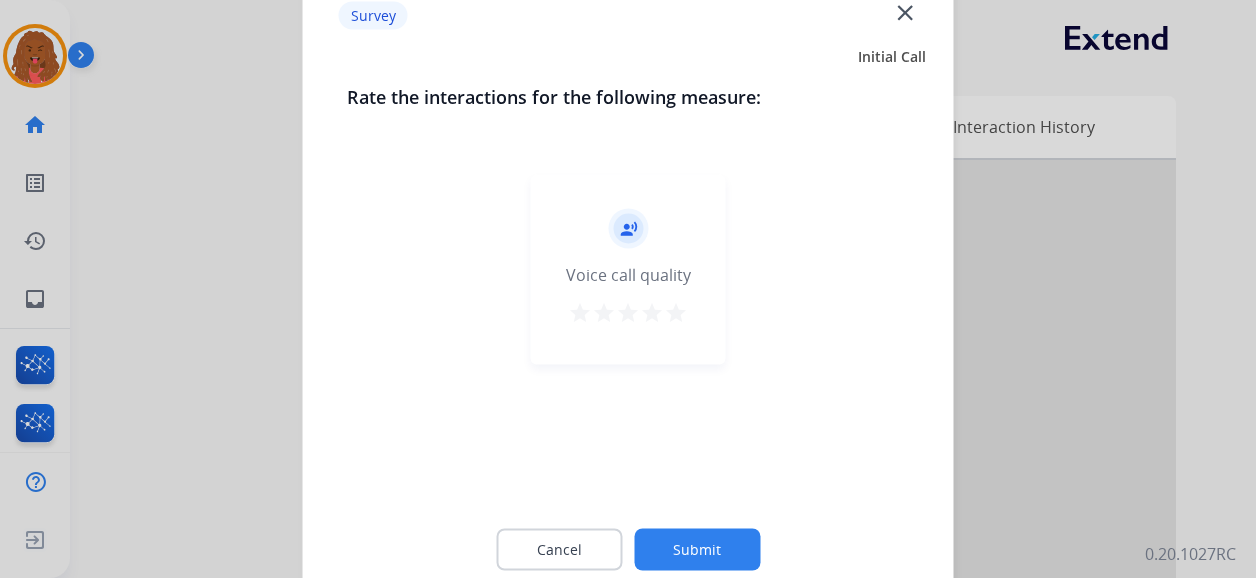 click on "Submit" 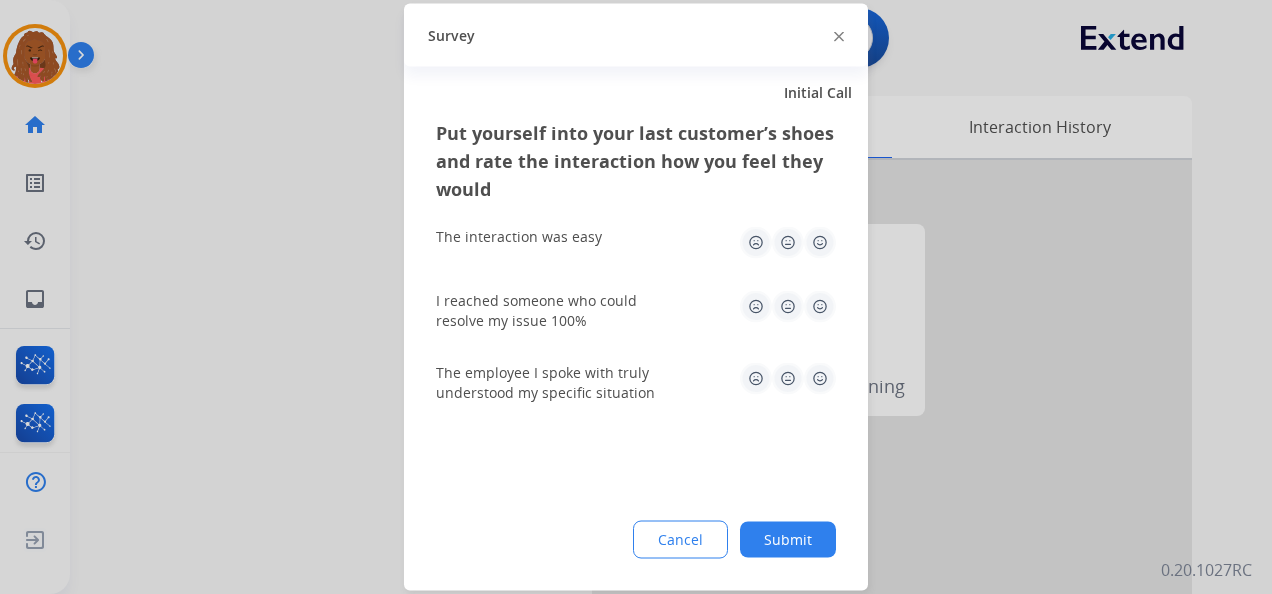 click on "Put yourself into your last customer’s shoes and rate the interaction how you feel they would  The interaction was easy   I reached someone who could resolve my issue 100%   The employee I spoke with truly understood my specific situation  Cancel Submit" 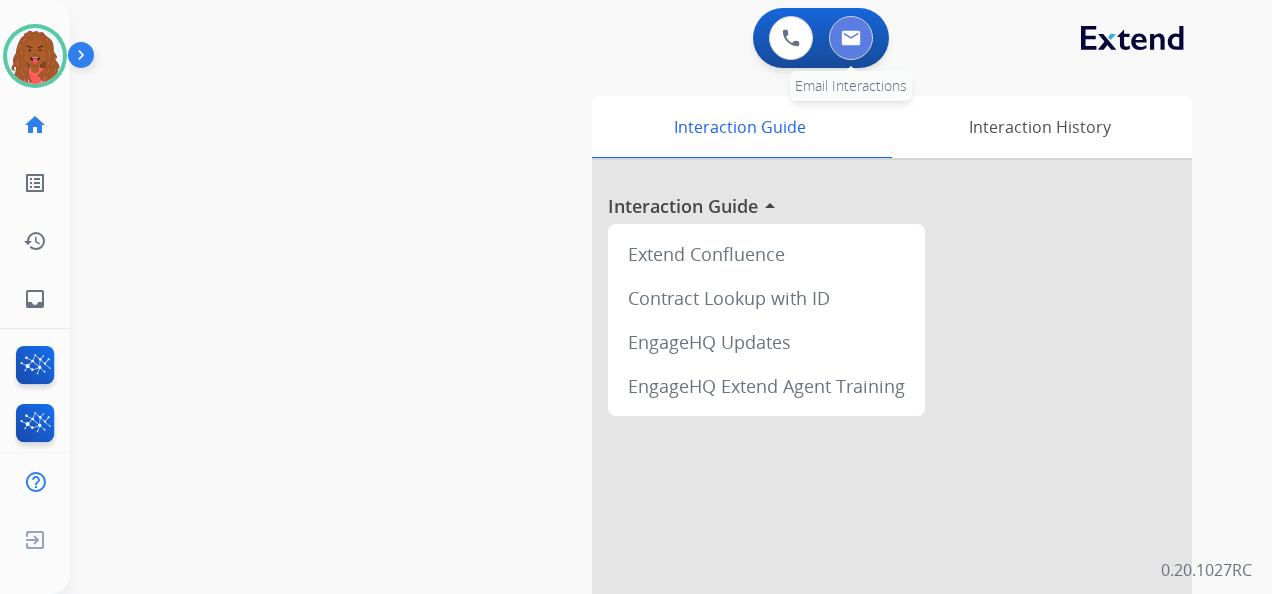 click at bounding box center (851, 38) 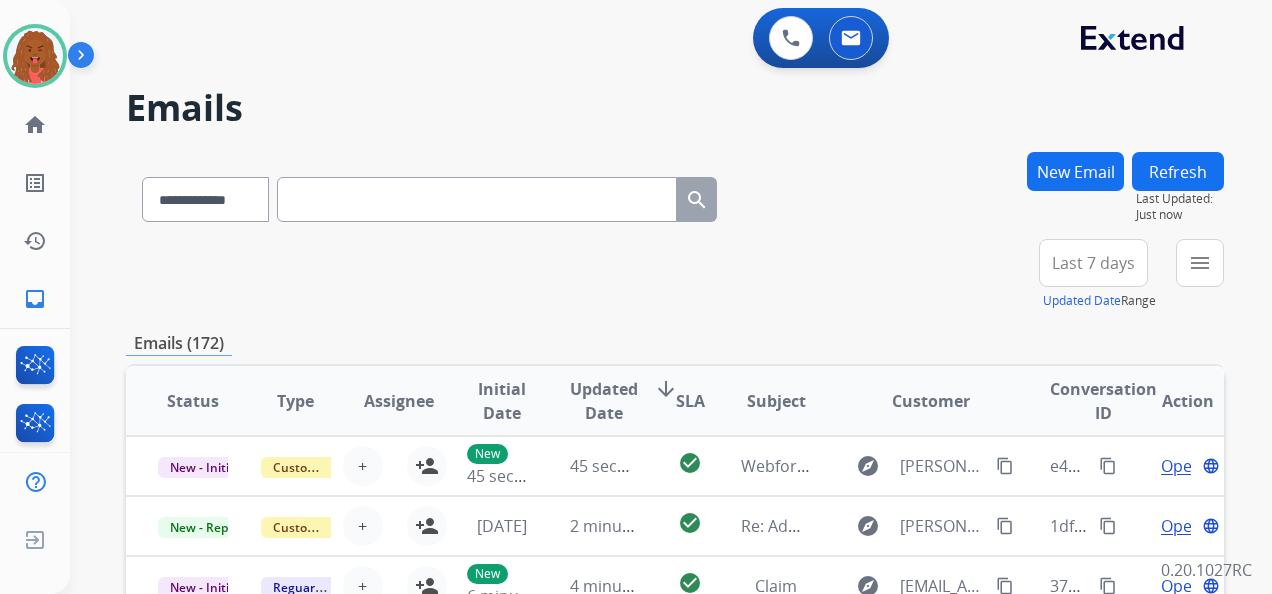 click on "New Email" at bounding box center [1075, 171] 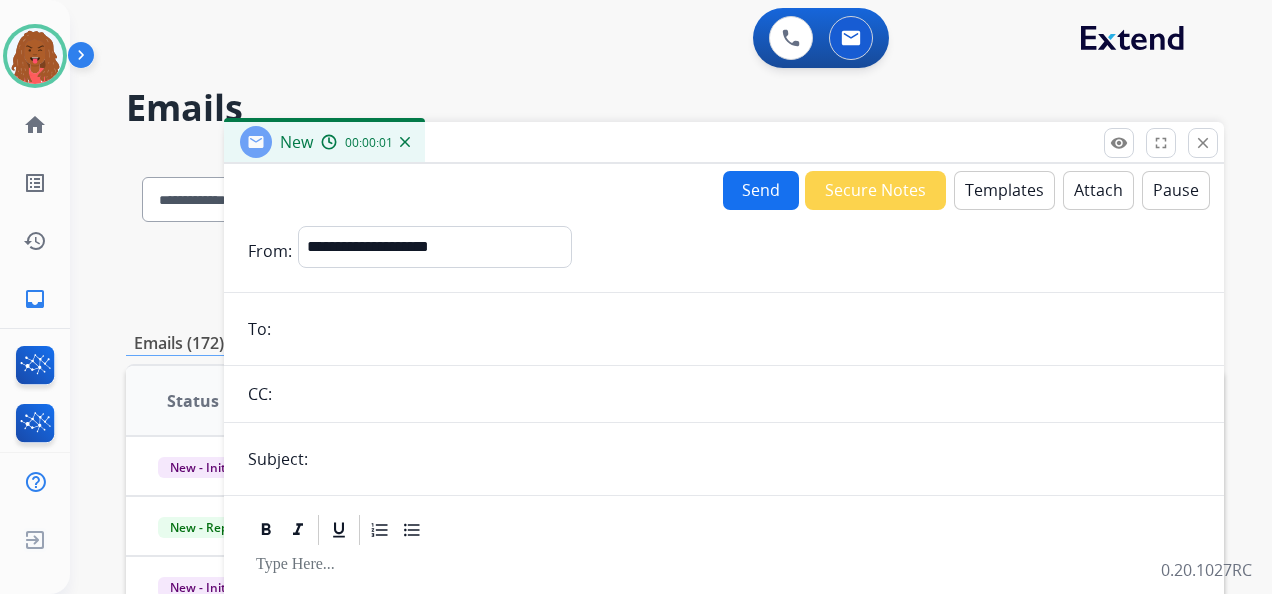 click at bounding box center (738, 329) 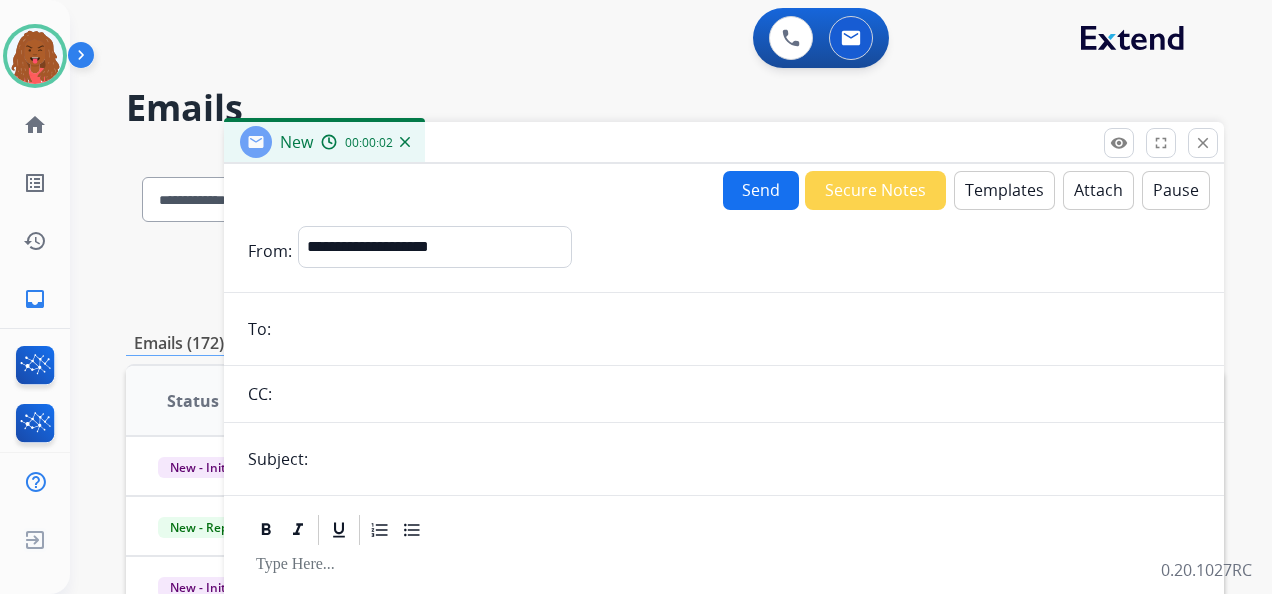 paste on "**********" 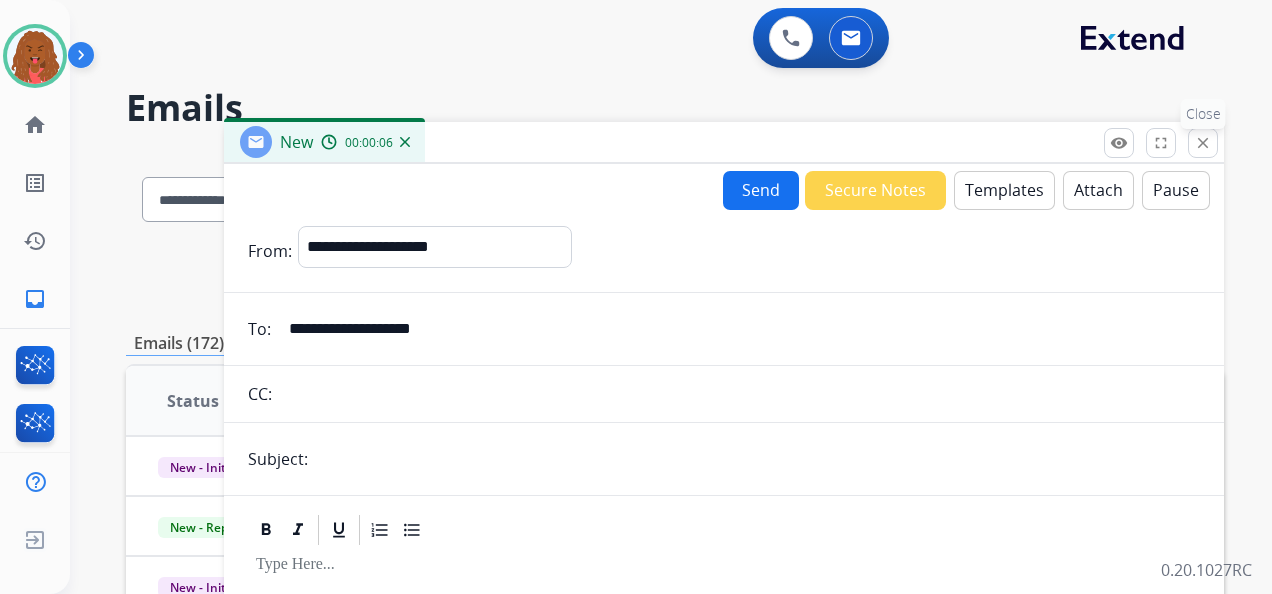 type on "**********" 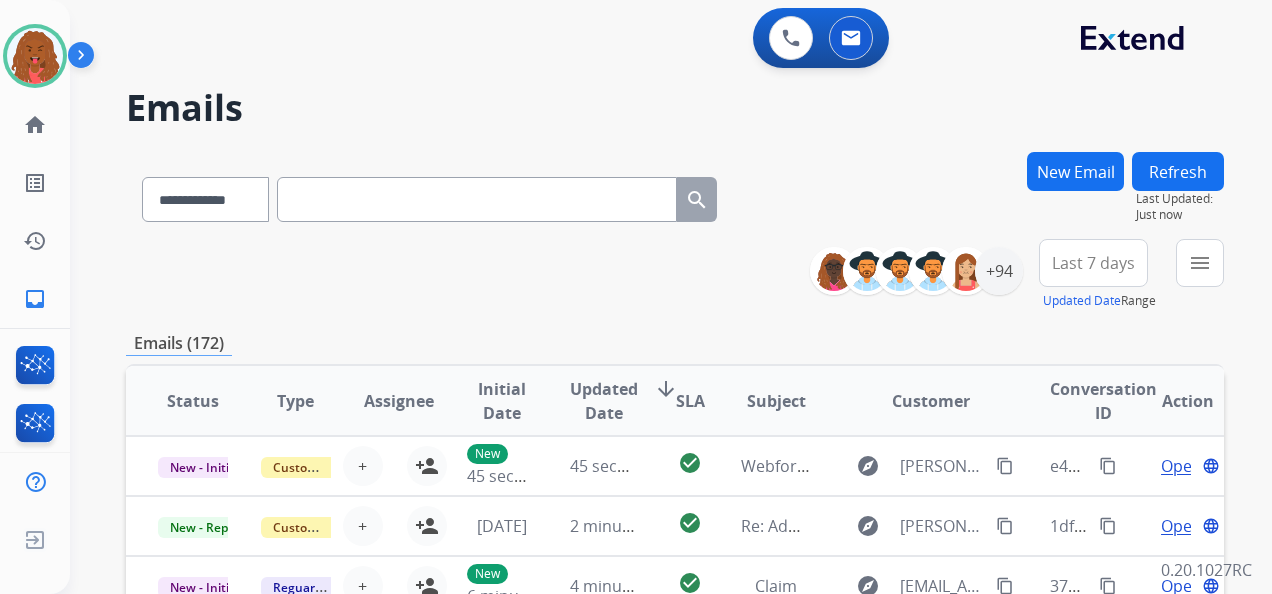 click at bounding box center [477, 199] 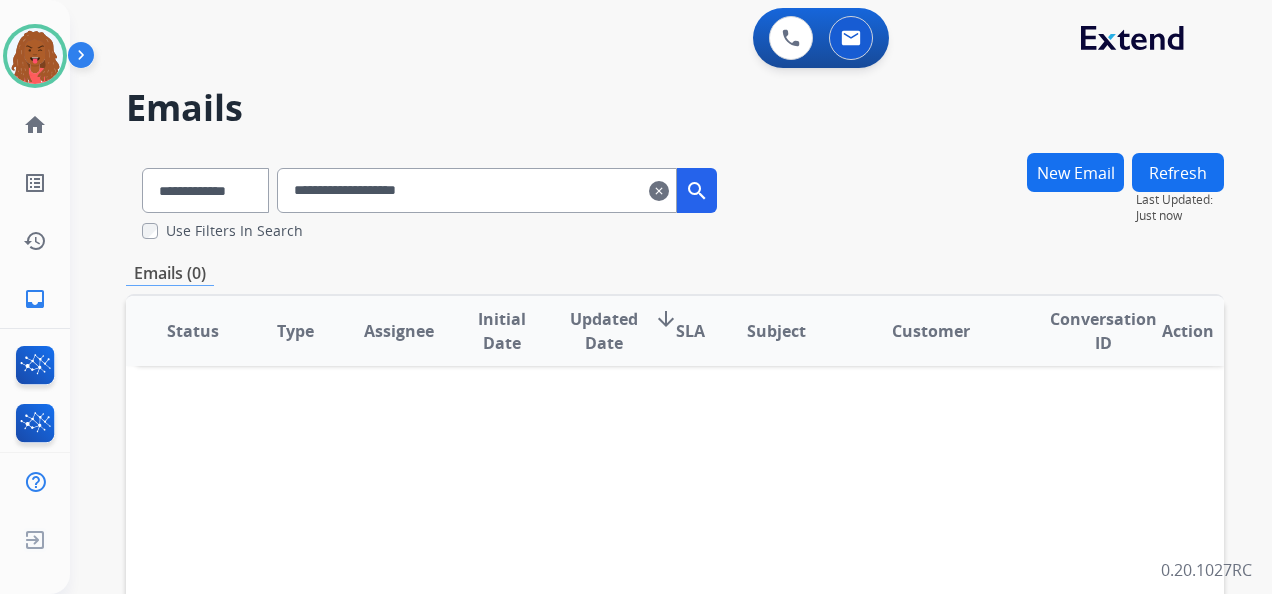 click on "search" at bounding box center (697, 191) 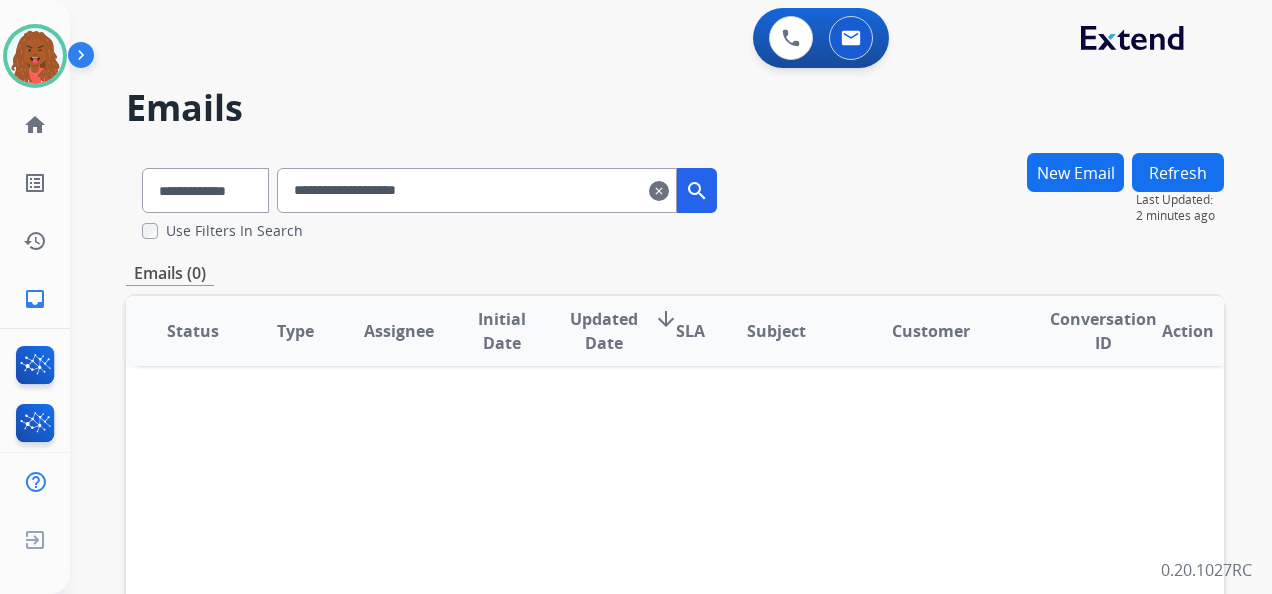 click on "New Email" at bounding box center [1075, 172] 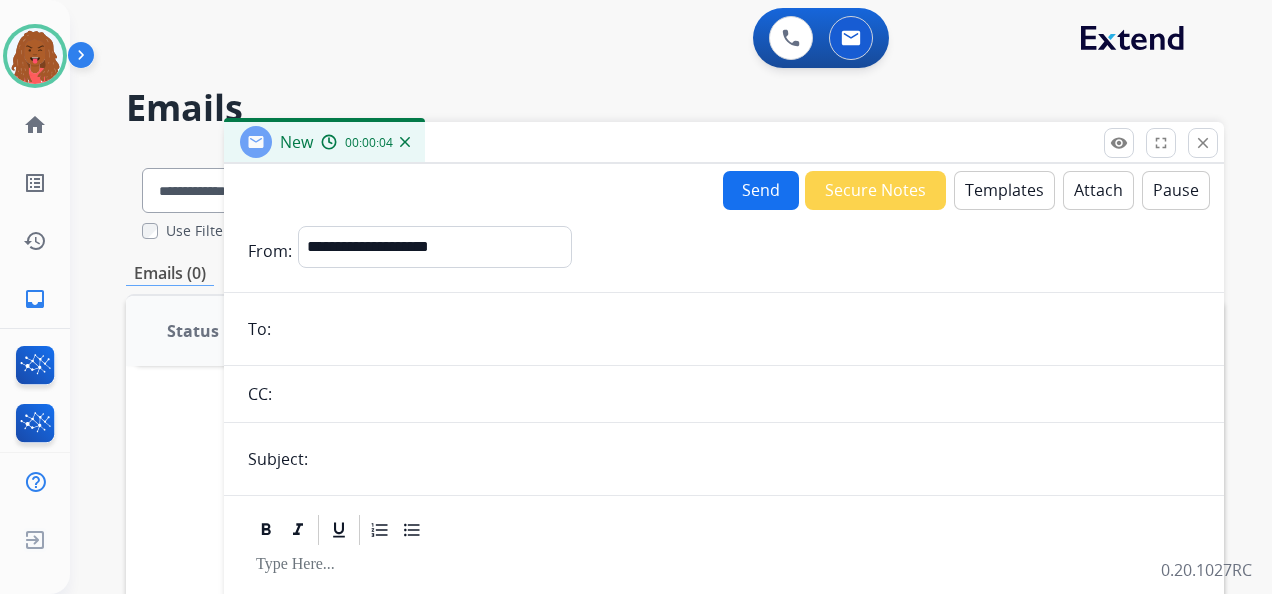 click on "Templates" at bounding box center [1004, 190] 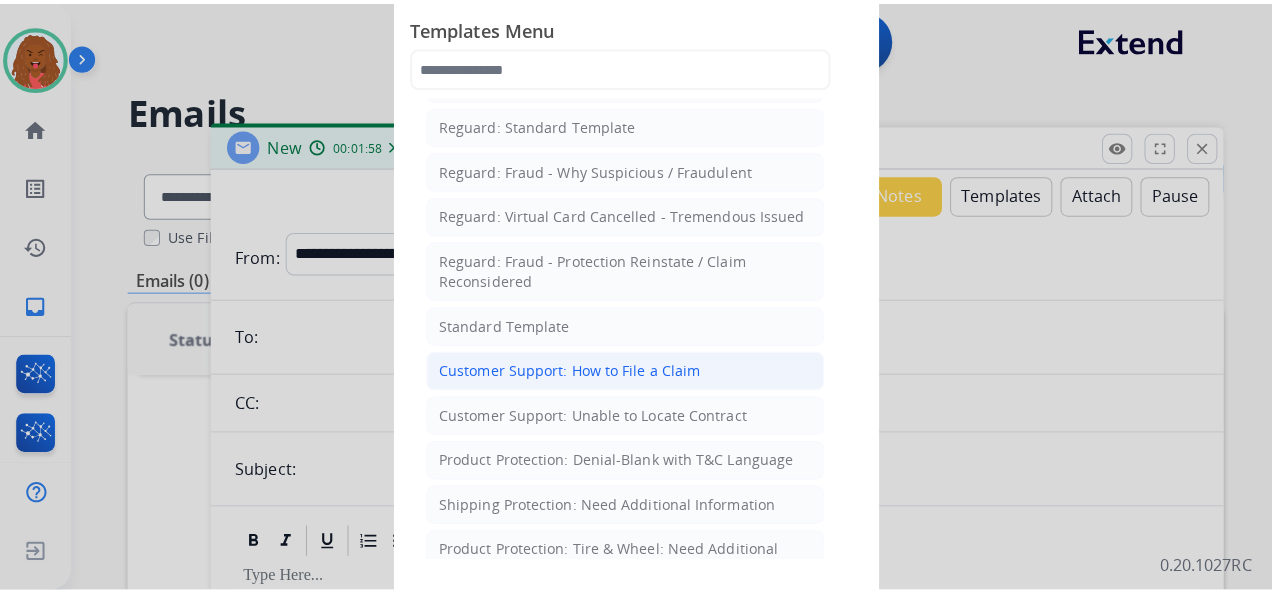 scroll, scrollTop: 300, scrollLeft: 0, axis: vertical 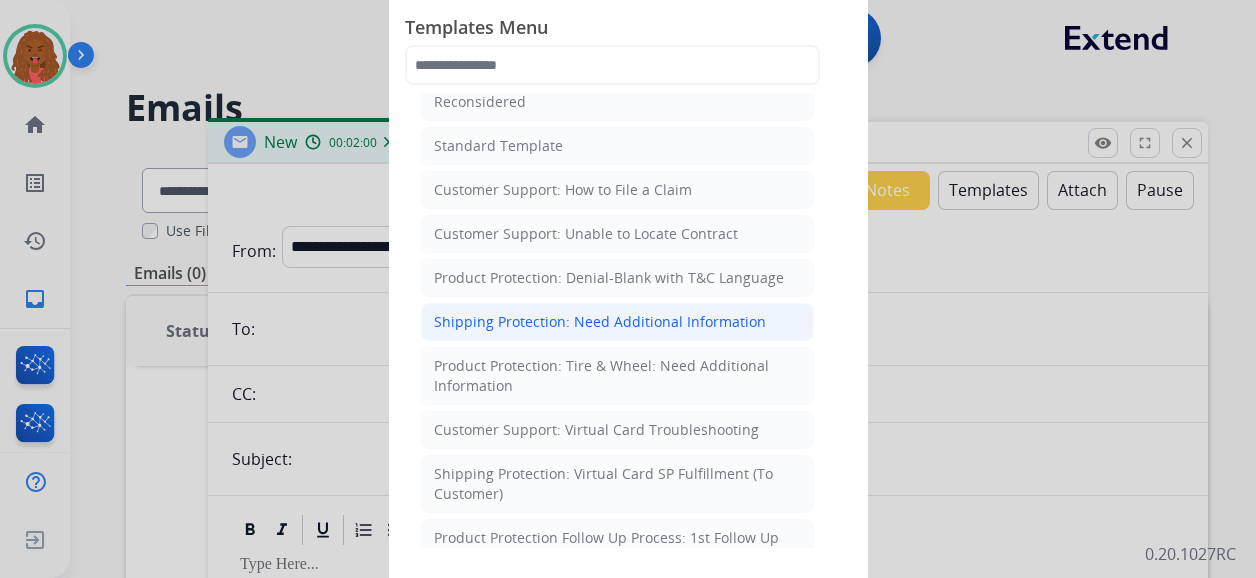 click on "Shipping Protection: Need Additional Information" 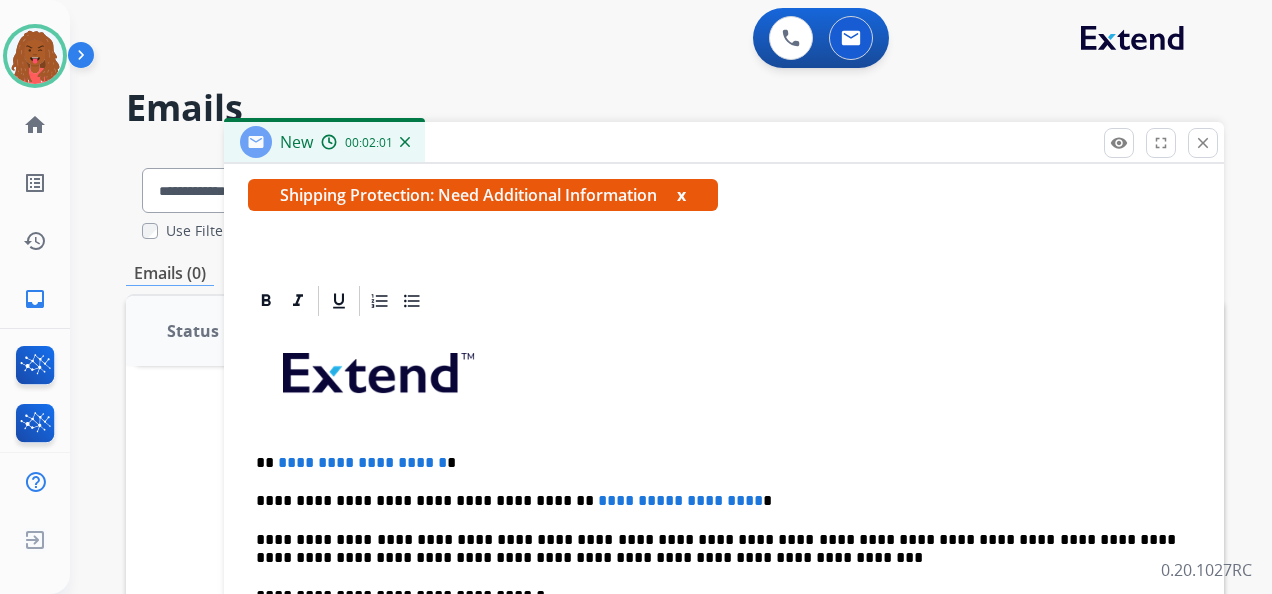 scroll, scrollTop: 400, scrollLeft: 0, axis: vertical 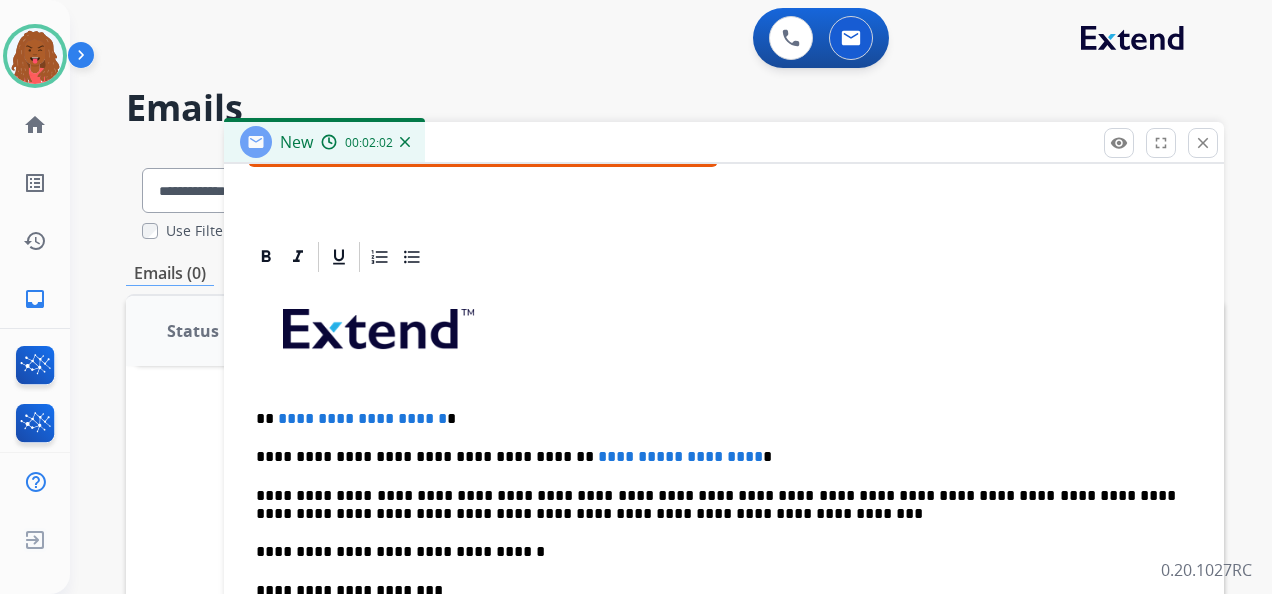 drag, startPoint x: 471, startPoint y: 418, endPoint x: 509, endPoint y: 420, distance: 38.052597 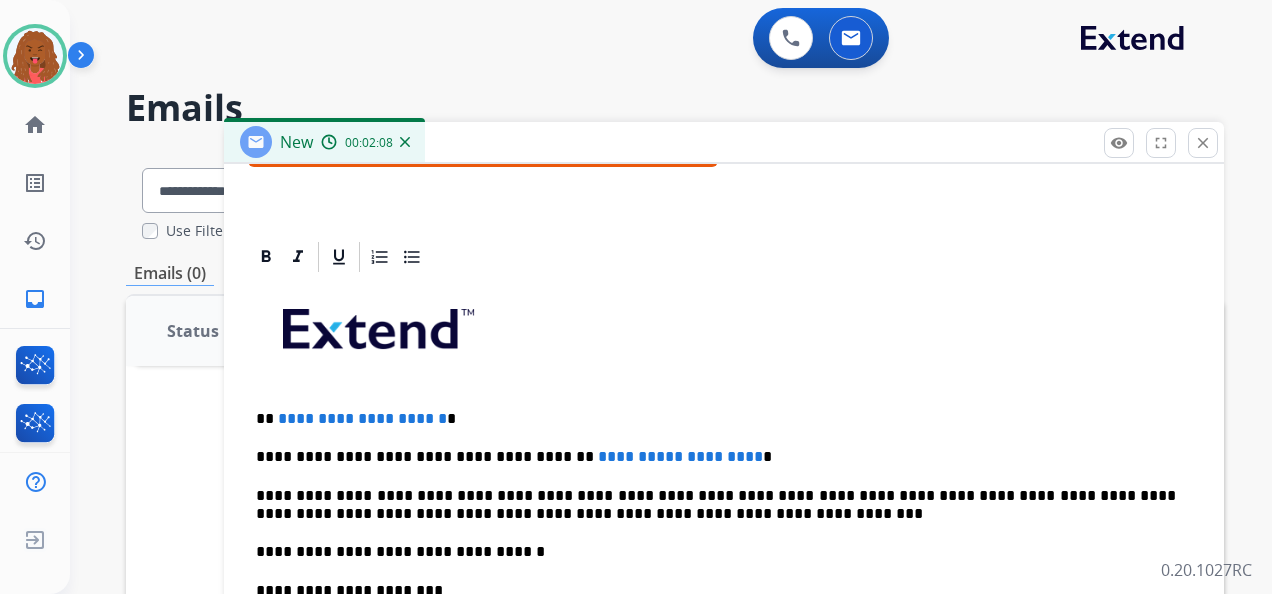 type 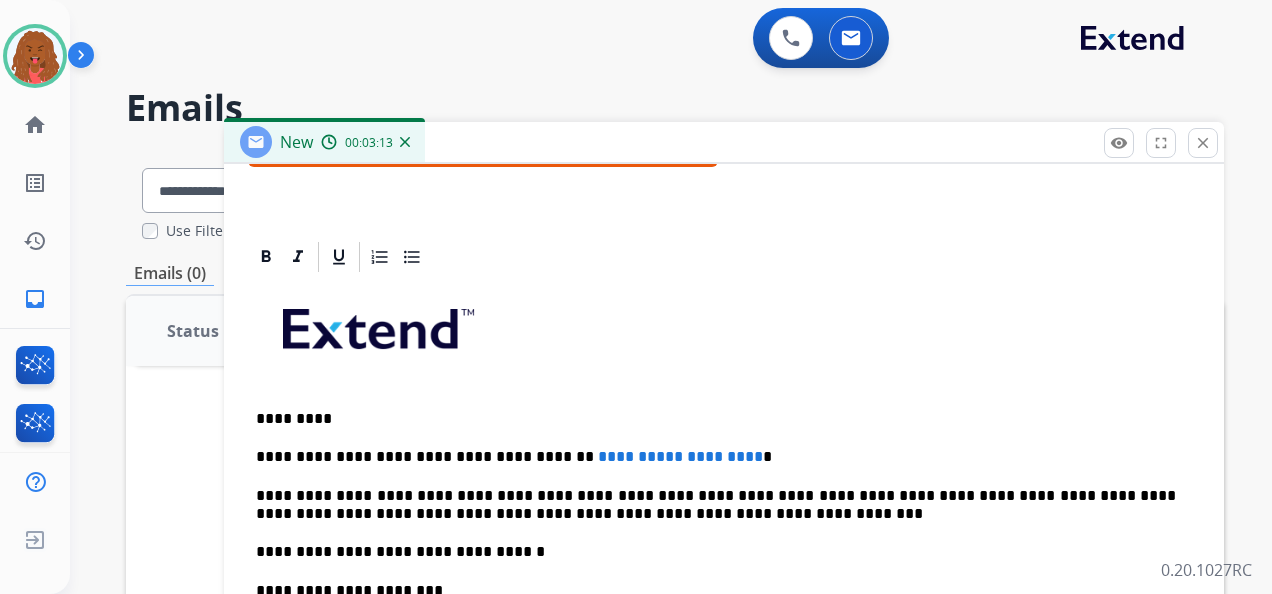 drag, startPoint x: 736, startPoint y: 460, endPoint x: 791, endPoint y: 462, distance: 55.03635 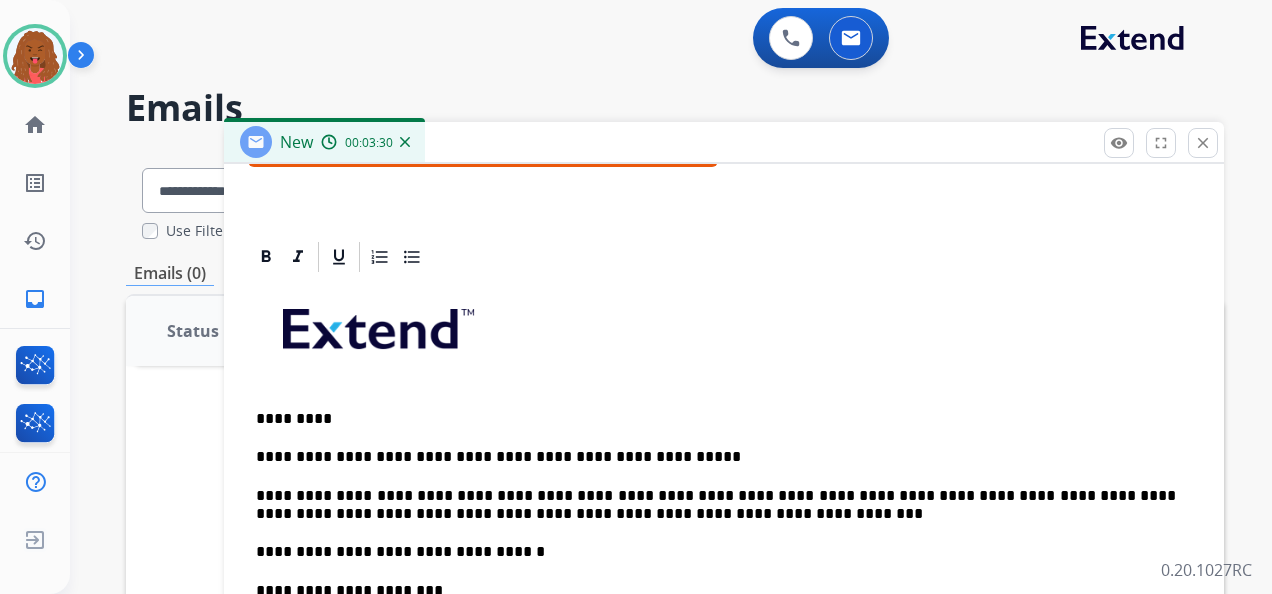 click on "**********" at bounding box center (724, 580) 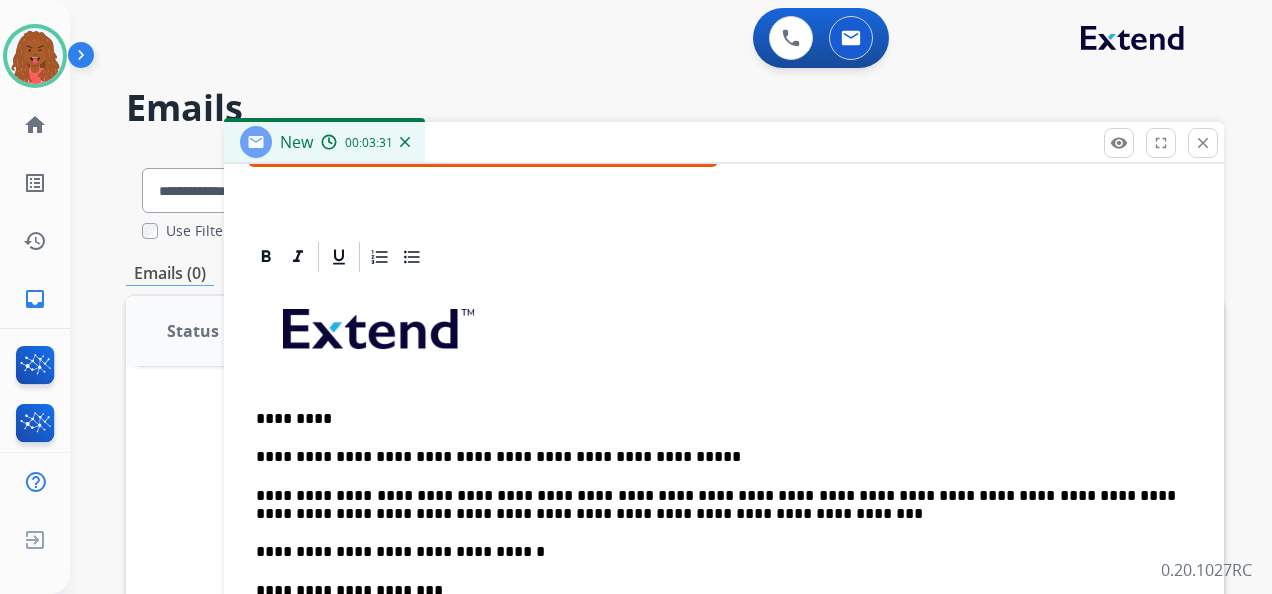 click on "**********" at bounding box center [716, 505] 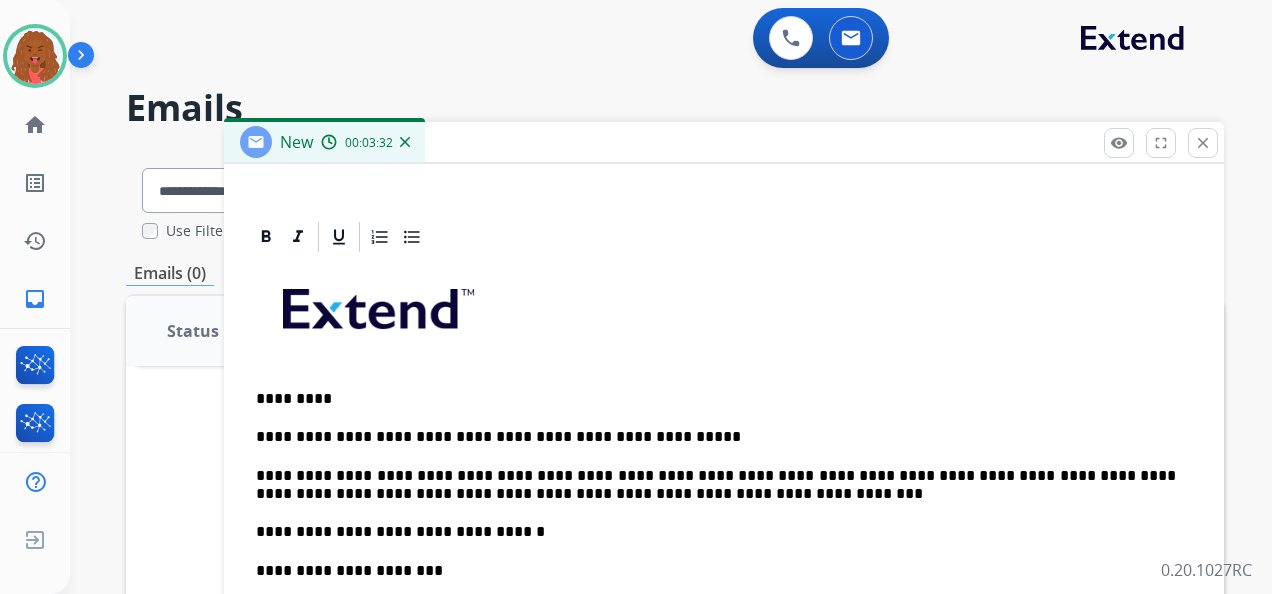 scroll, scrollTop: 439, scrollLeft: 0, axis: vertical 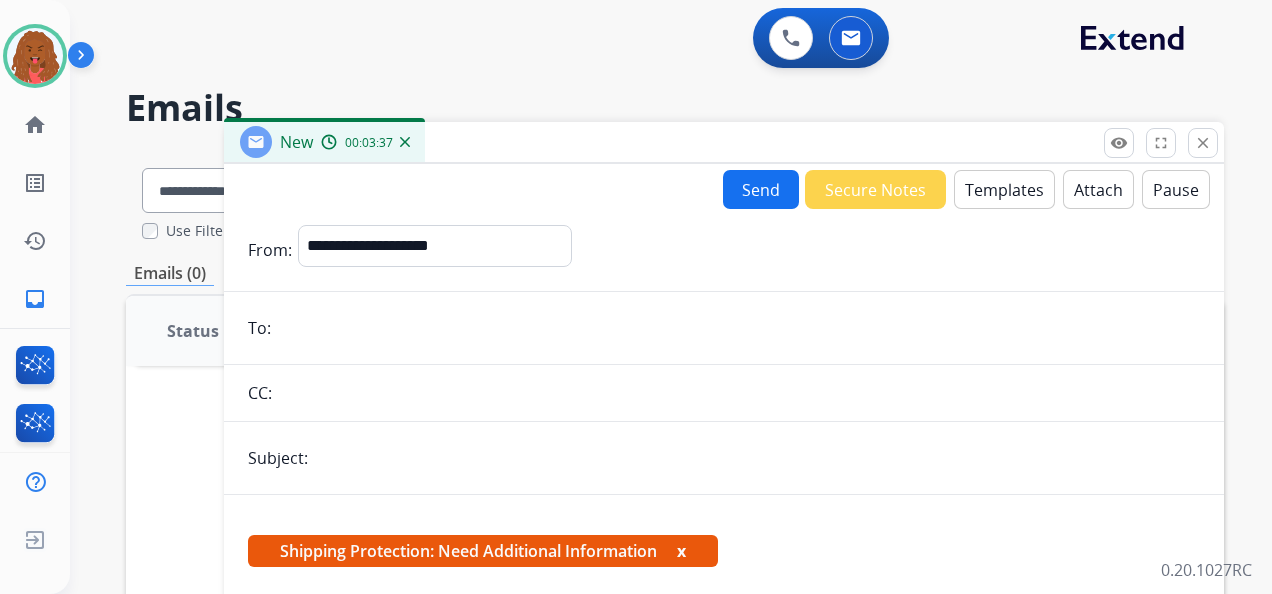 click at bounding box center (738, 328) 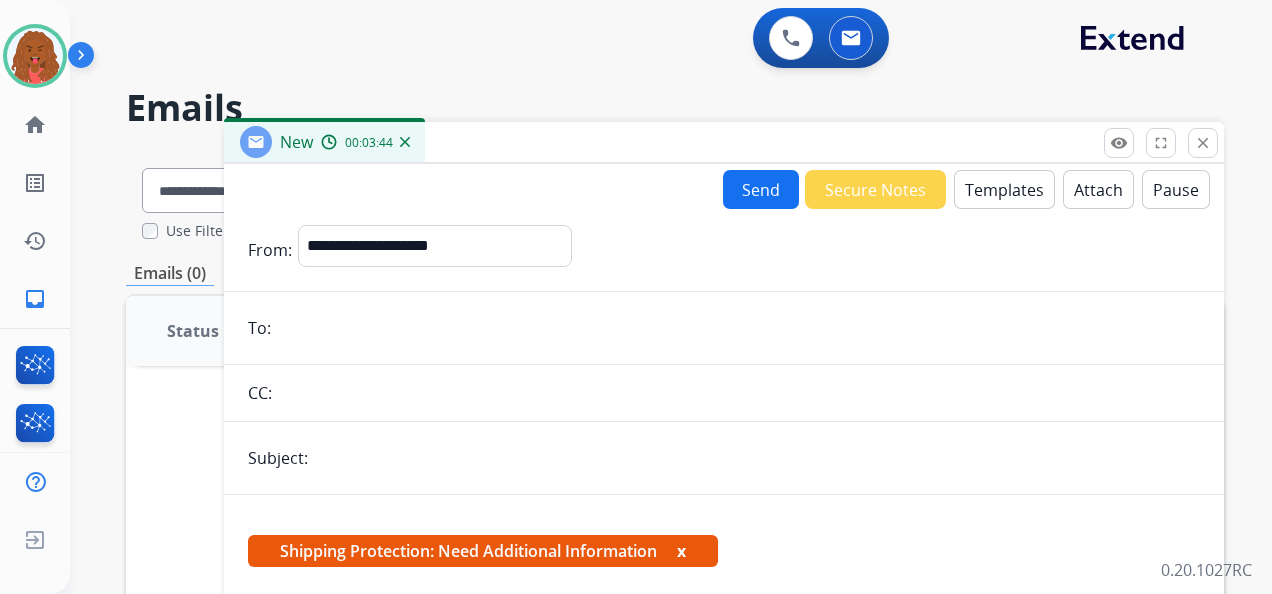type on "**********" 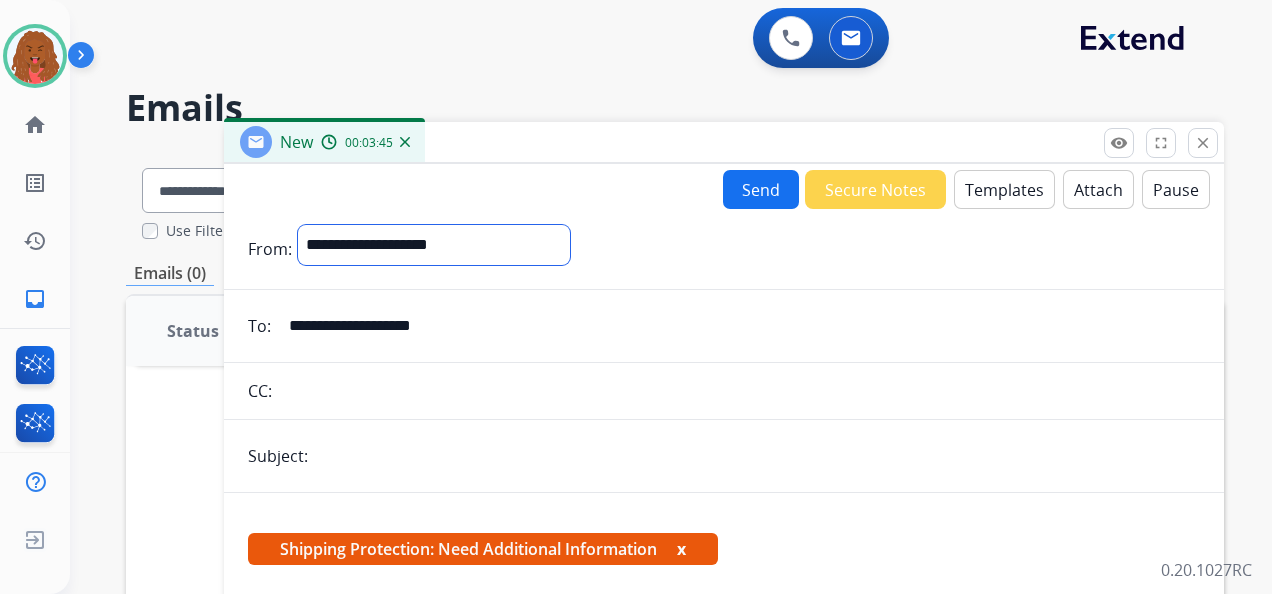 click on "**********" at bounding box center [434, 245] 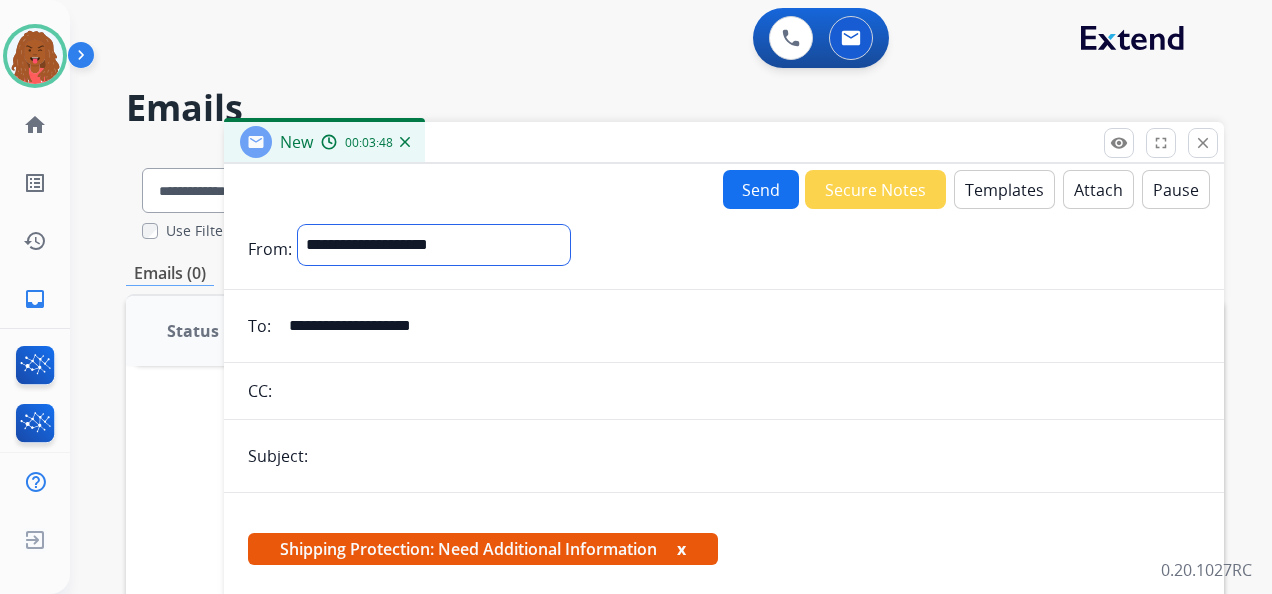 select on "**********" 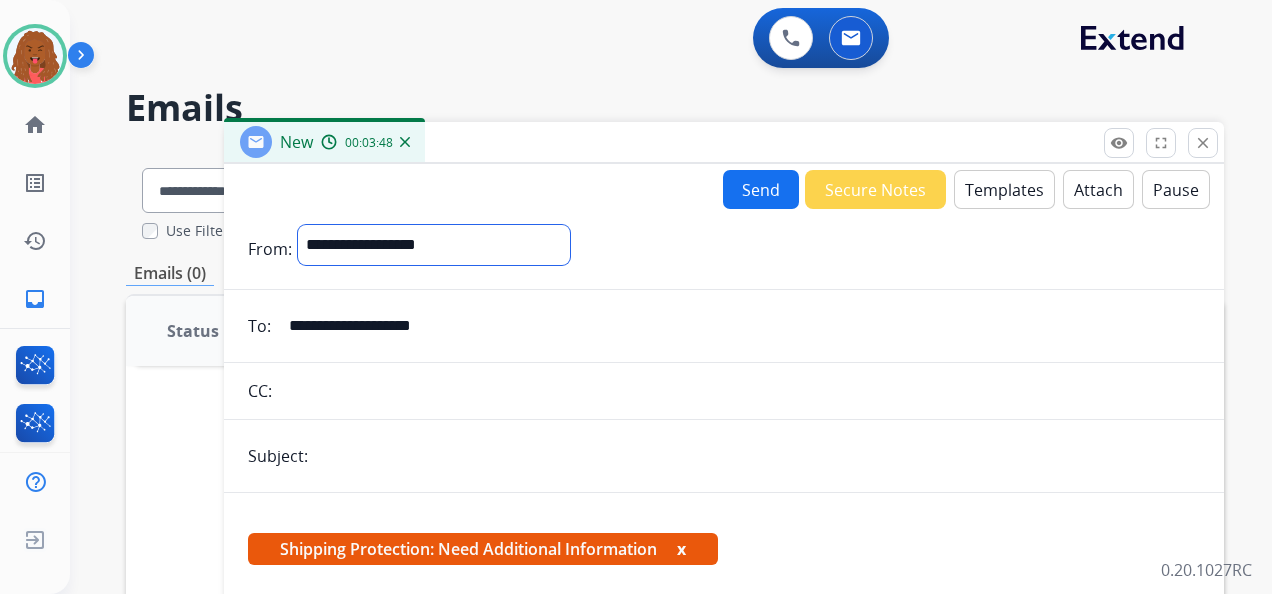 click on "**********" at bounding box center [434, 245] 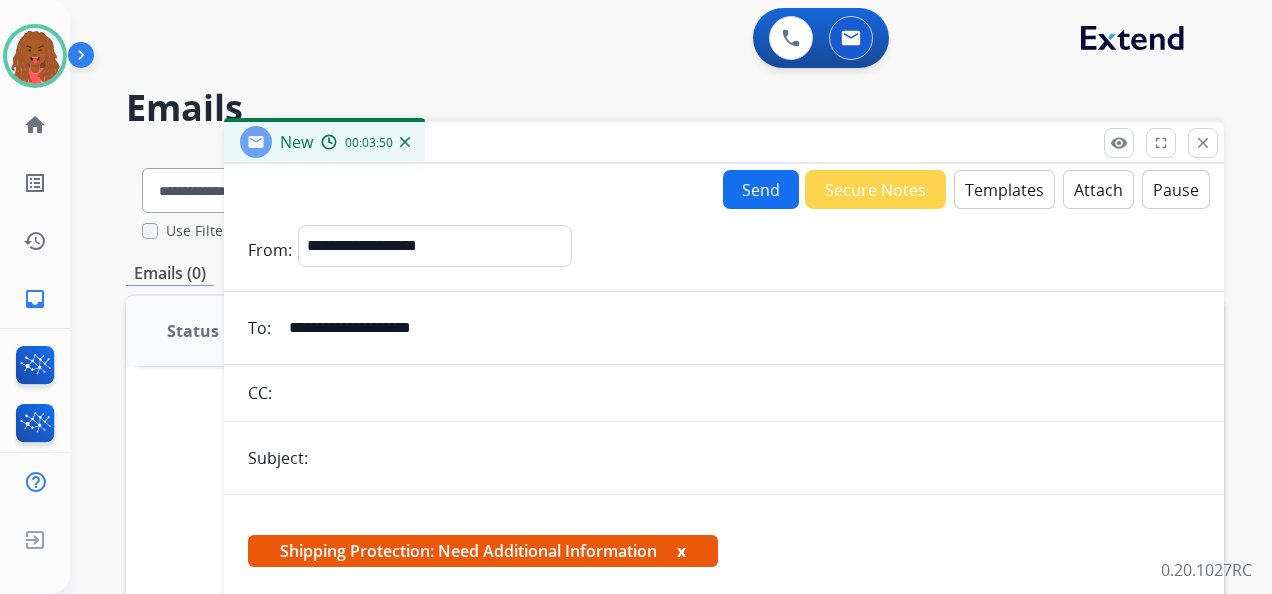 click at bounding box center [757, 458] 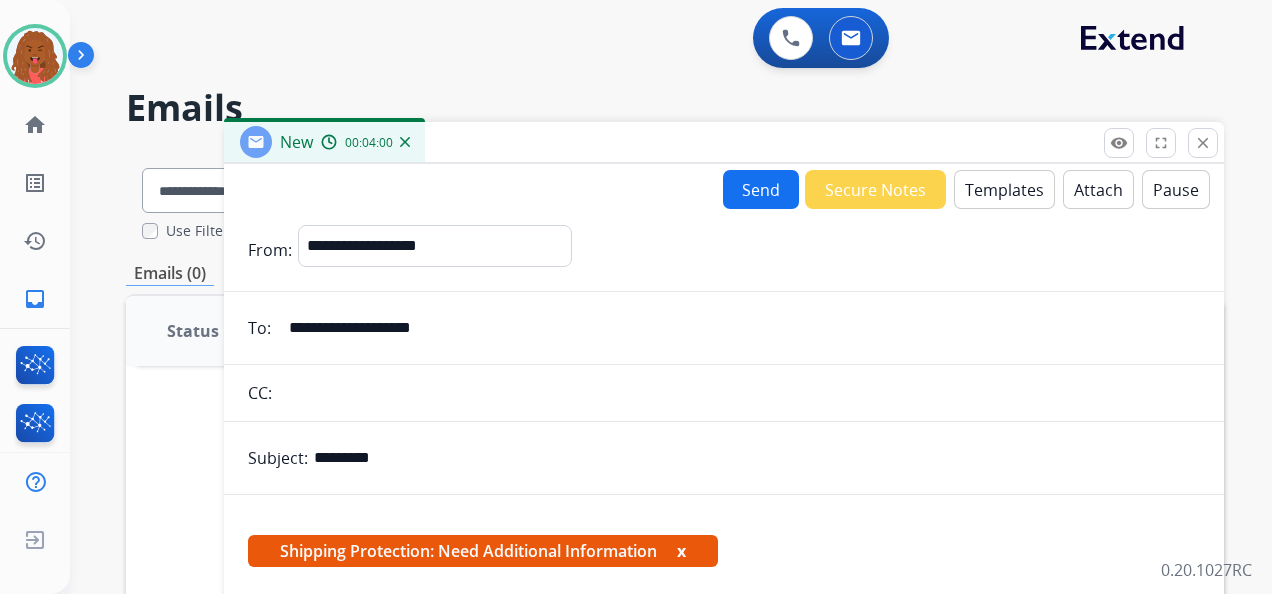 type on "*********" 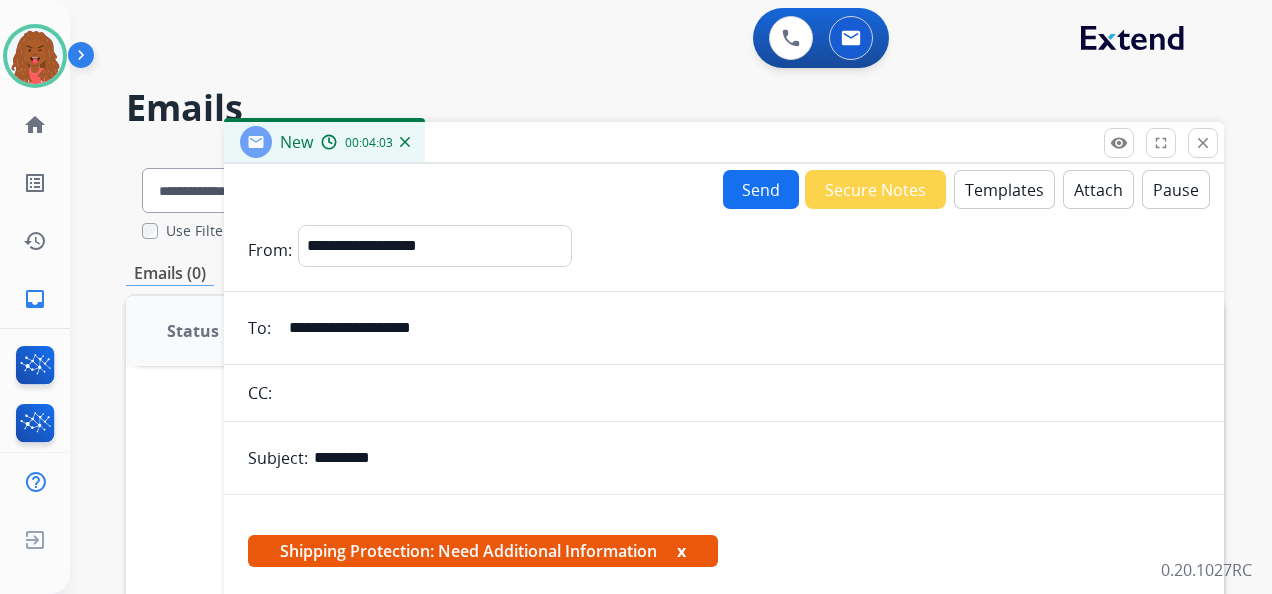 click on "Send" at bounding box center (761, 189) 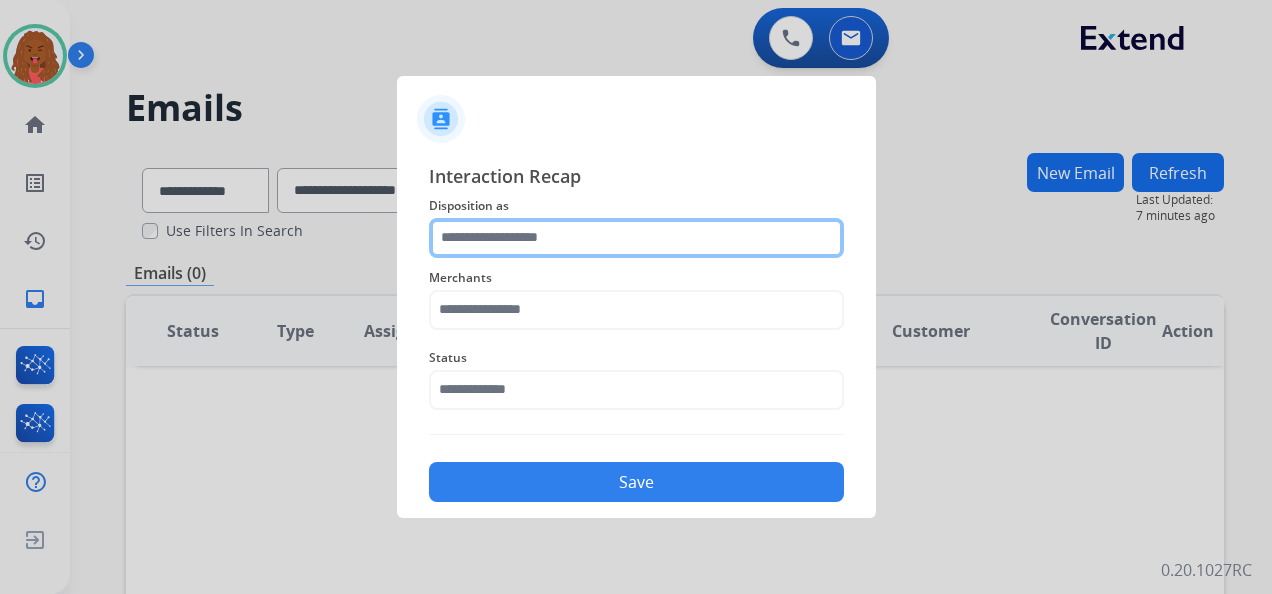 click 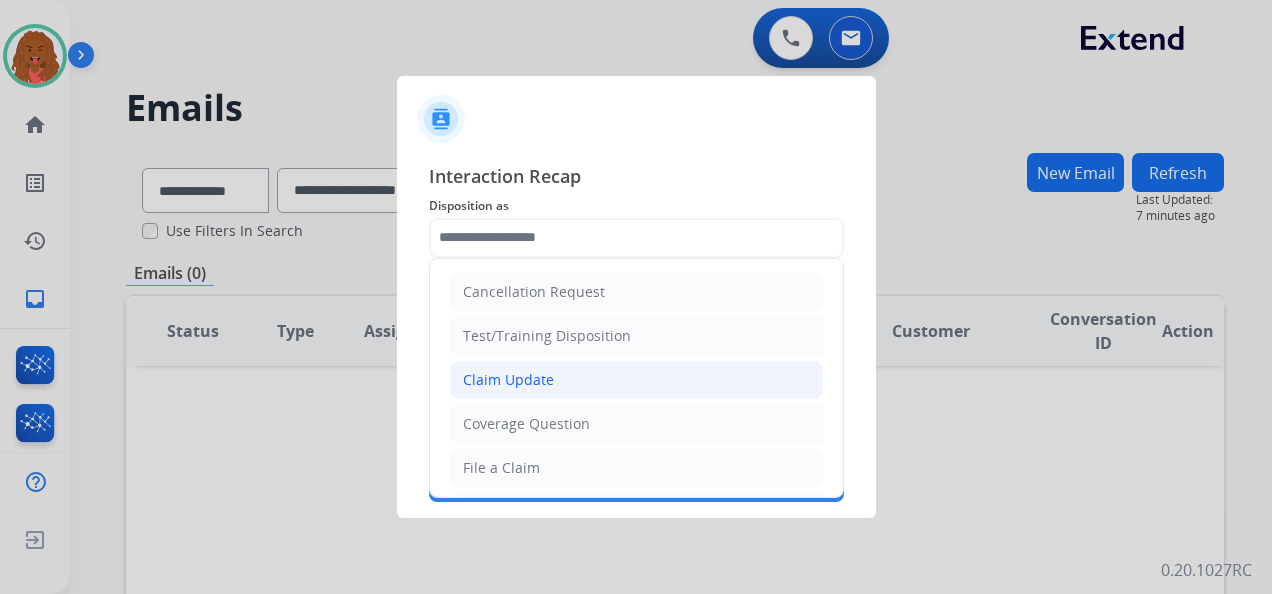 click on "Claim Update" 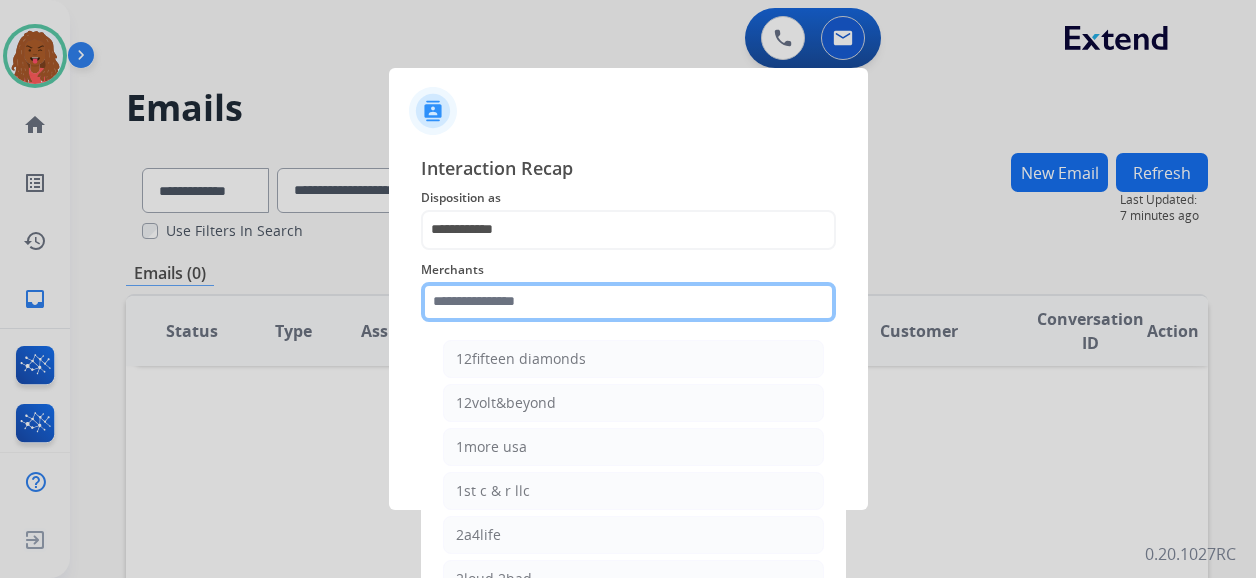 click 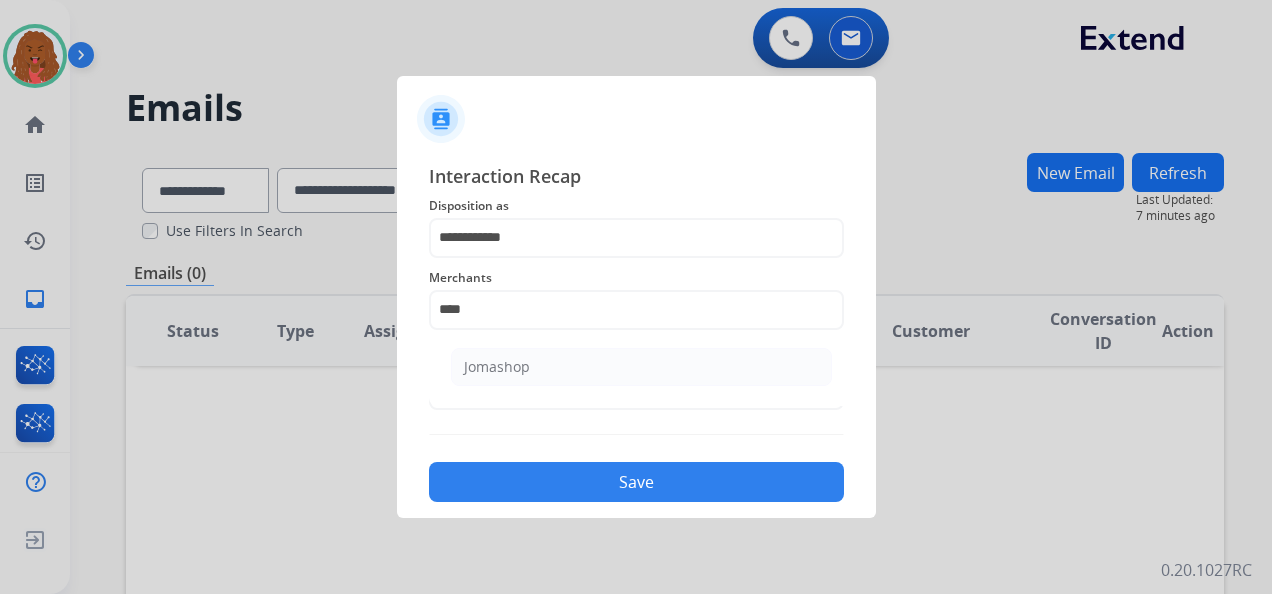 click on "Jomashop" 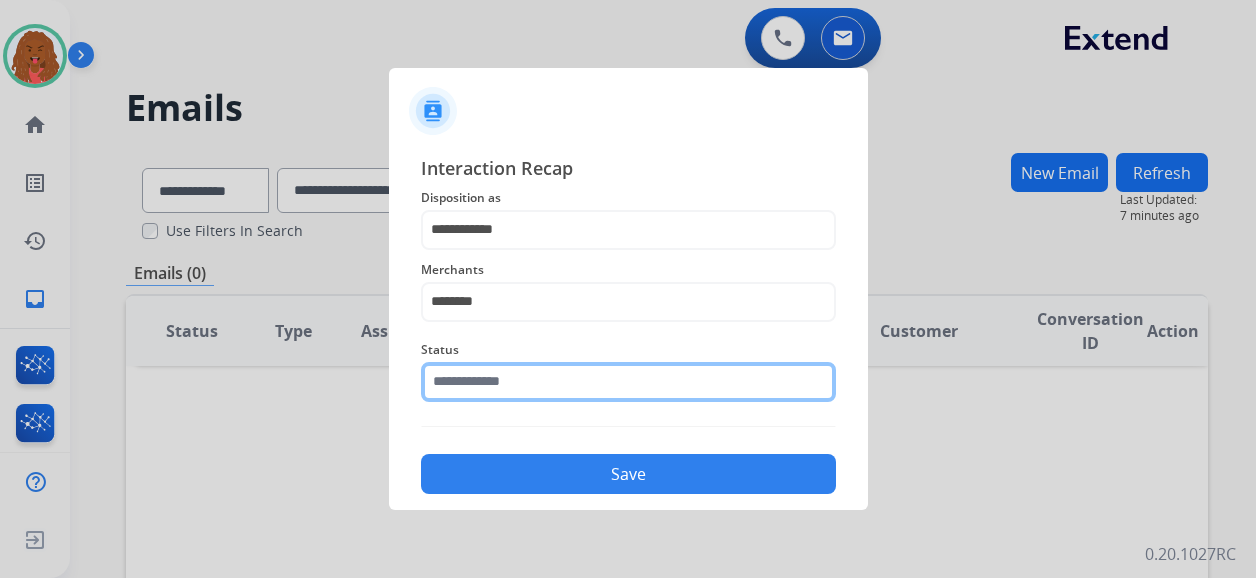 click 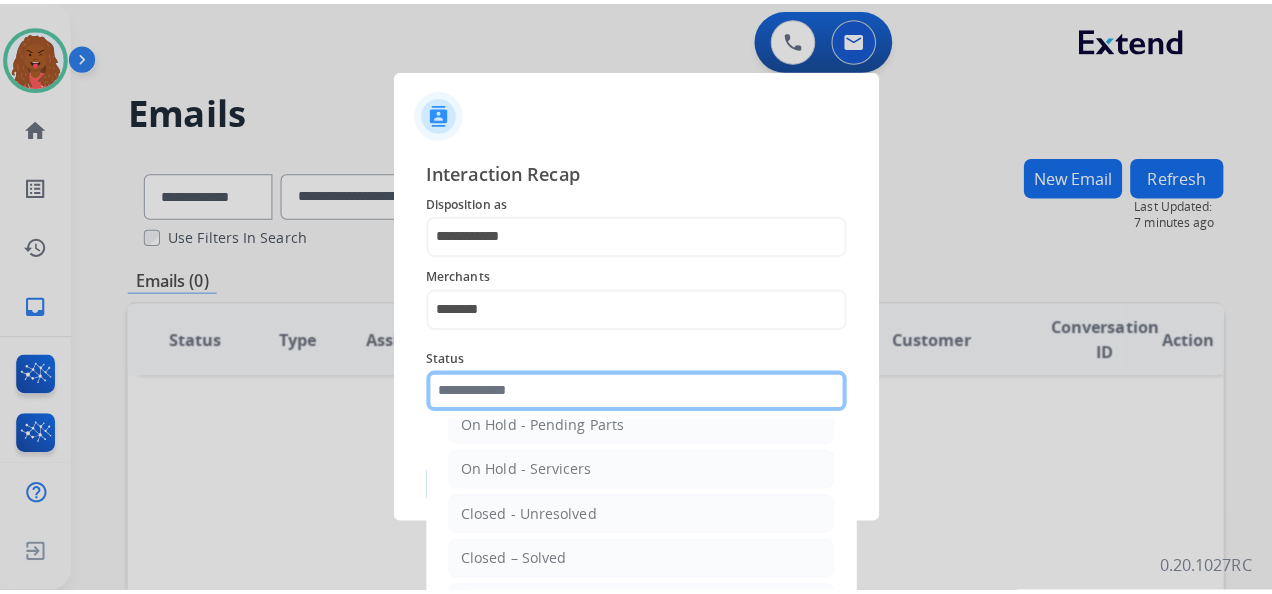 scroll, scrollTop: 114, scrollLeft: 0, axis: vertical 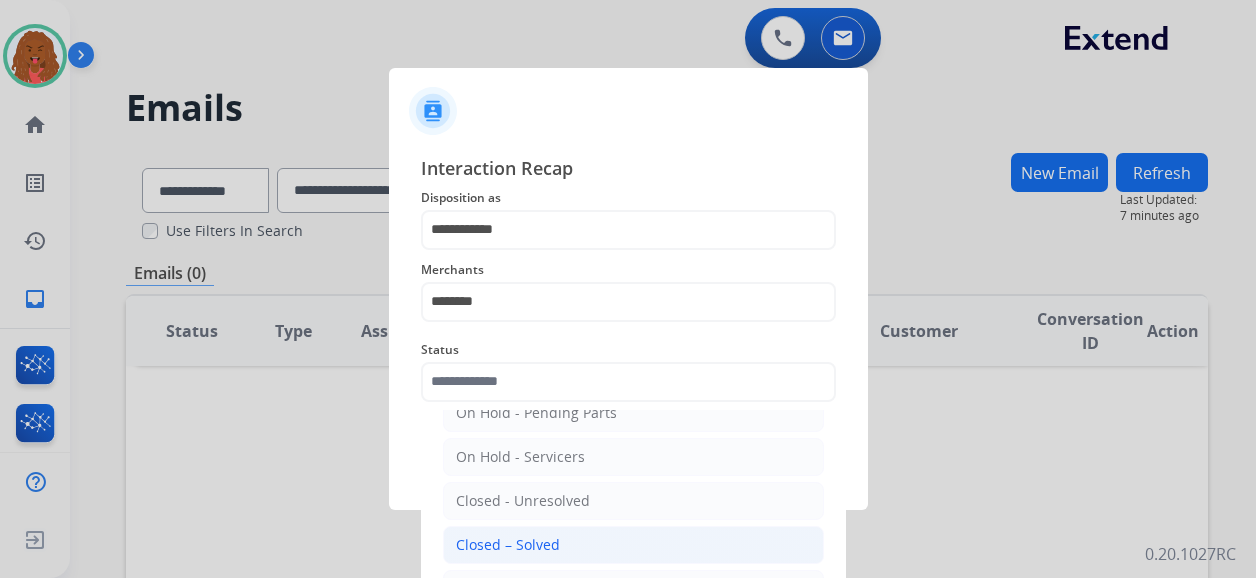 click on "Closed – Solved" 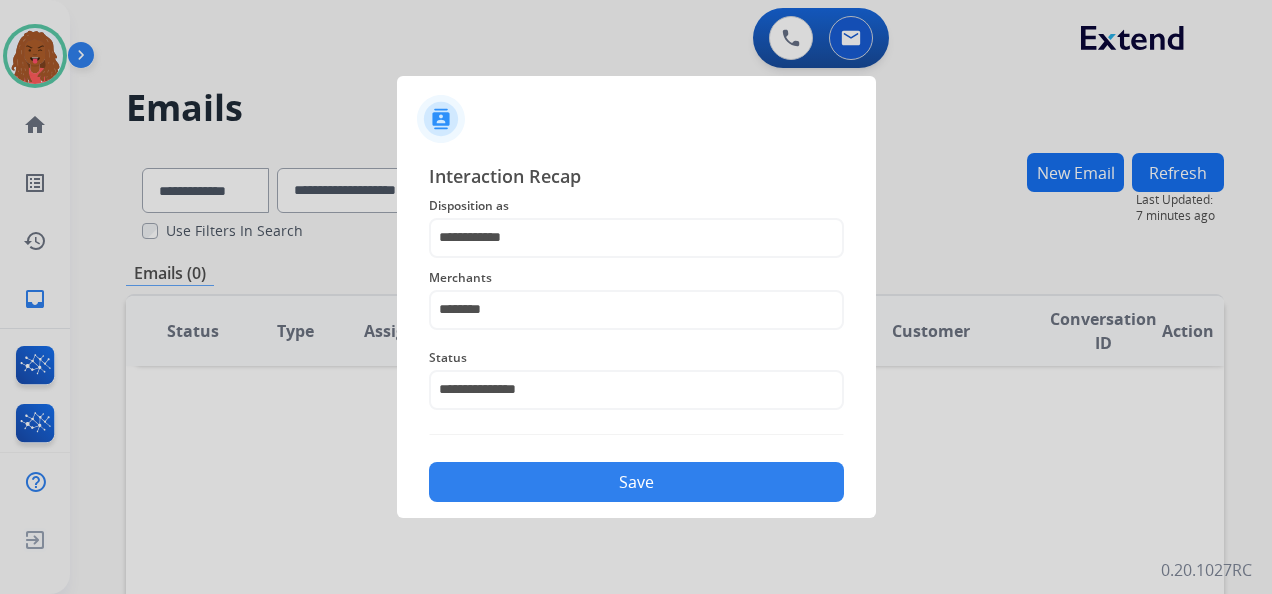 click on "Save" 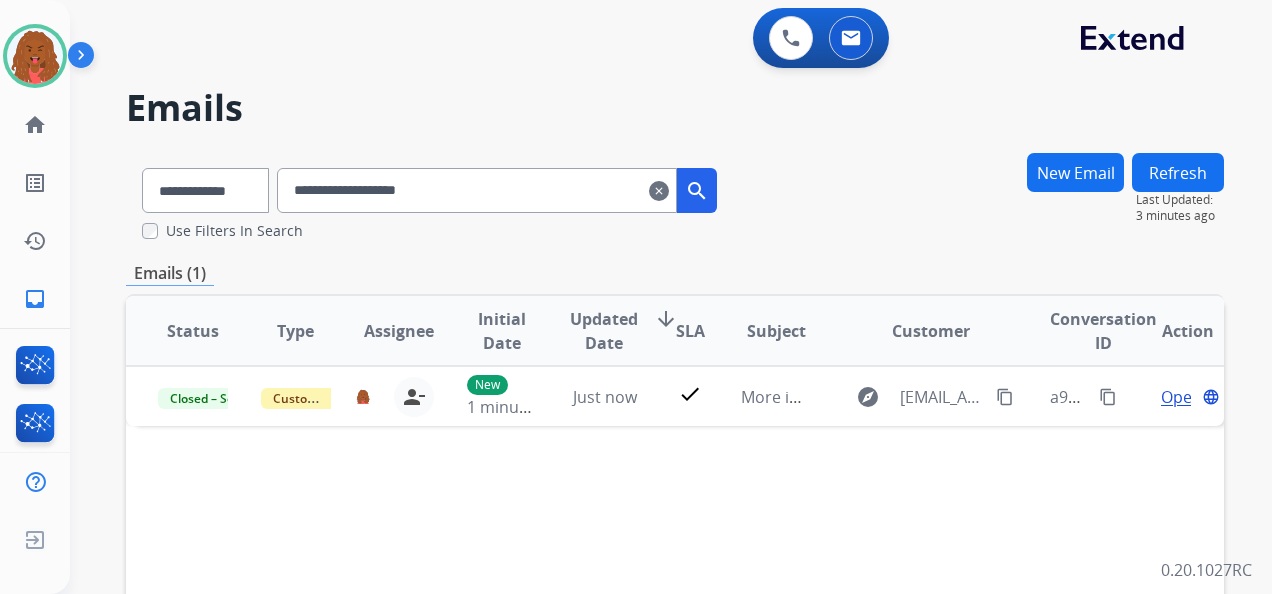 click on "clear" at bounding box center (659, 191) 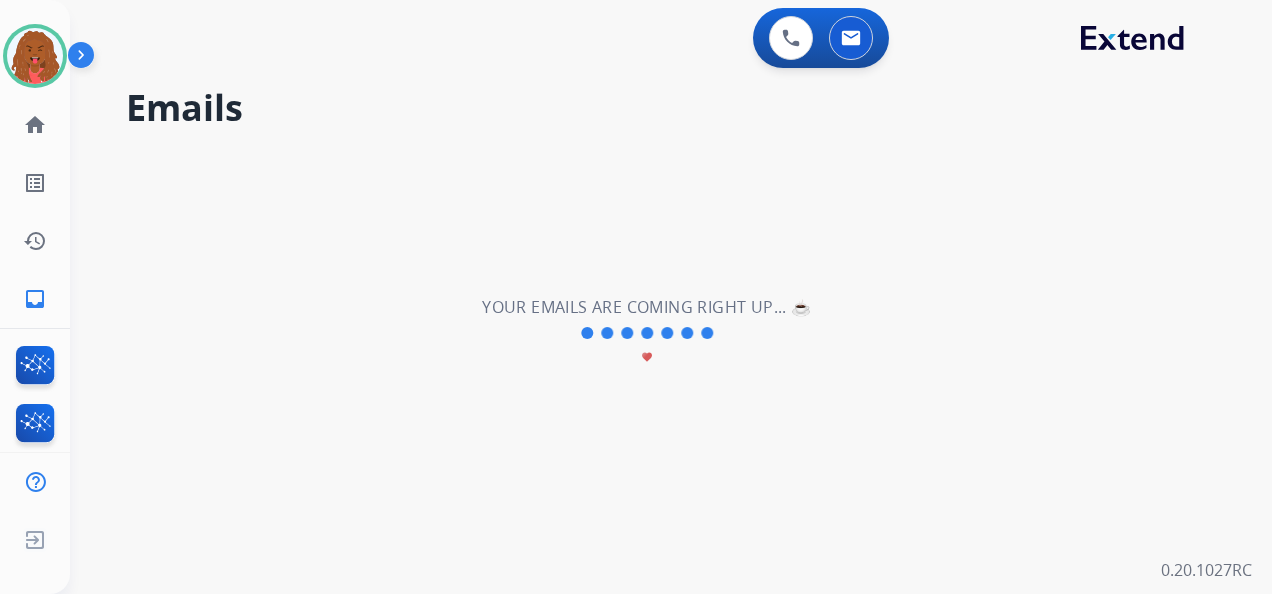 type 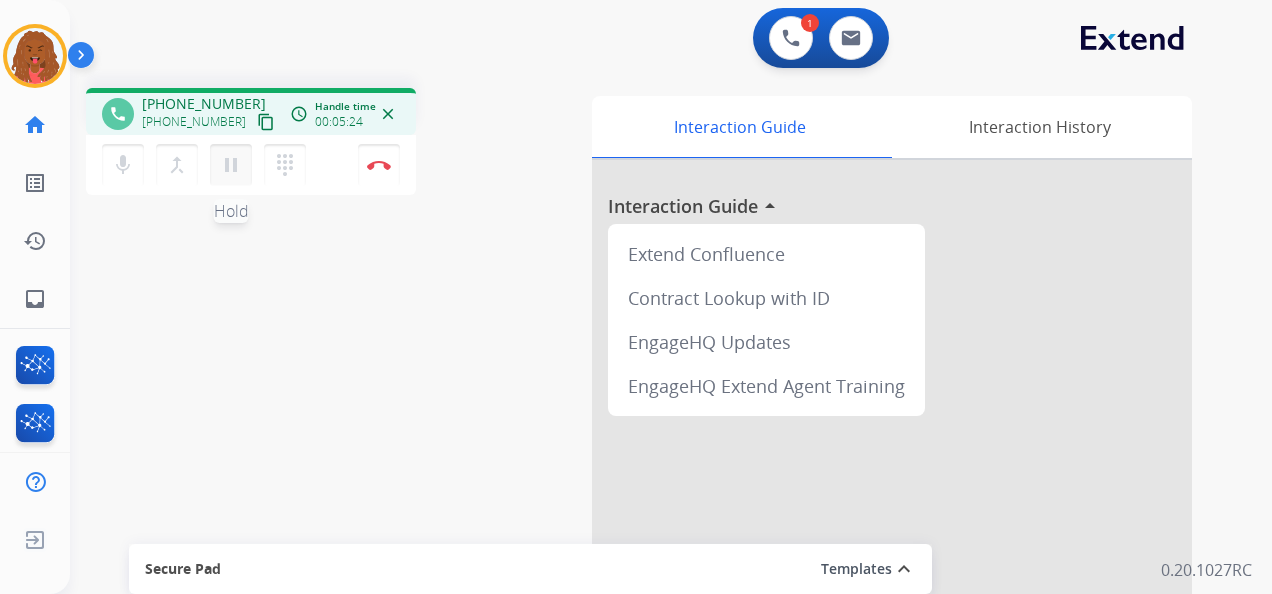 click on "pause" at bounding box center [231, 165] 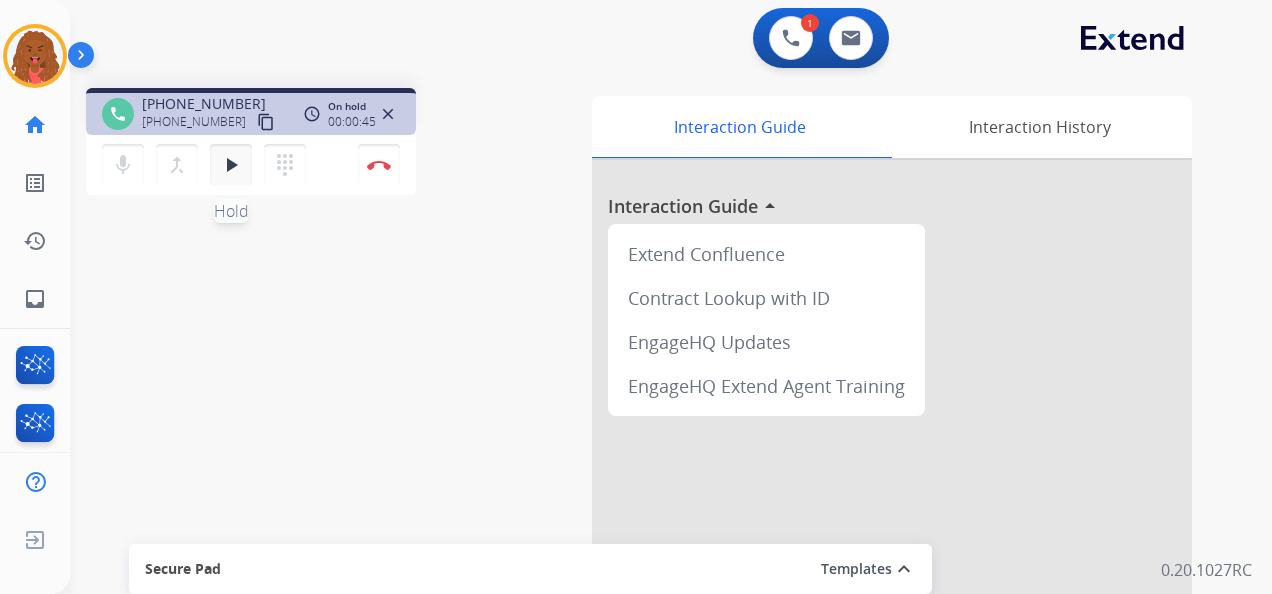 click on "play_arrow Hold" at bounding box center [231, 165] 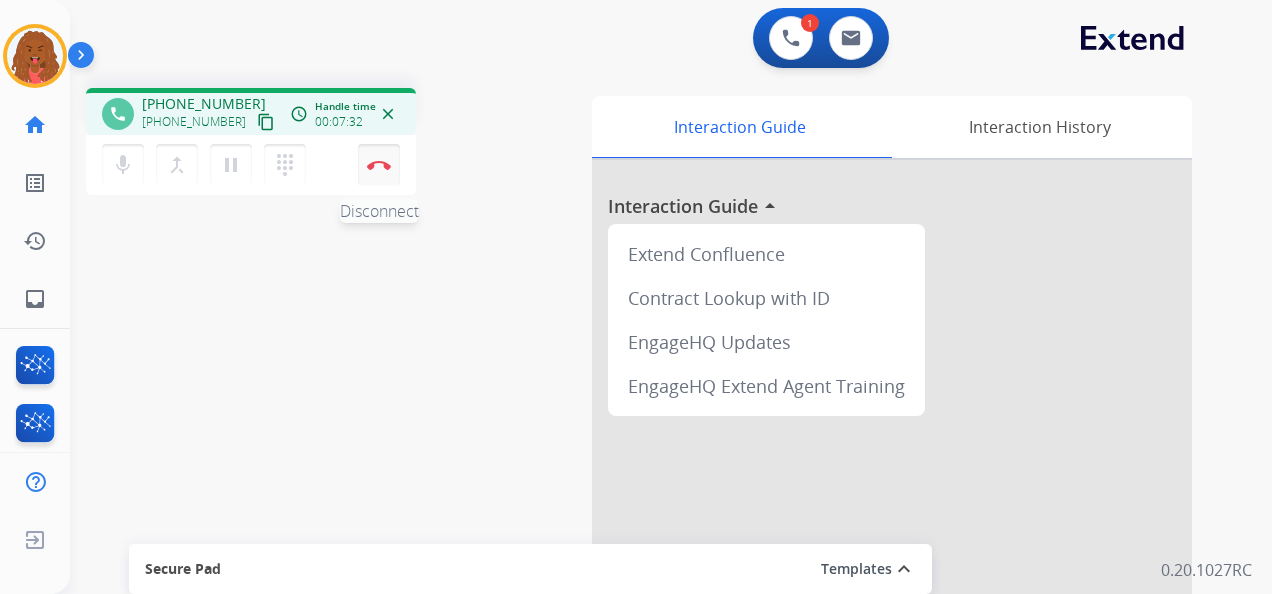 click at bounding box center (379, 165) 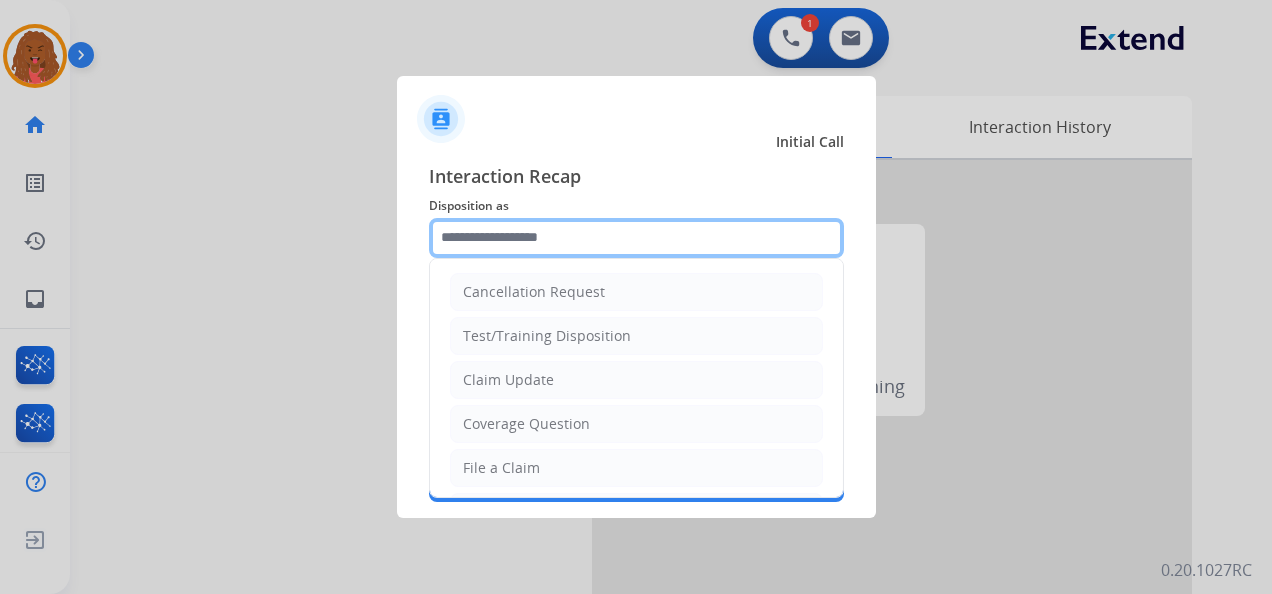 click 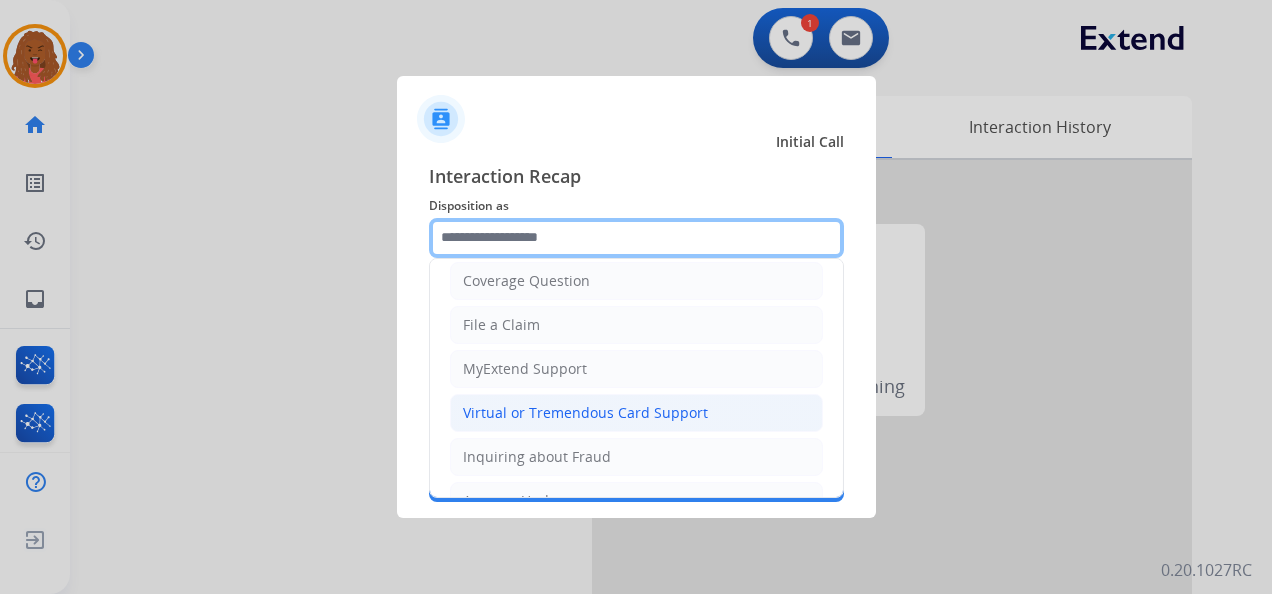 scroll, scrollTop: 100, scrollLeft: 0, axis: vertical 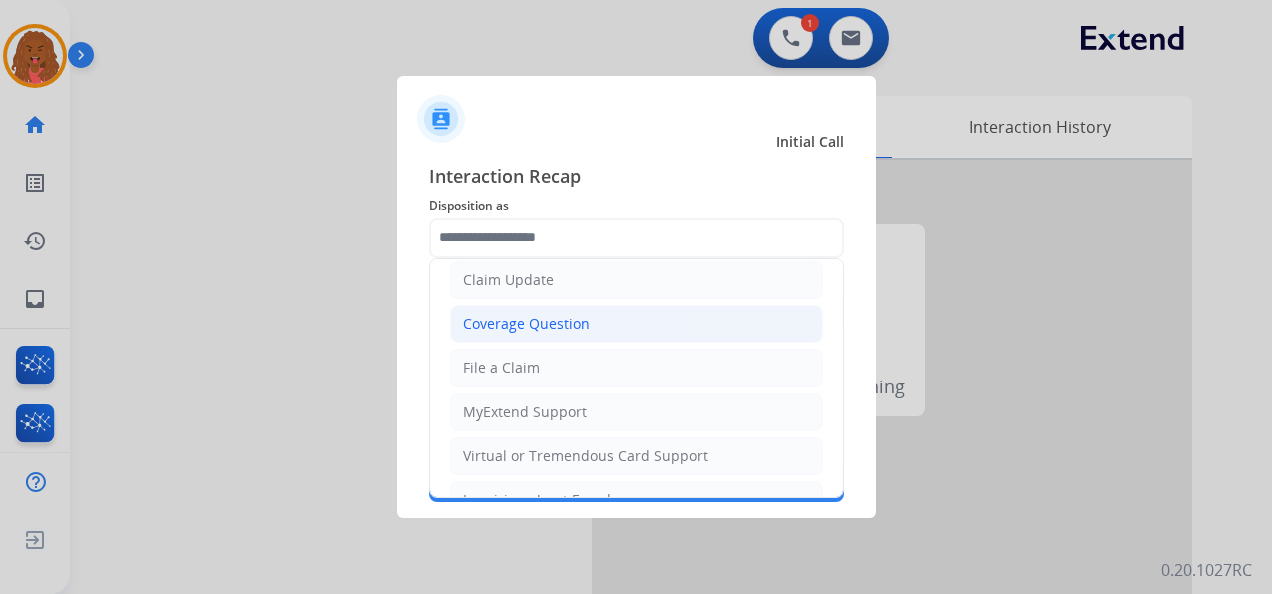 click on "Coverage Question" 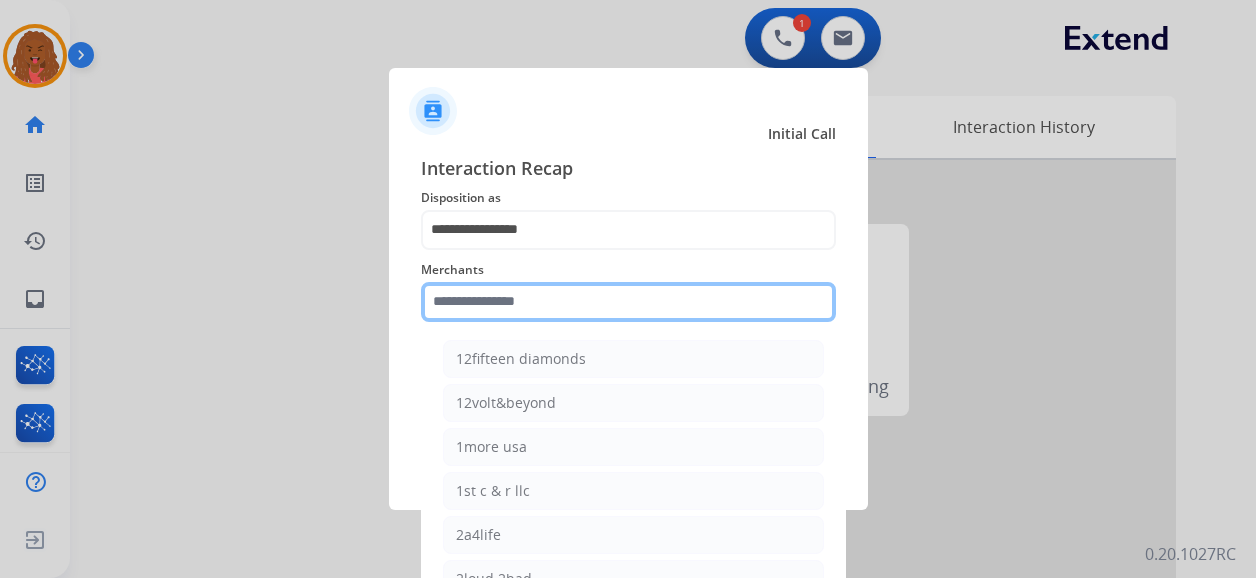 click 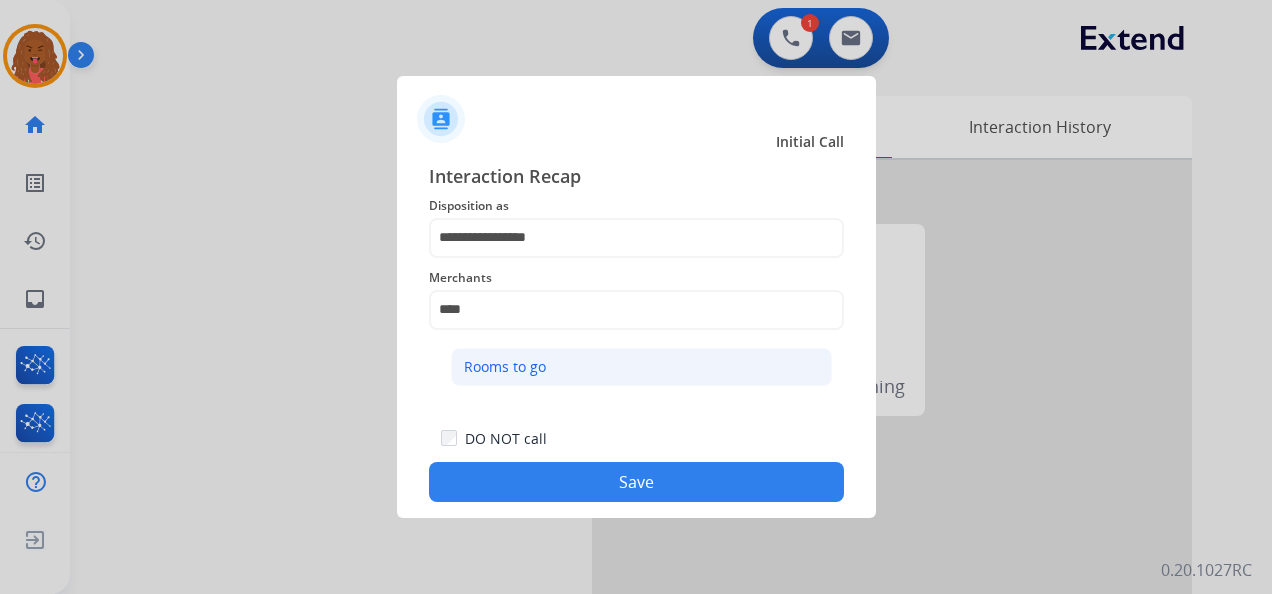 click on "Rooms to go" 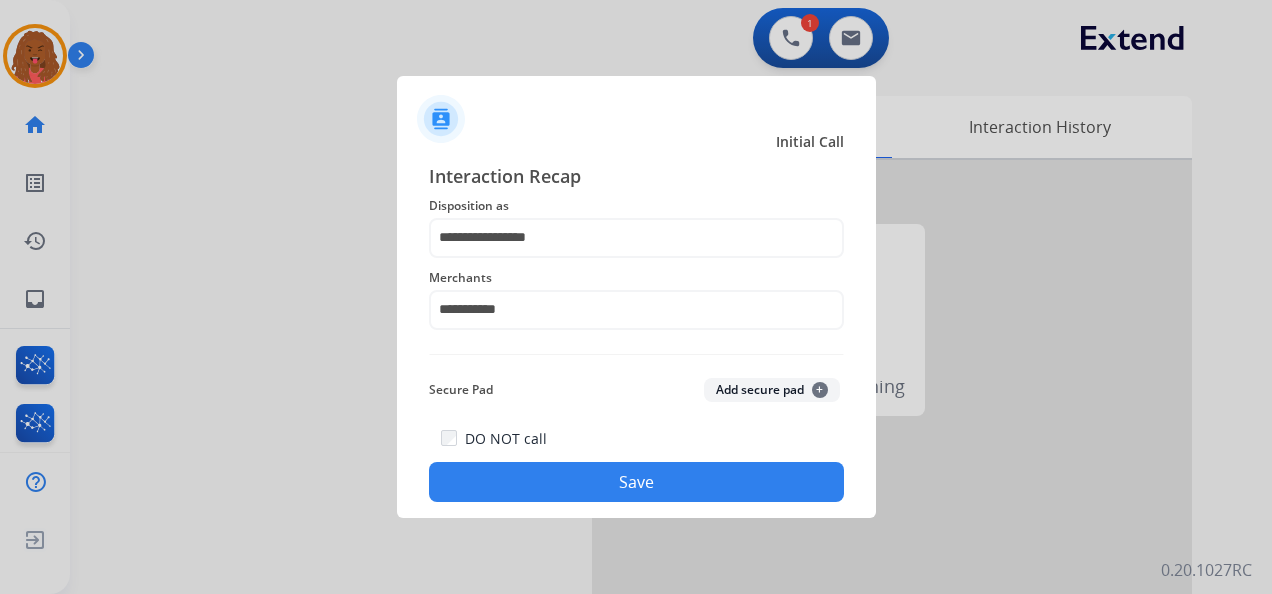 click on "Save" 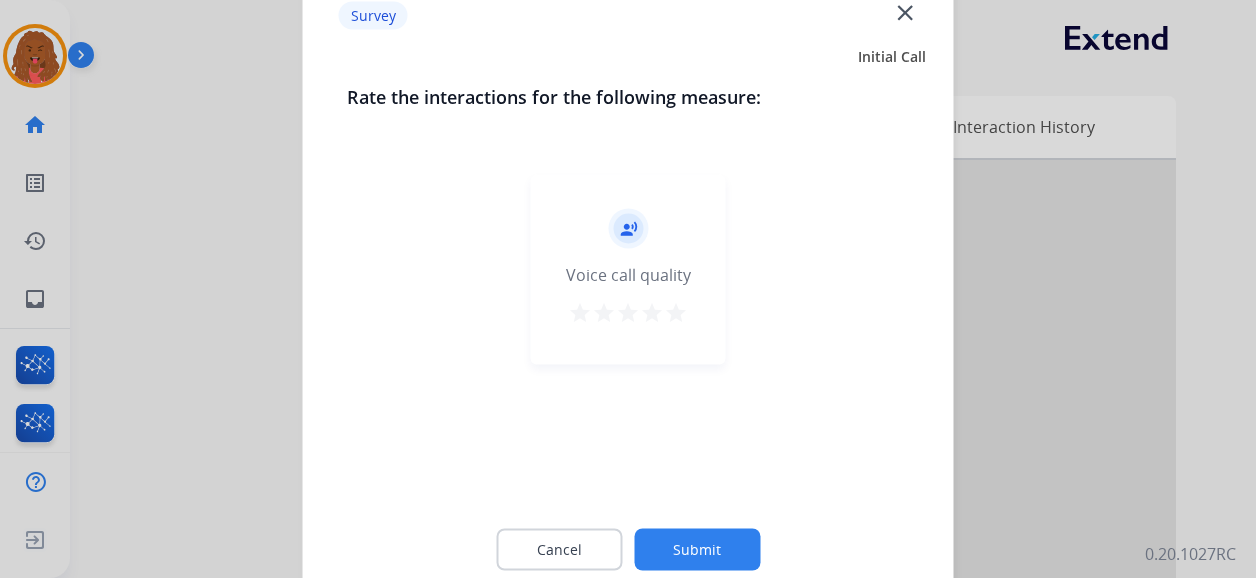 click on "Submit" 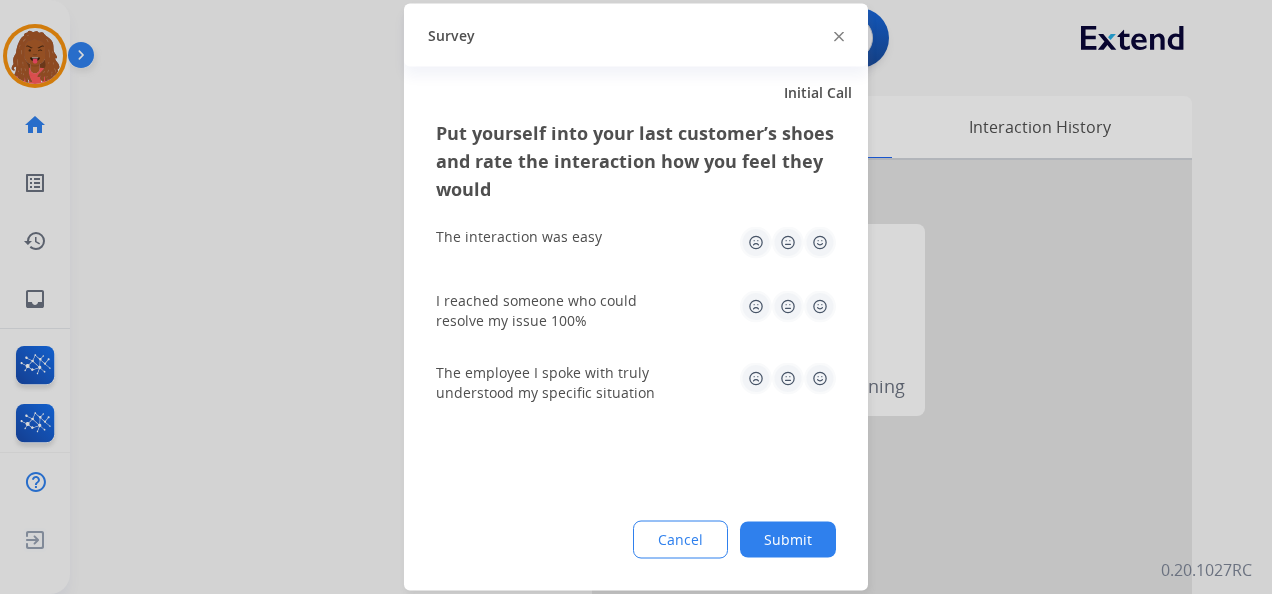 click on "Put yourself into your last customer’s shoes and rate the interaction how you feel they would  The interaction was easy   I reached someone who could resolve my issue 100%   The employee I spoke with truly understood my specific situation  Cancel Submit" 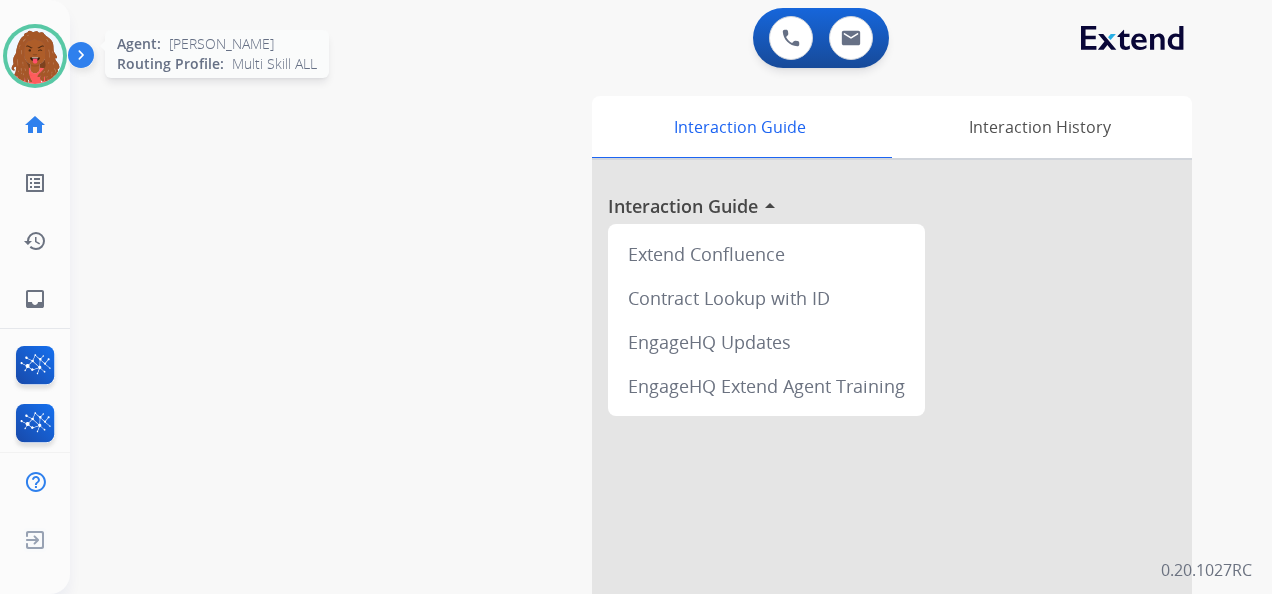click at bounding box center [35, 56] 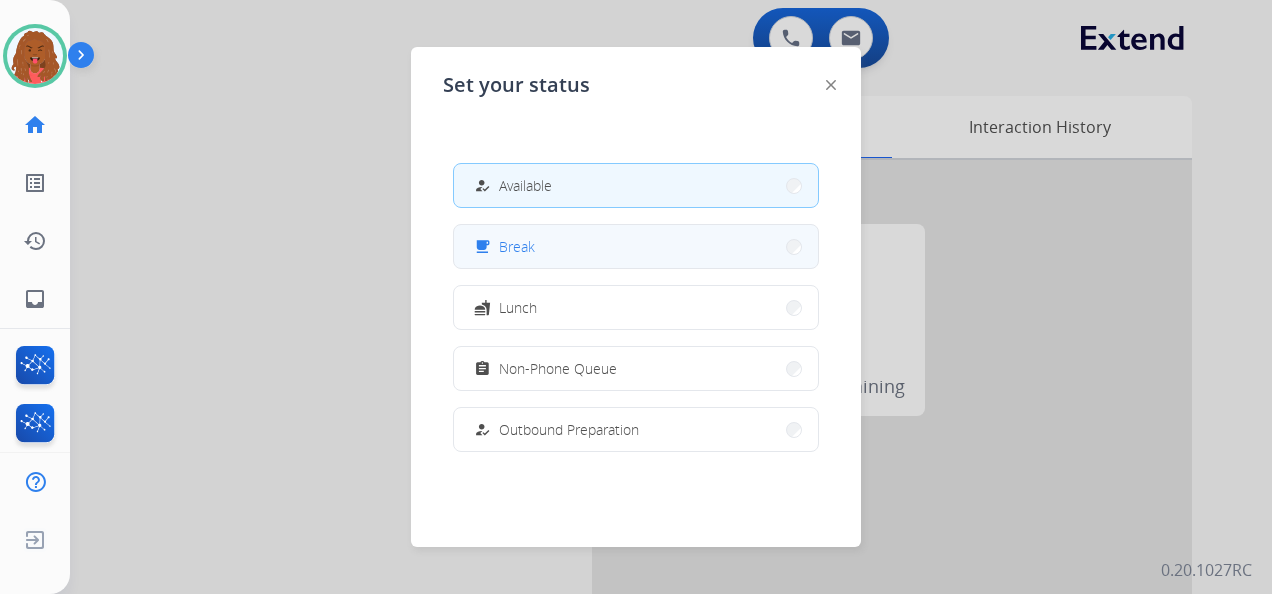 click on "free_breakfast Break" at bounding box center [636, 246] 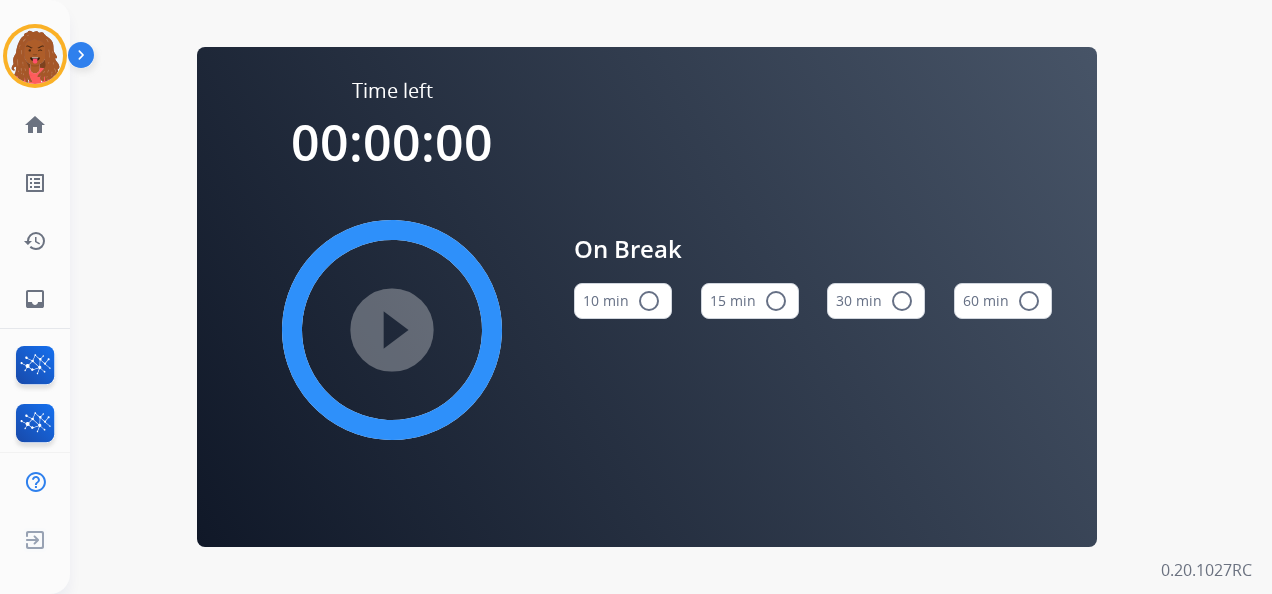 drag, startPoint x: 742, startPoint y: 309, endPoint x: 694, endPoint y: 321, distance: 49.47727 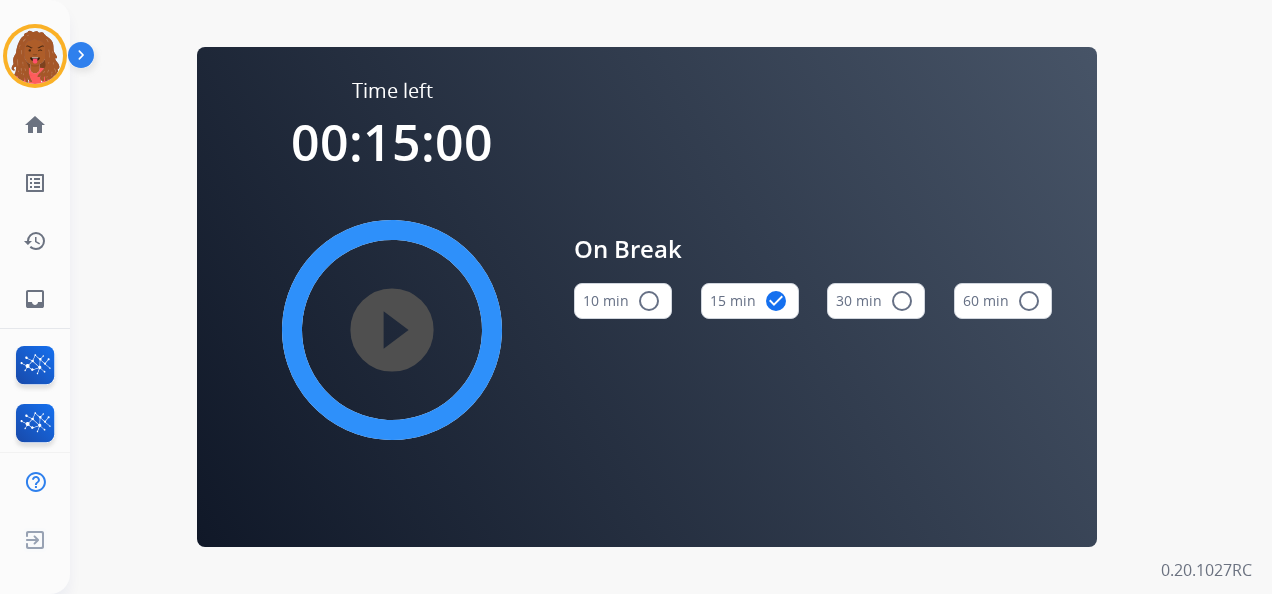 click on "play_circle_filled" at bounding box center [392, 330] 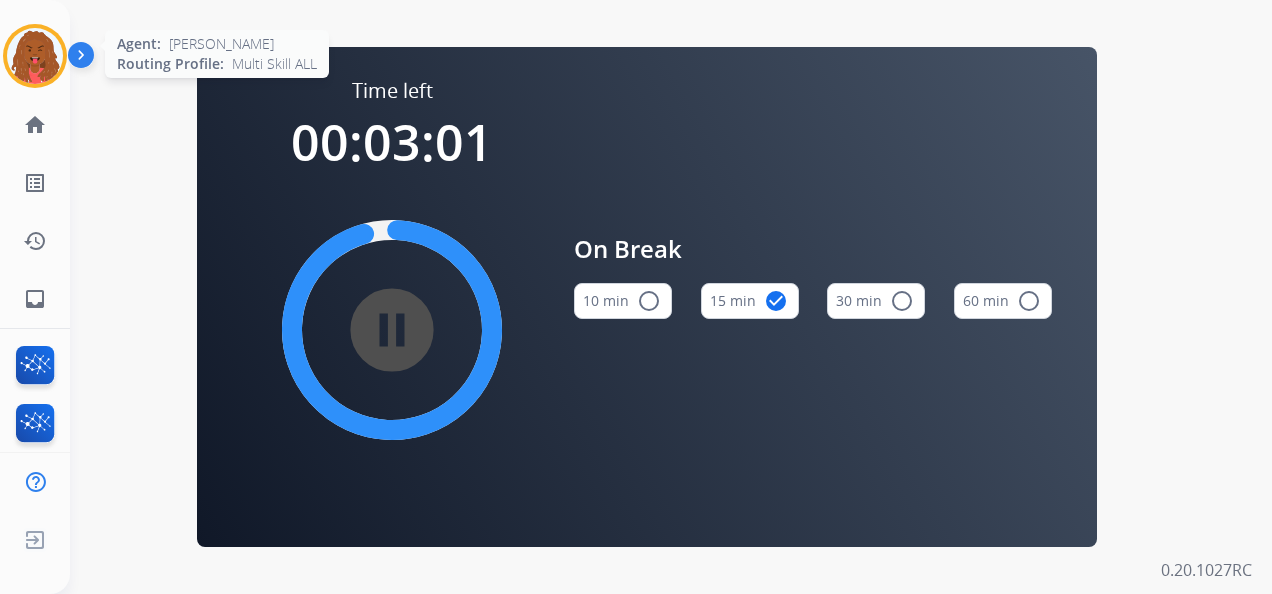 click at bounding box center [35, 56] 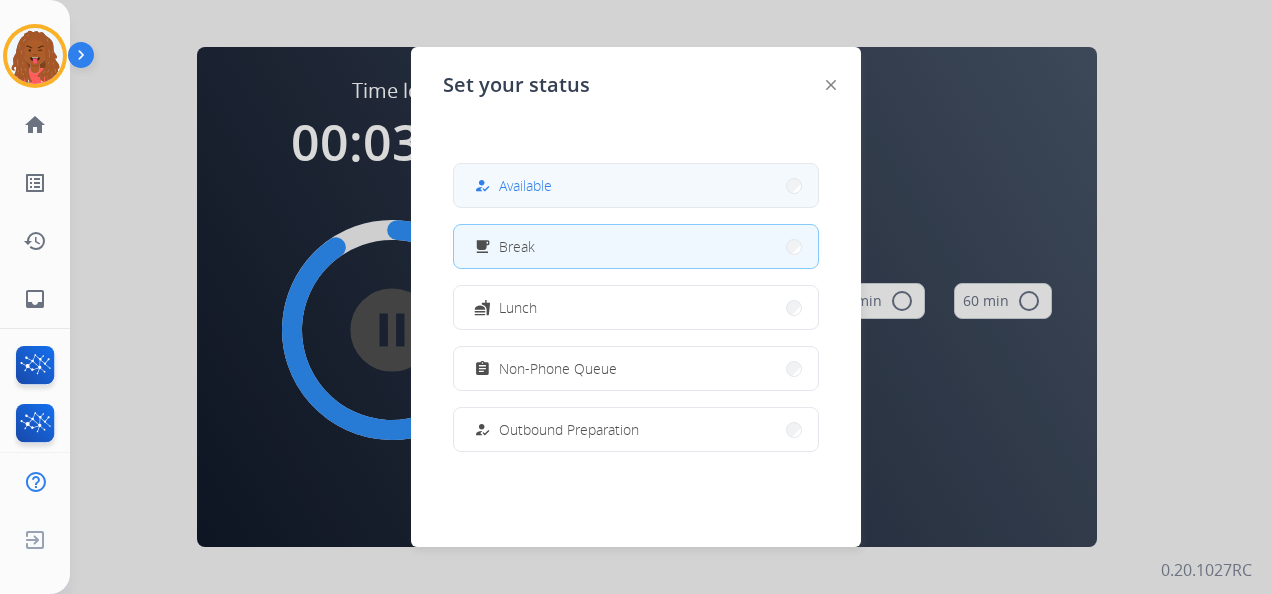 click on "how_to_reg Available" at bounding box center [636, 185] 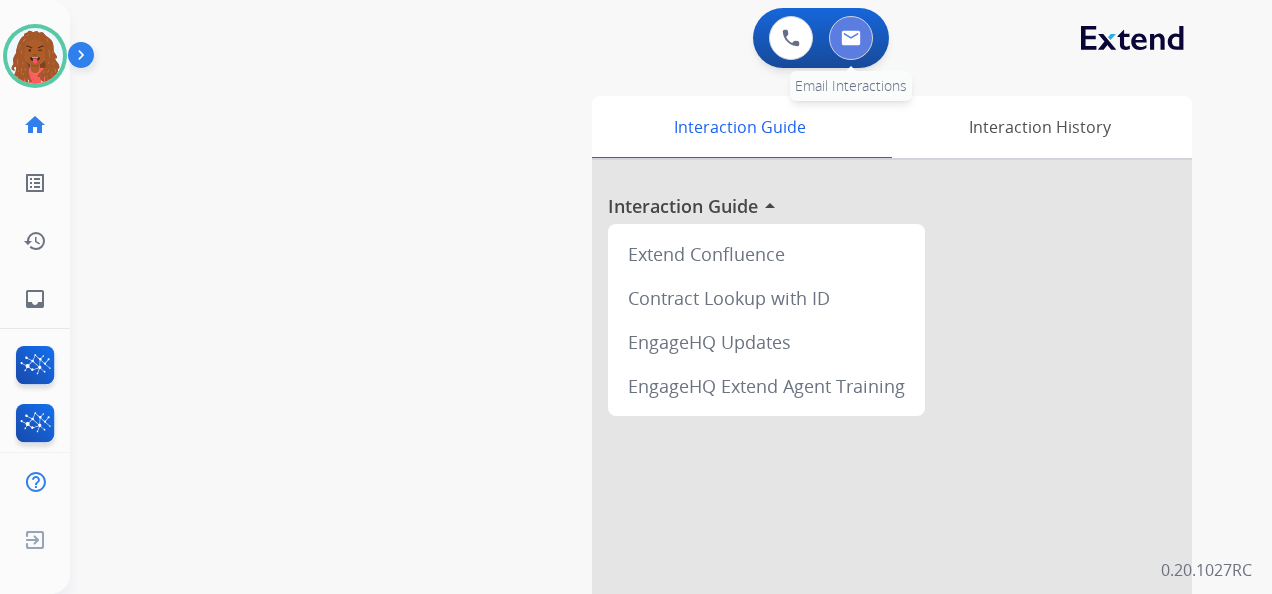 click at bounding box center (851, 38) 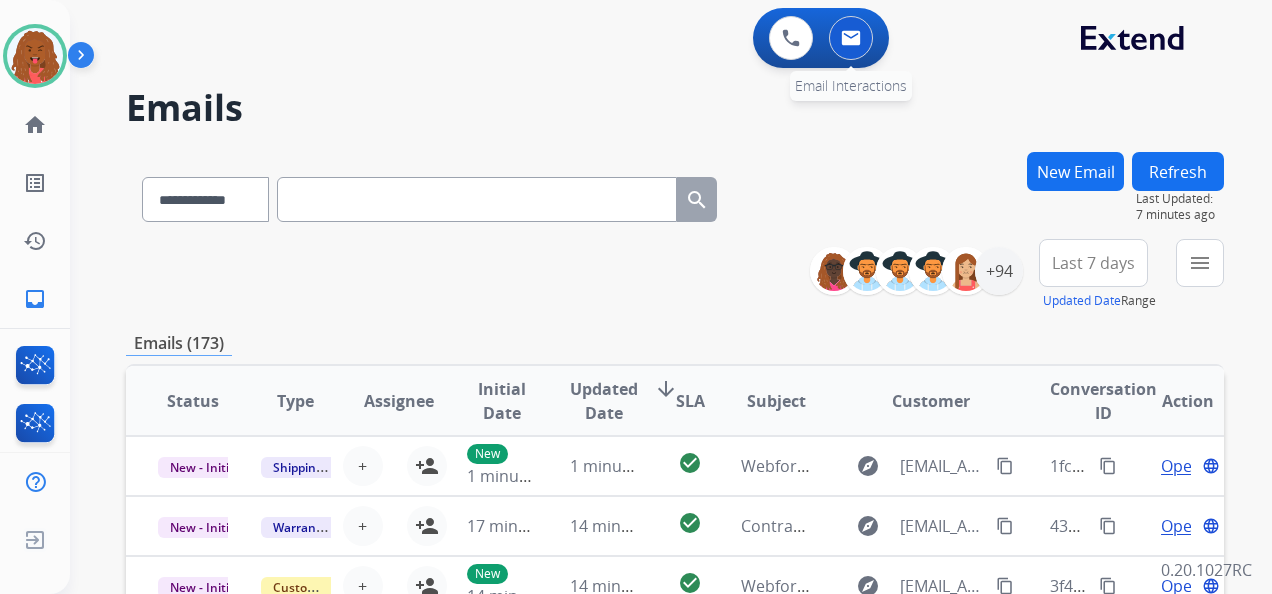 click at bounding box center (851, 38) 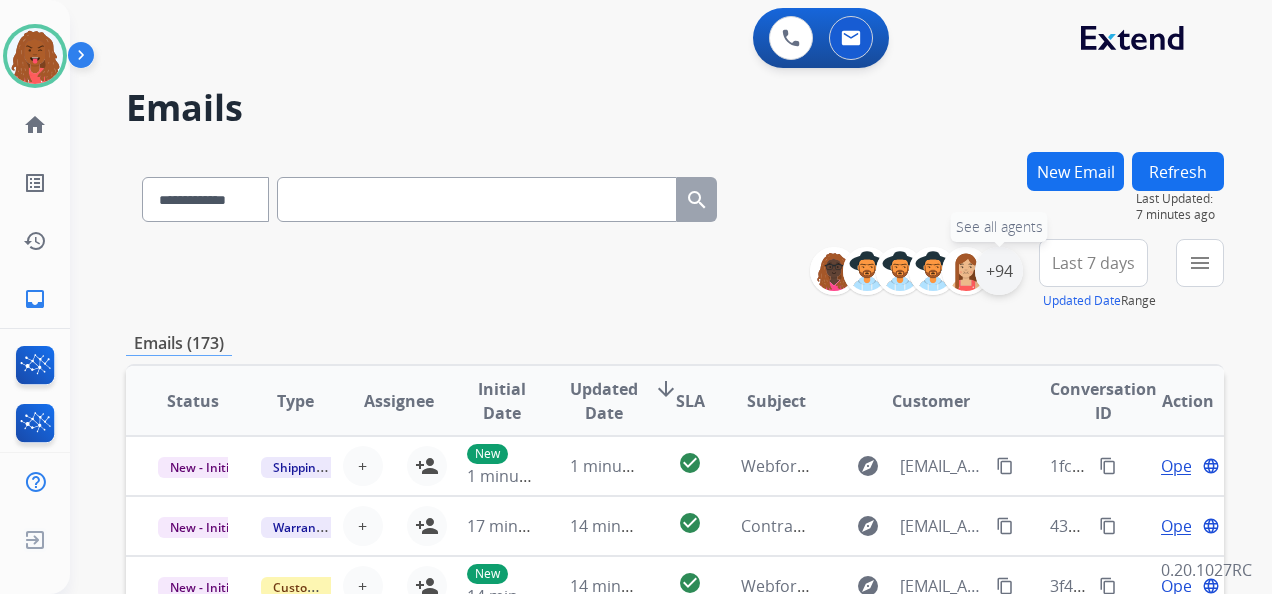 click on "+94" at bounding box center [999, 271] 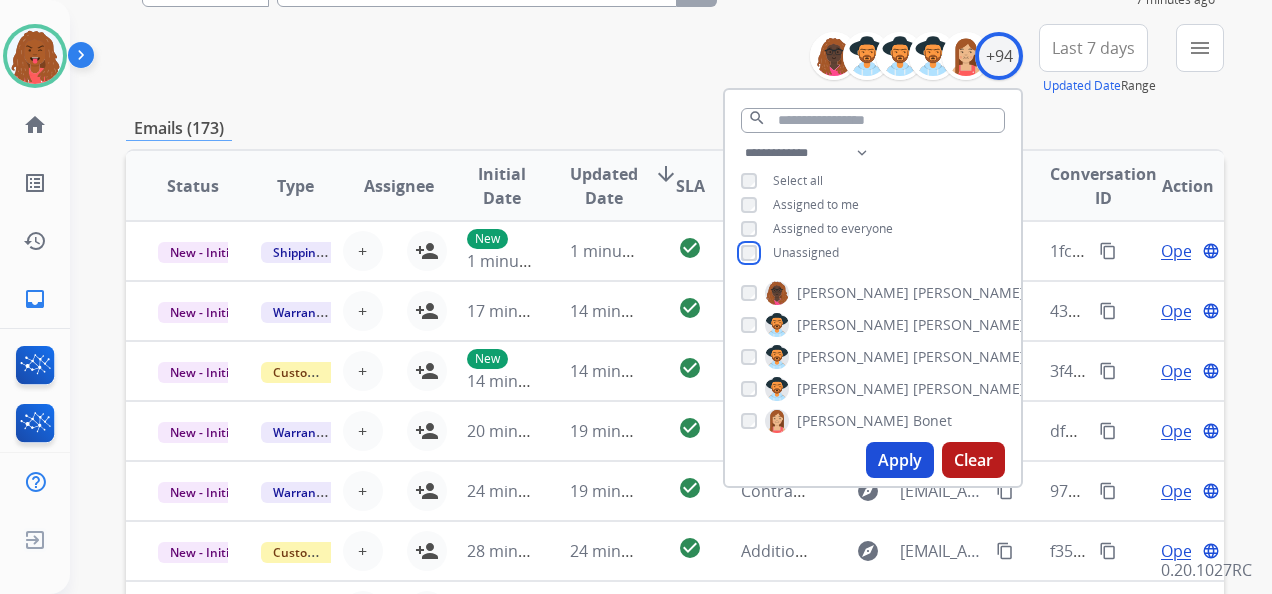 scroll, scrollTop: 300, scrollLeft: 0, axis: vertical 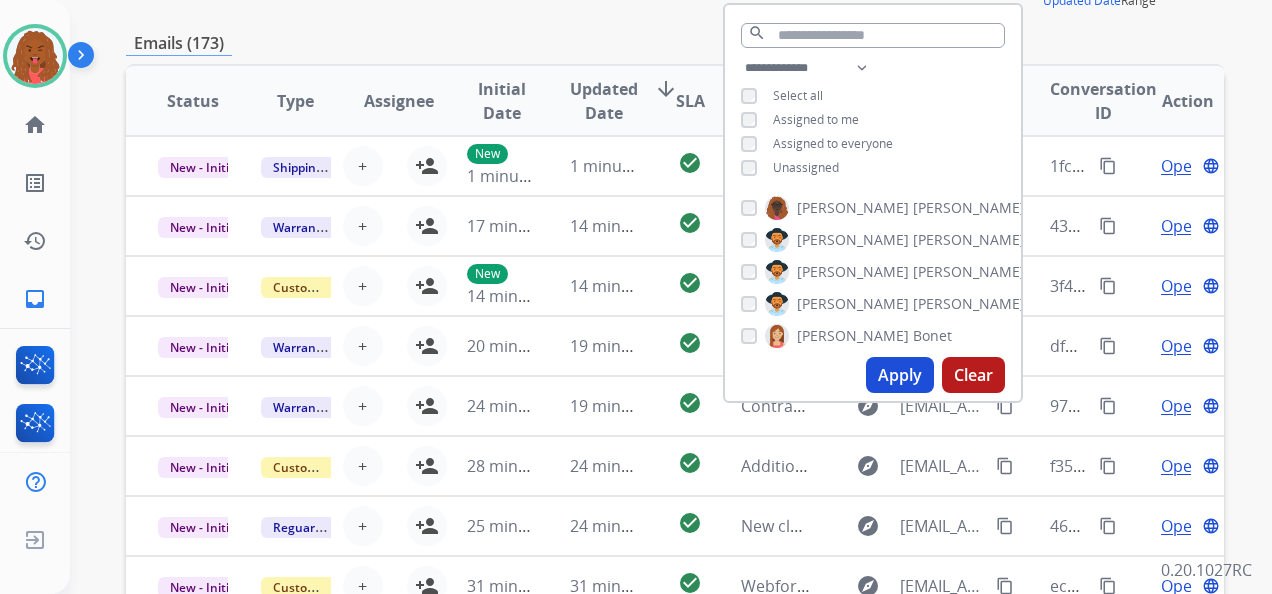 click on "Apply" at bounding box center [900, 375] 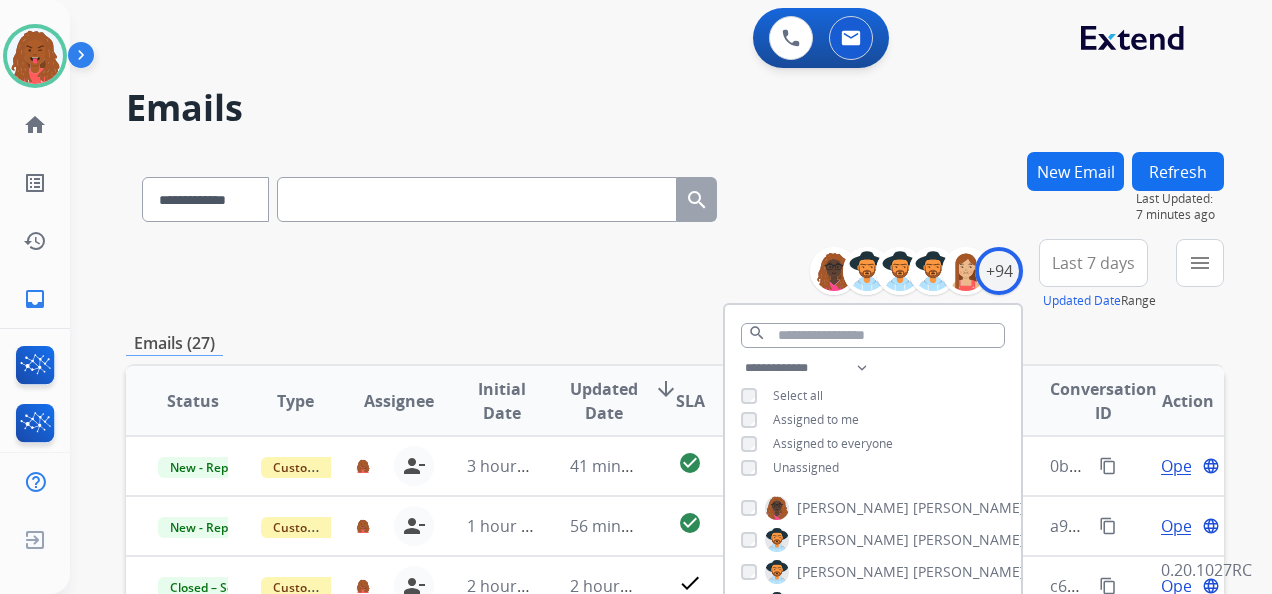click on "Last 7 days" at bounding box center (1093, 263) 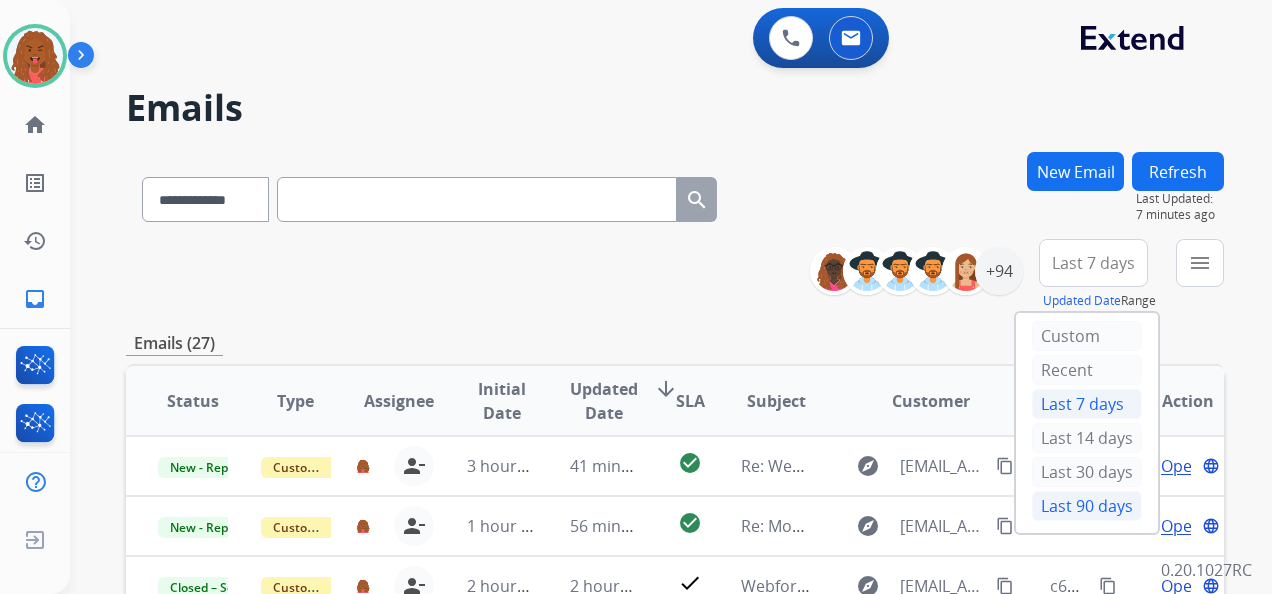 click on "Last 90 days" at bounding box center [1087, 506] 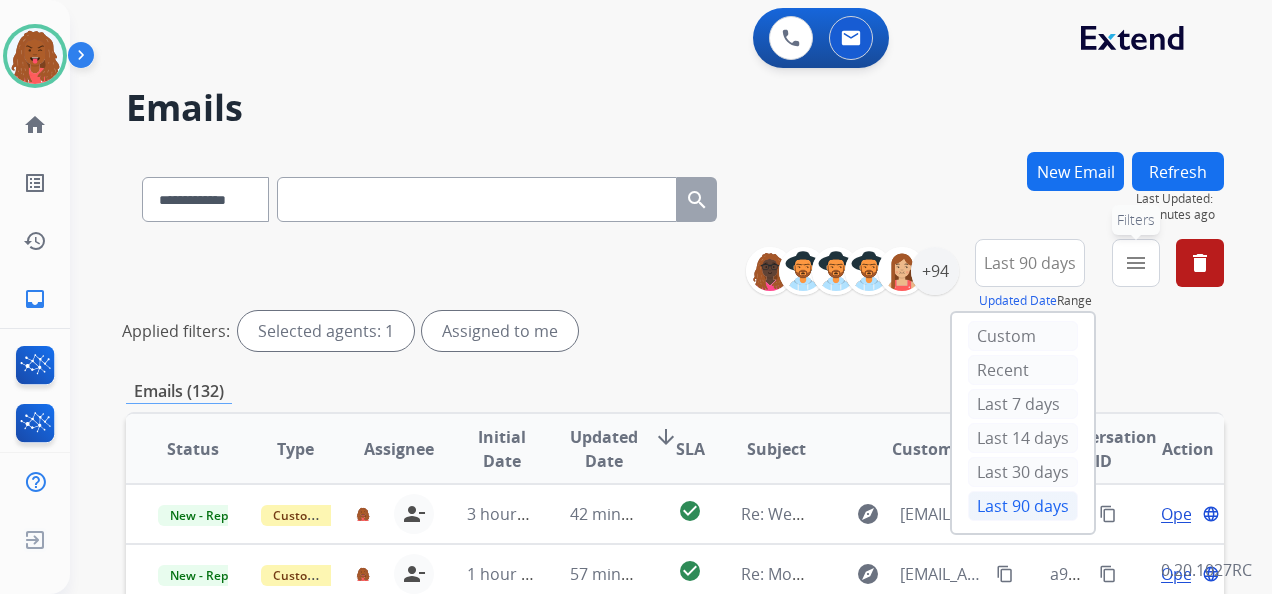 click on "menu  Filters" at bounding box center (1136, 263) 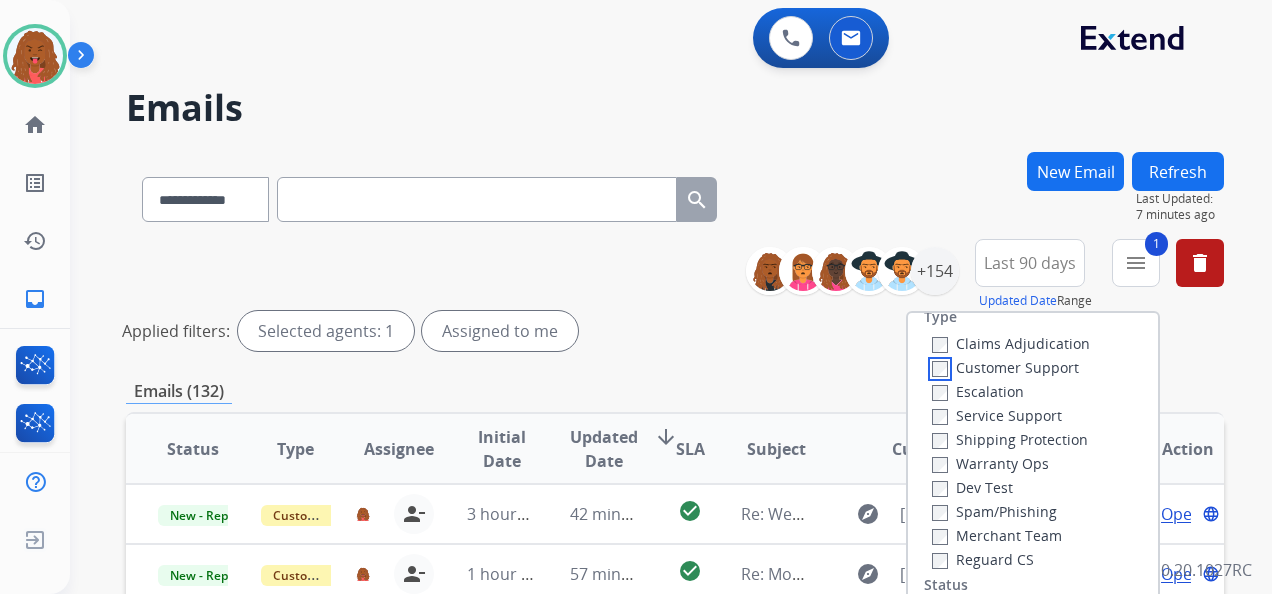 scroll, scrollTop: 0, scrollLeft: 0, axis: both 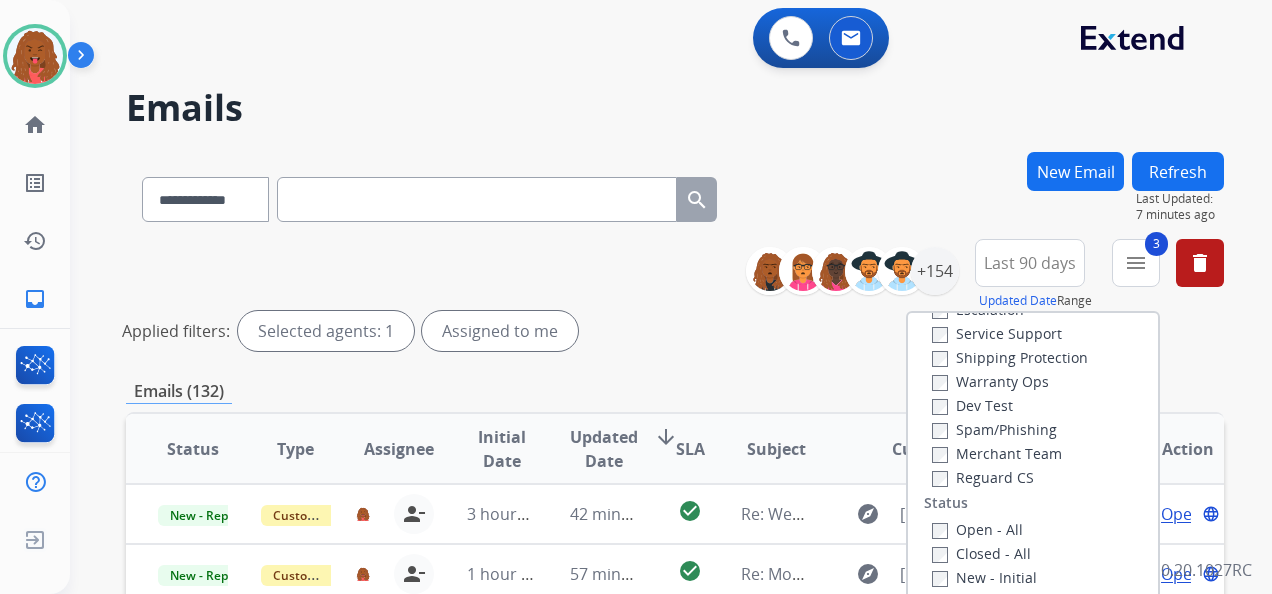 click on "Open - All" at bounding box center (977, 529) 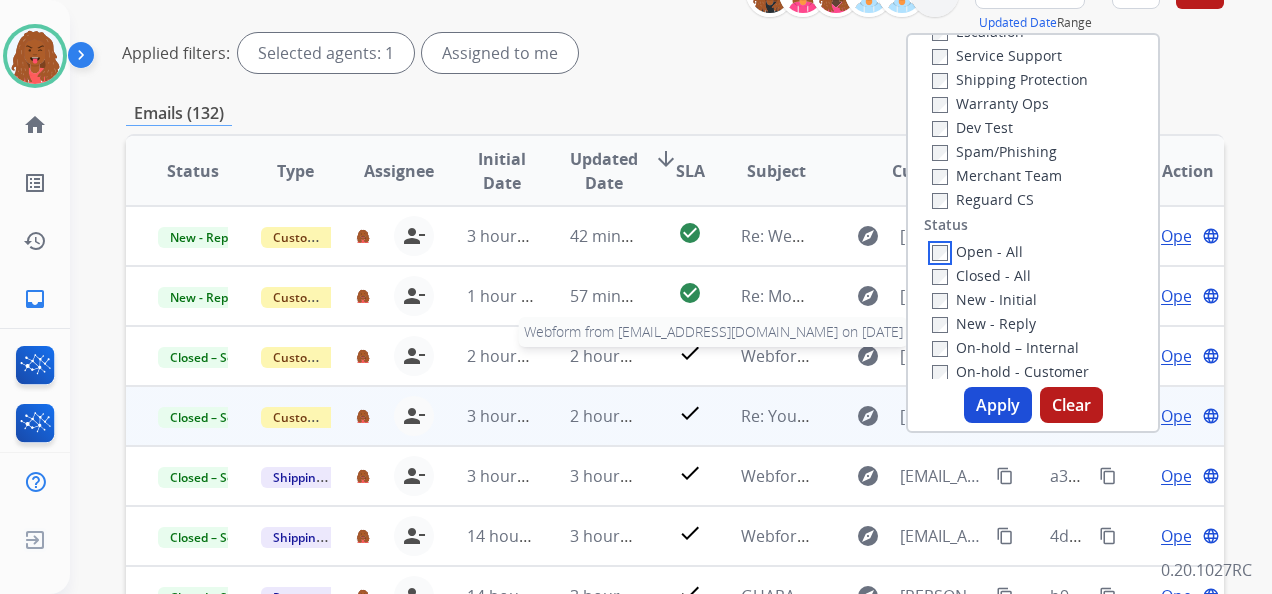 scroll, scrollTop: 300, scrollLeft: 0, axis: vertical 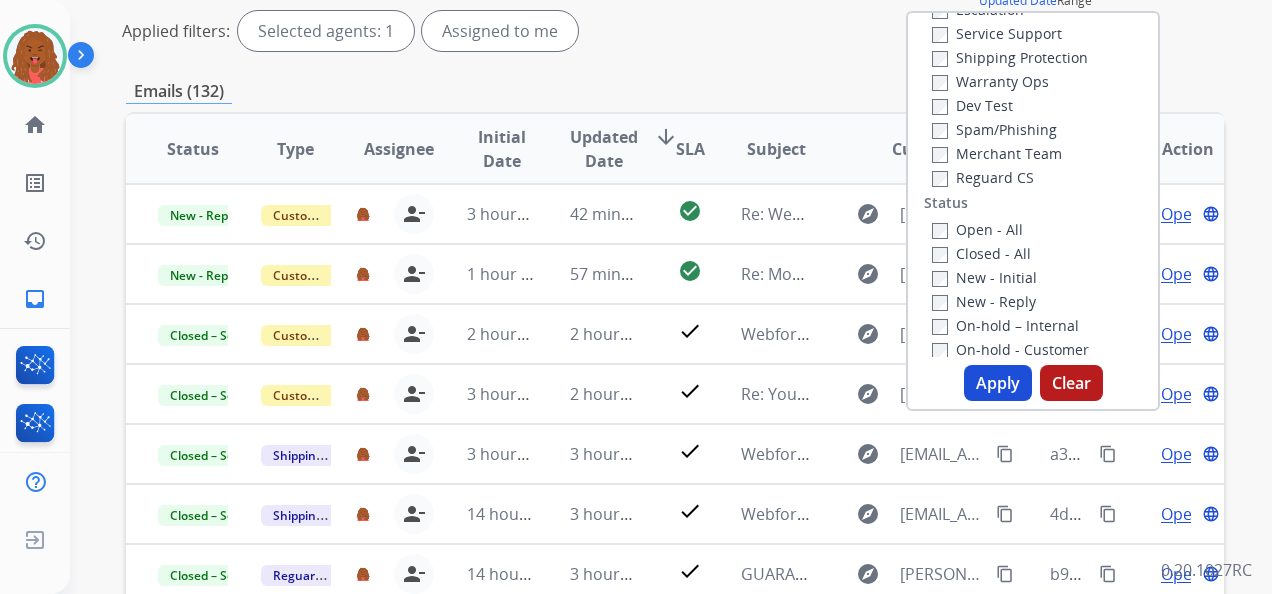 click on "Apply" at bounding box center [998, 383] 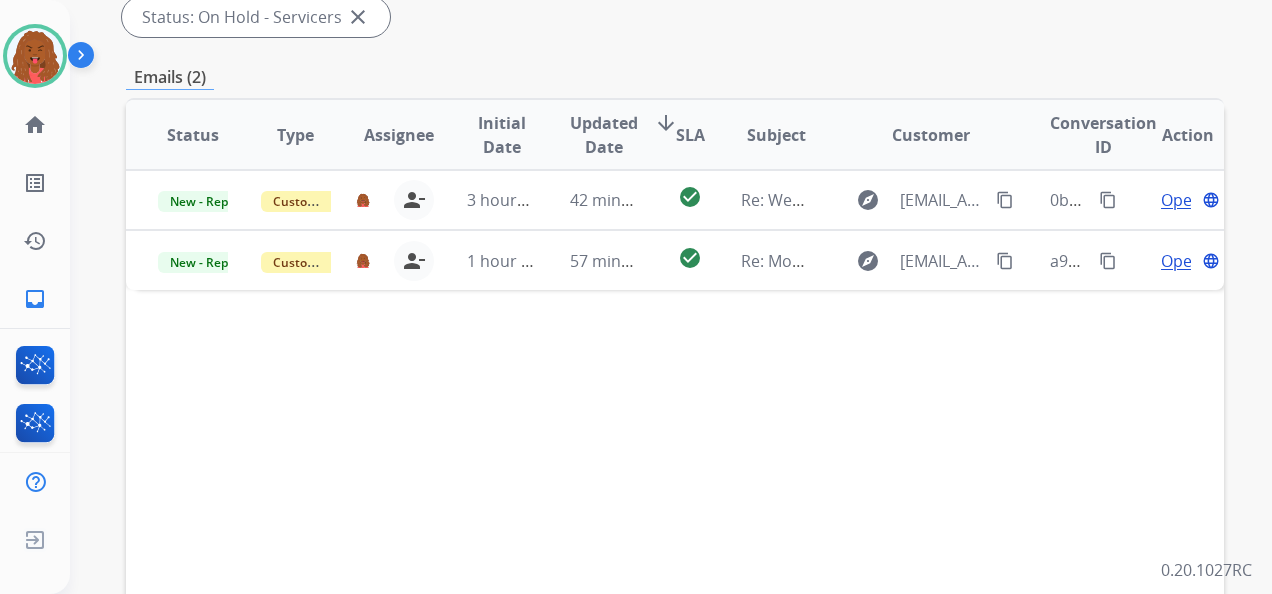 scroll, scrollTop: 500, scrollLeft: 0, axis: vertical 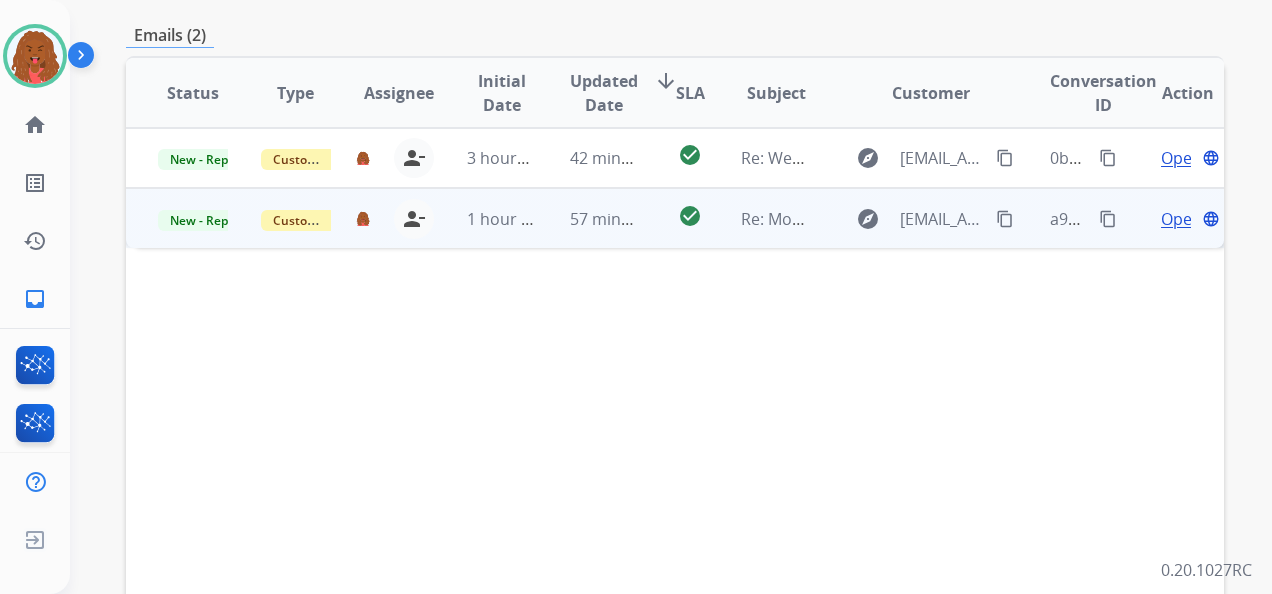 click on "Open" at bounding box center (1181, 219) 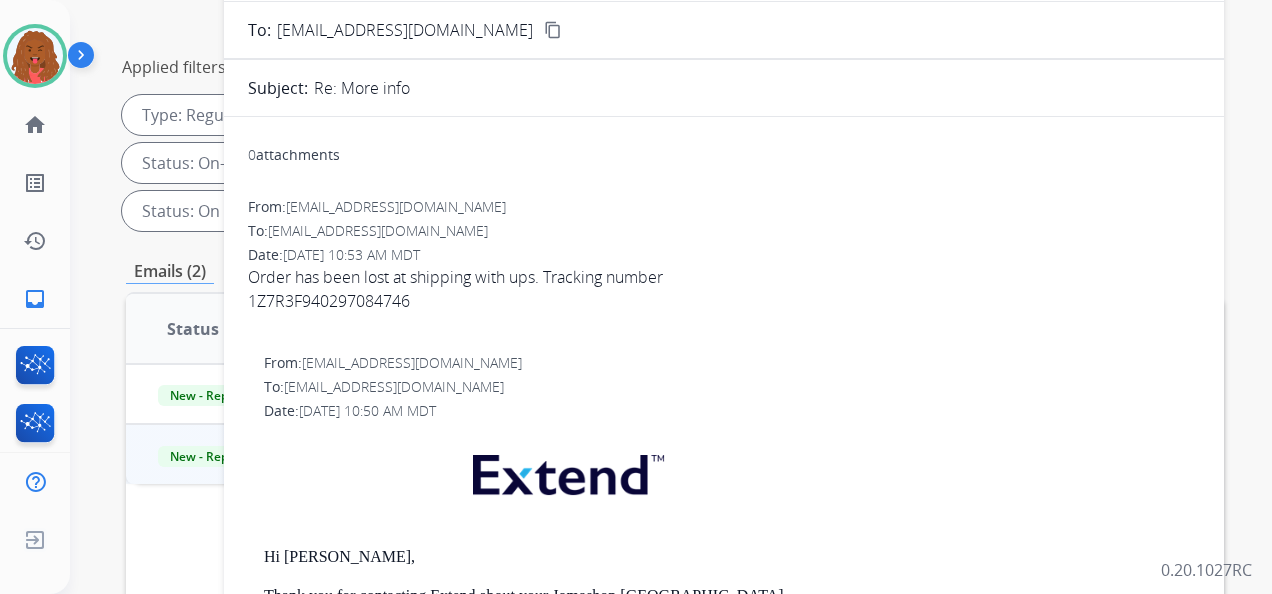 scroll, scrollTop: 200, scrollLeft: 0, axis: vertical 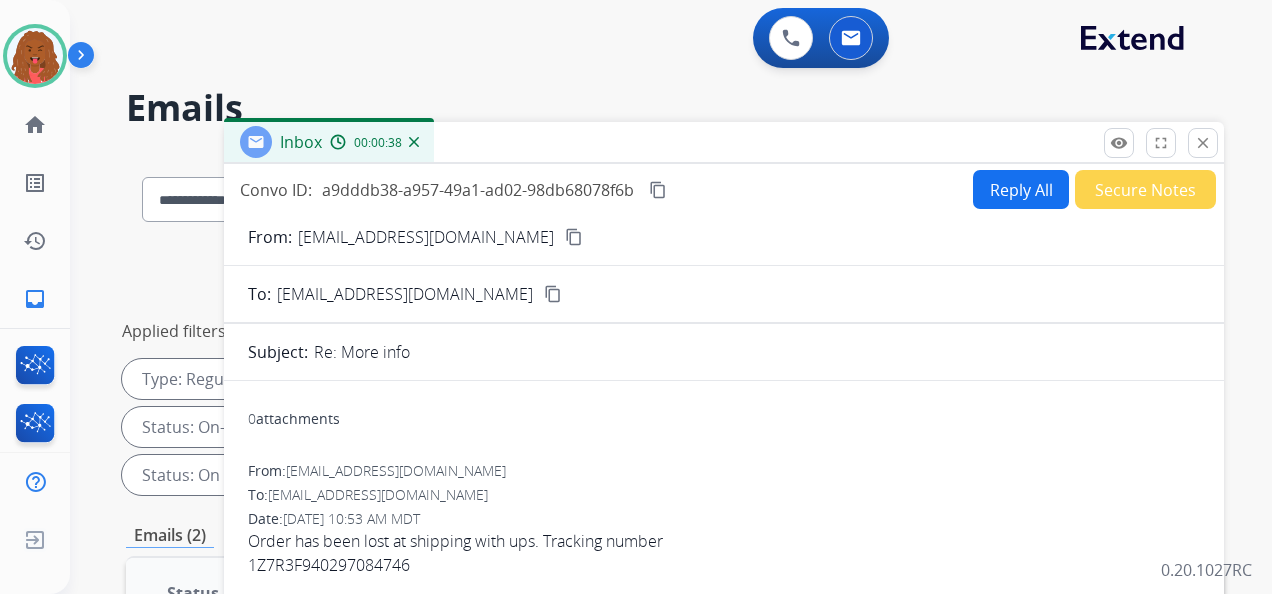 click on "Reply All" at bounding box center (1021, 189) 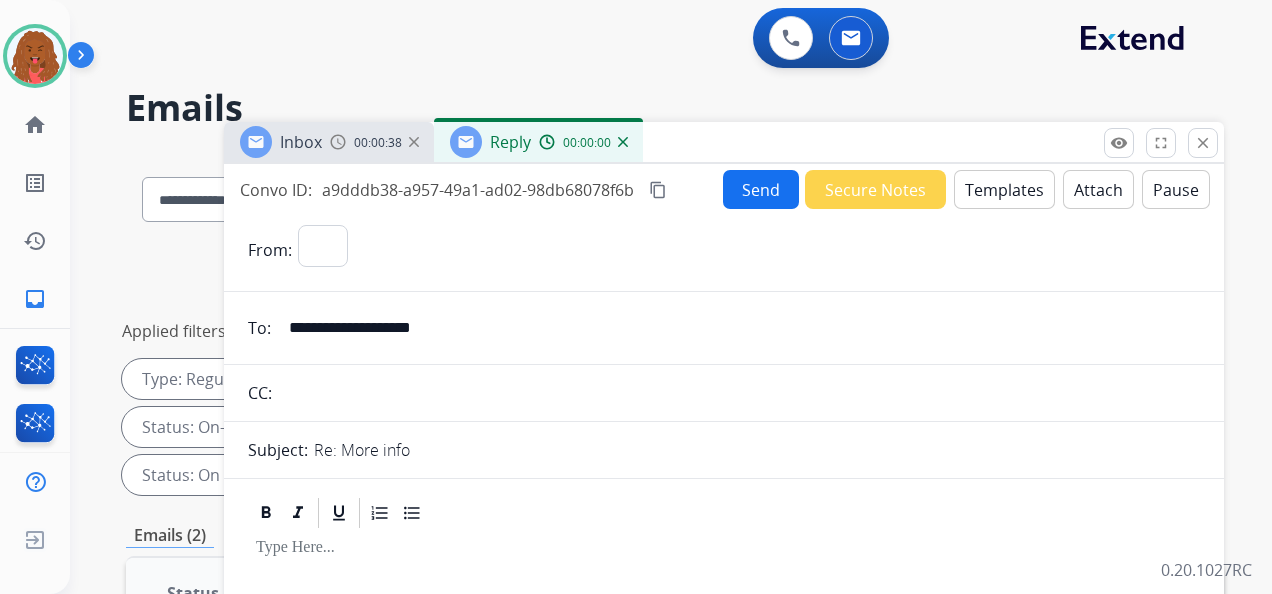 select on "**********" 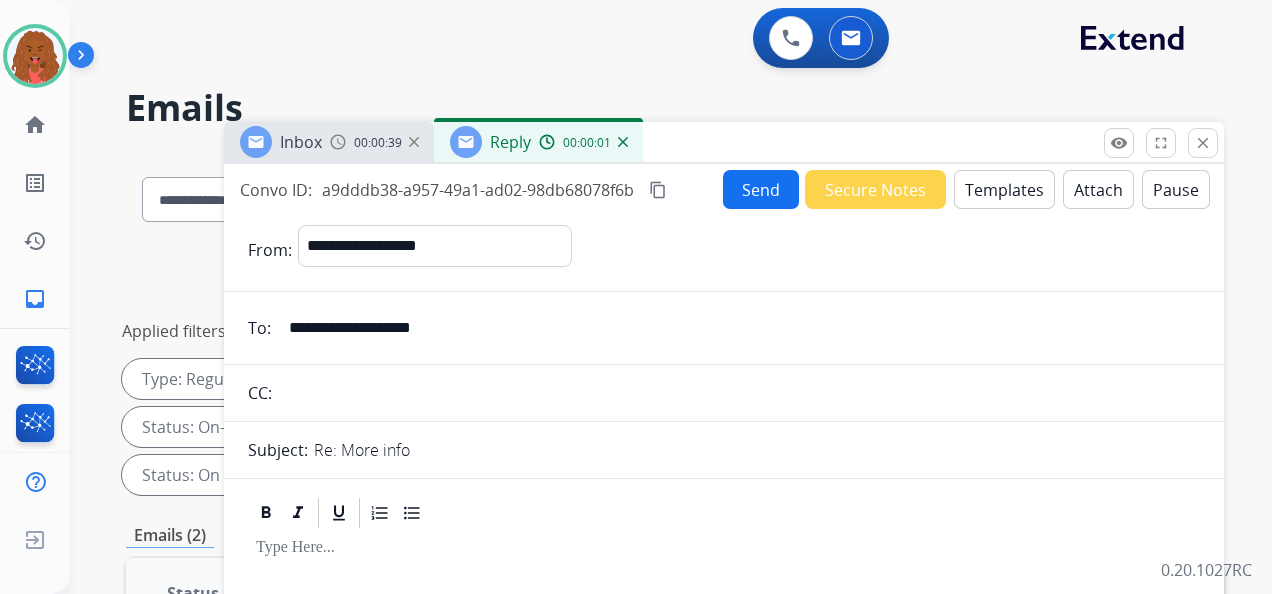 click on "Templates" at bounding box center [1004, 189] 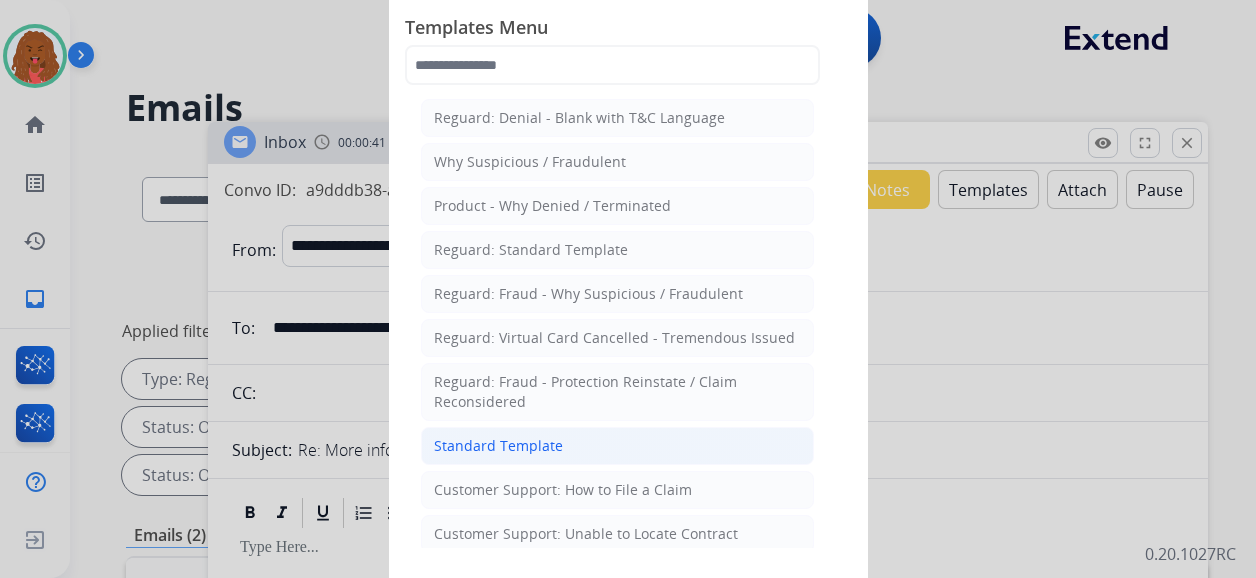 click on "Standard Template" 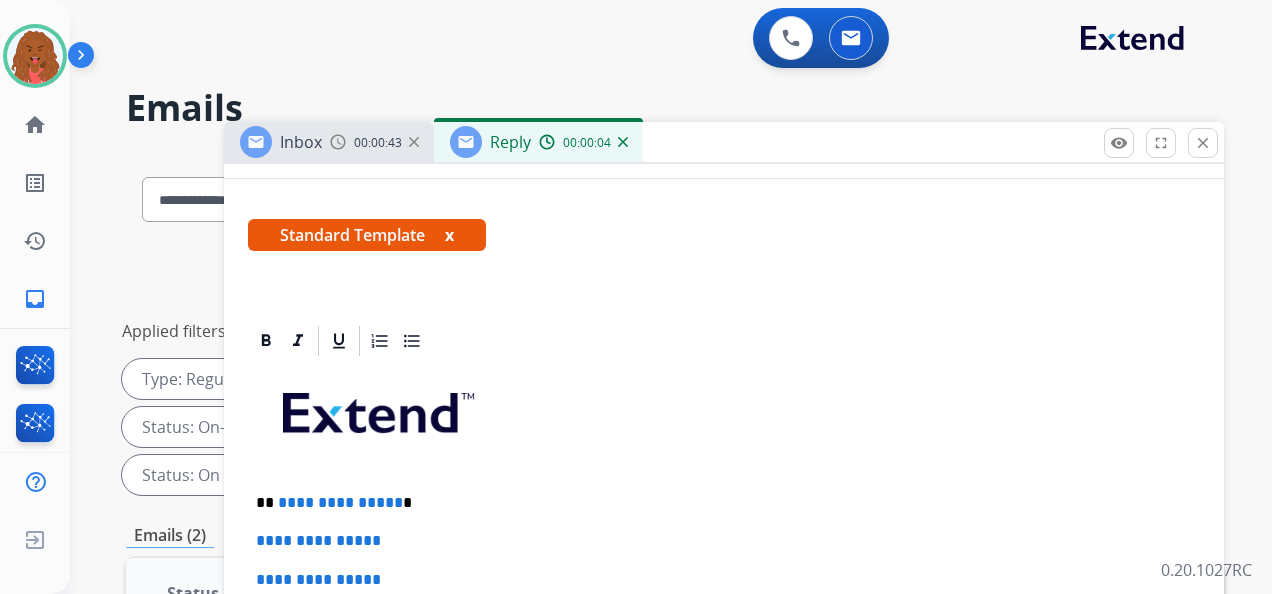 scroll, scrollTop: 400, scrollLeft: 0, axis: vertical 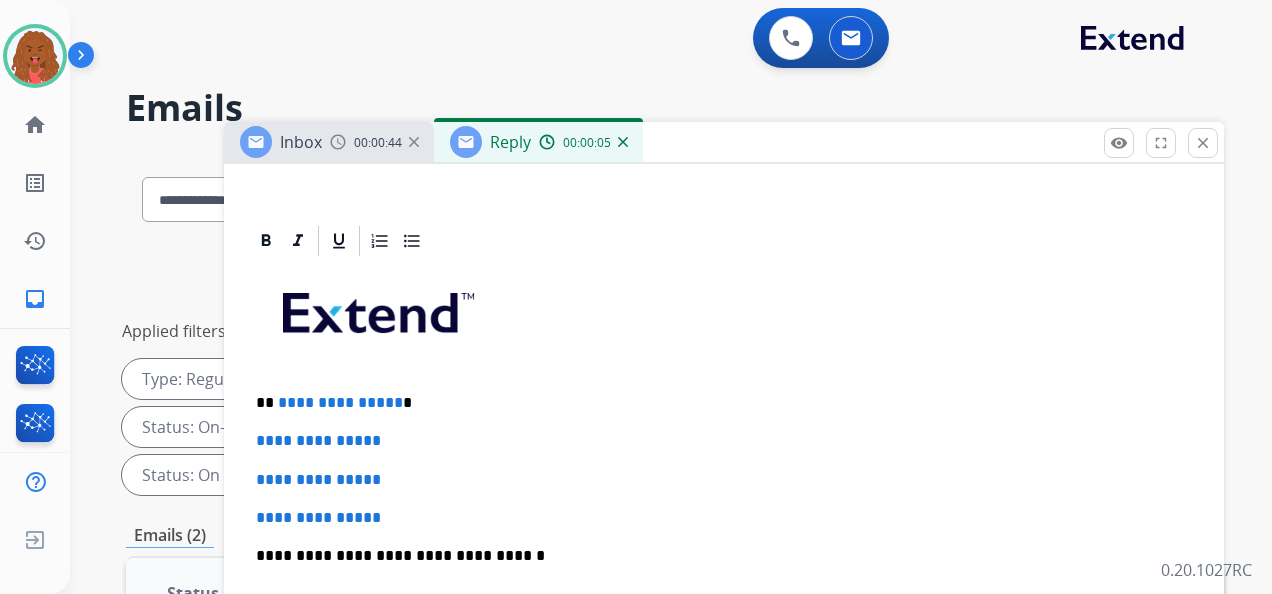click on "**********" at bounding box center (340, 402) 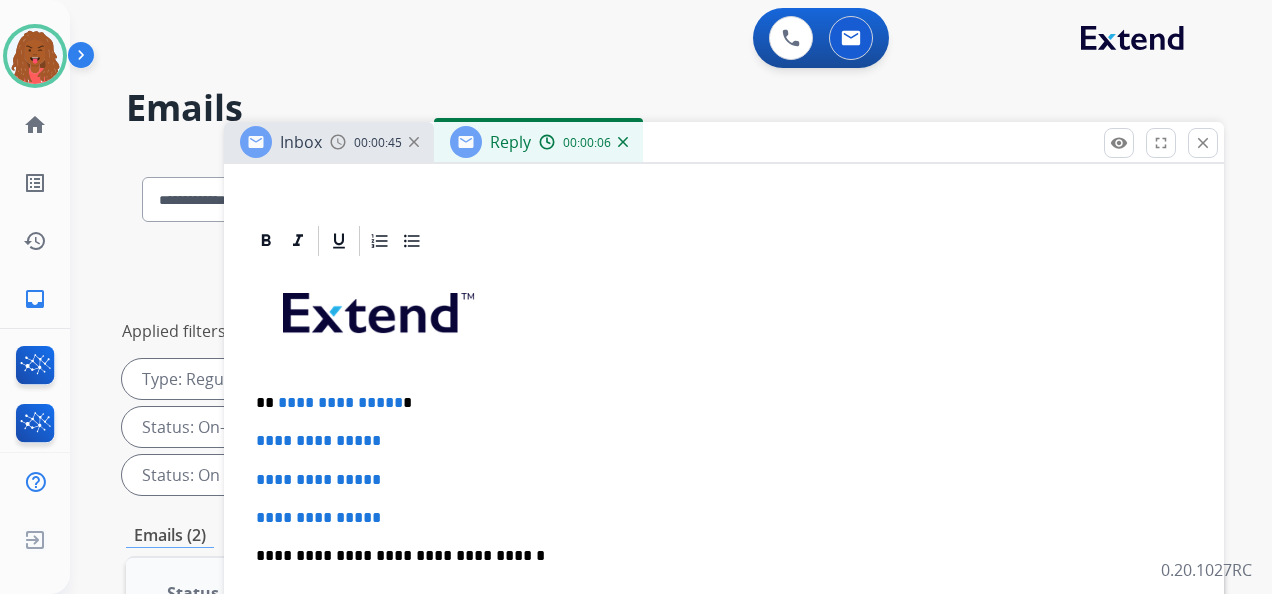 type 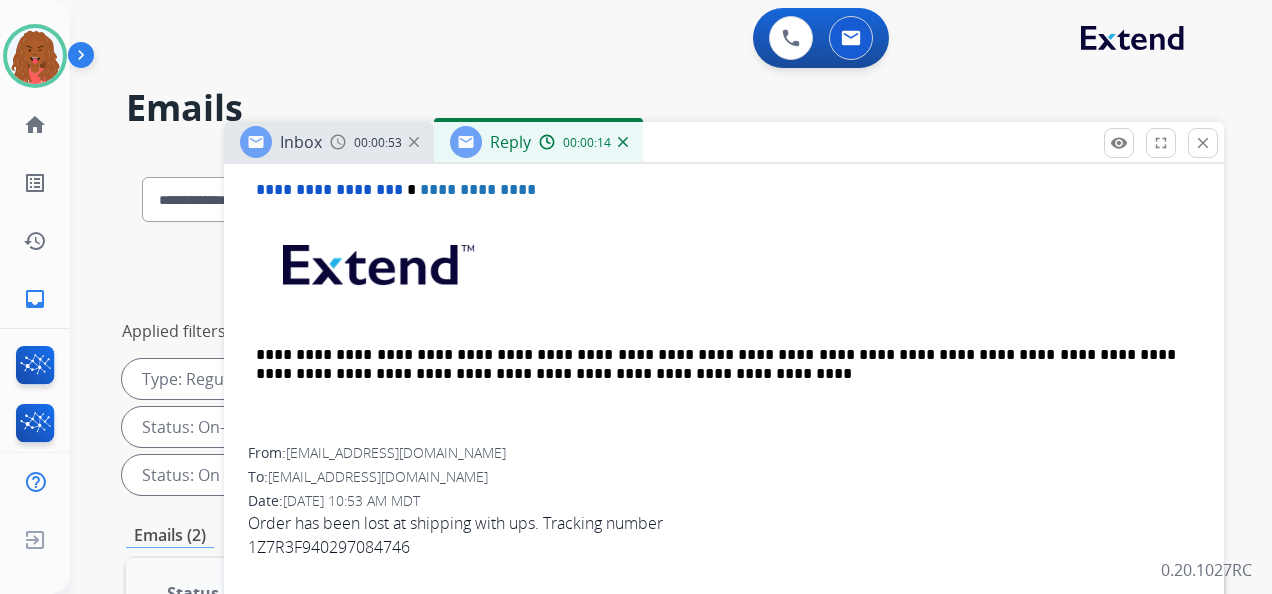 scroll, scrollTop: 1093, scrollLeft: 0, axis: vertical 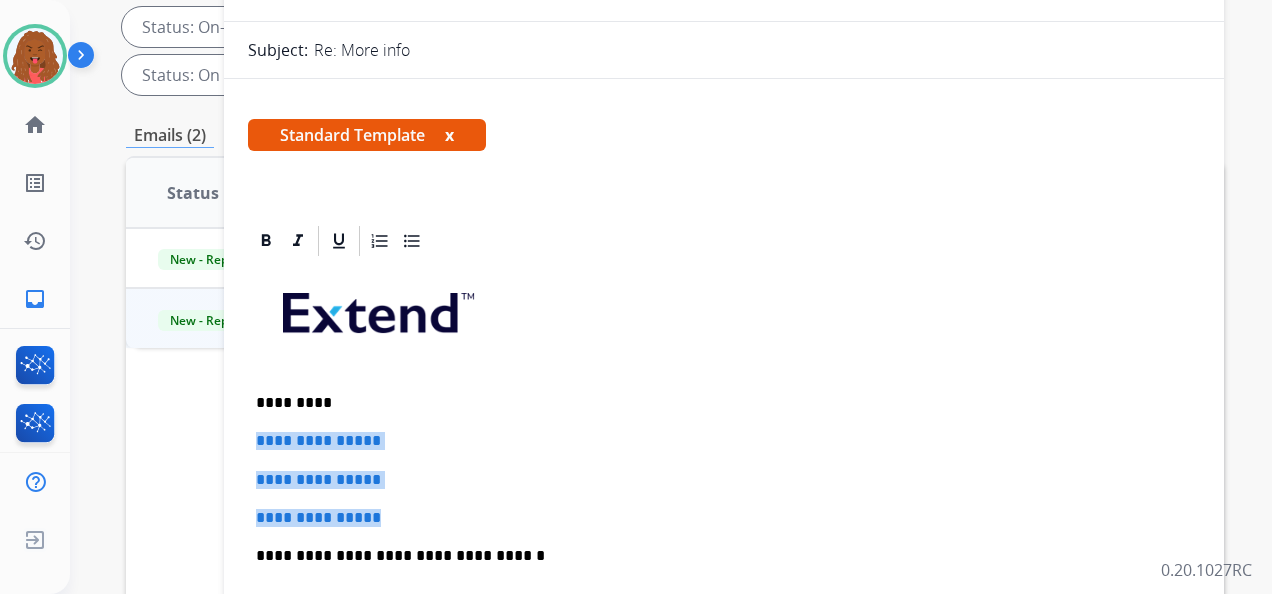 drag, startPoint x: 393, startPoint y: 521, endPoint x: 250, endPoint y: 444, distance: 162.41306 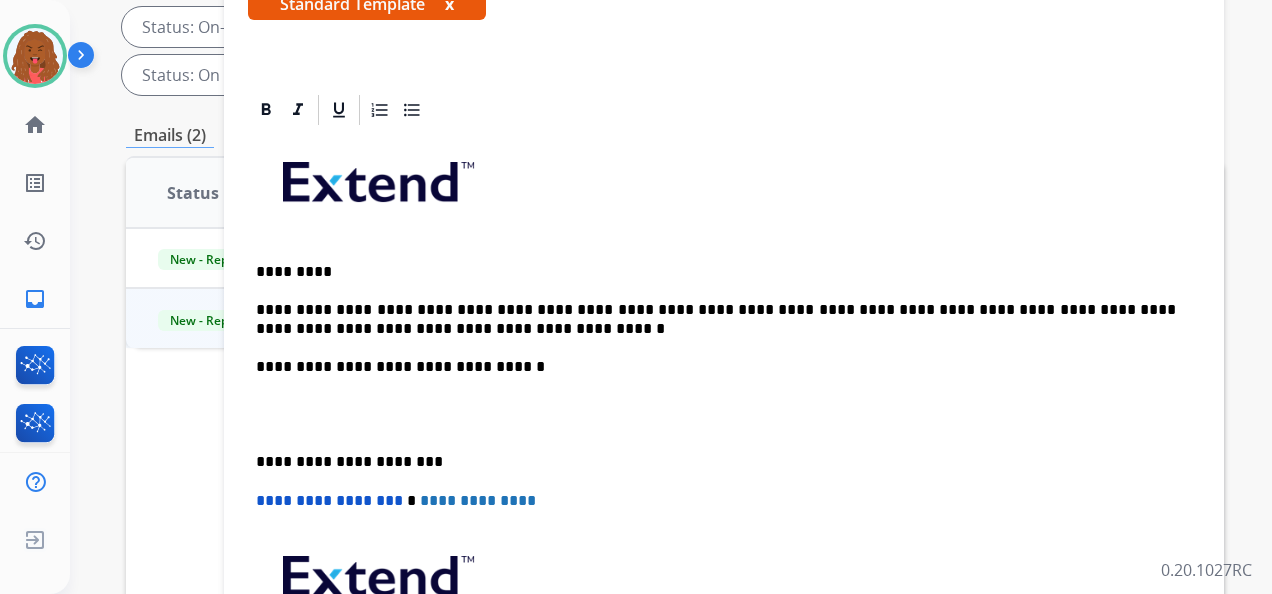 scroll, scrollTop: 0, scrollLeft: 0, axis: both 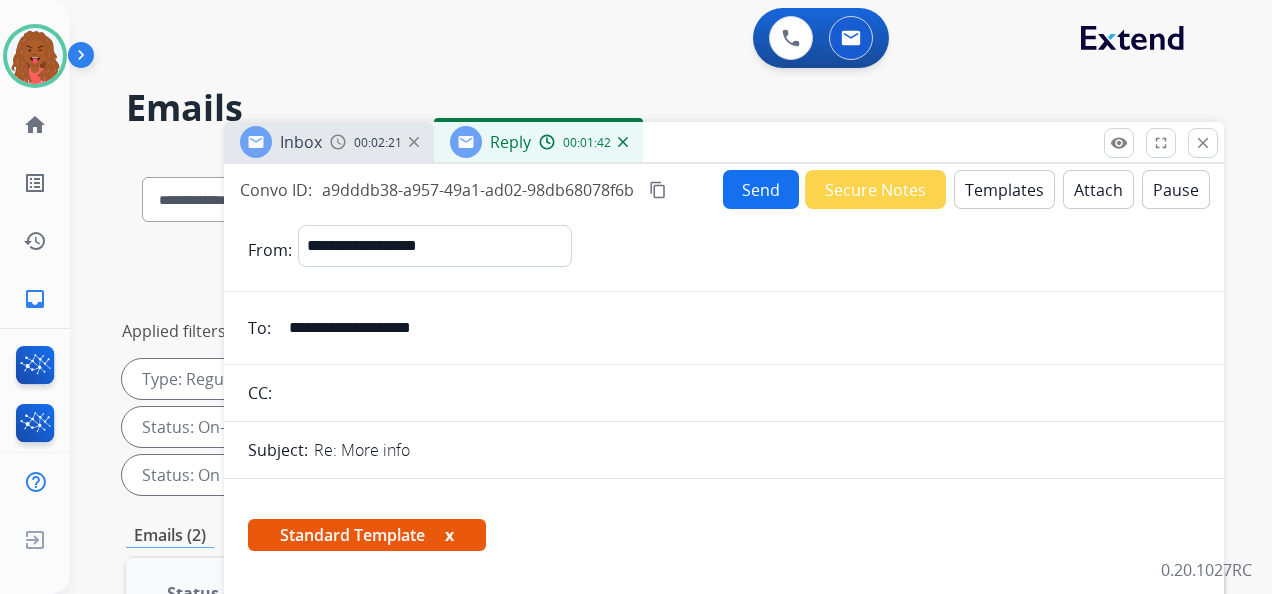 click on "Send" at bounding box center (761, 189) 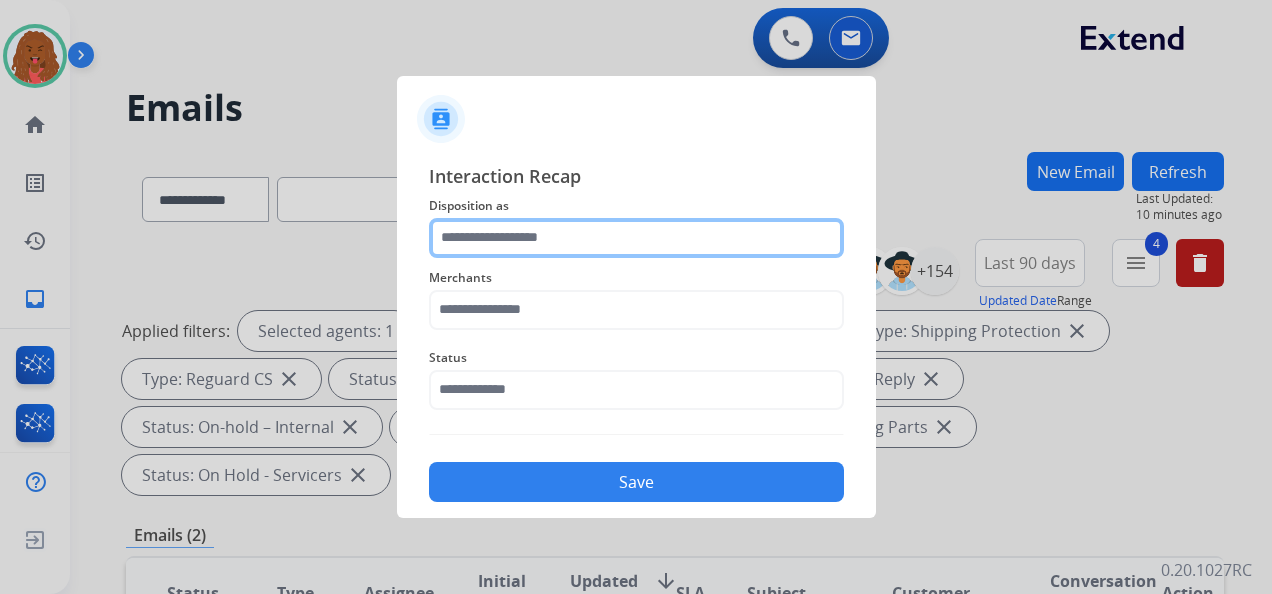 click 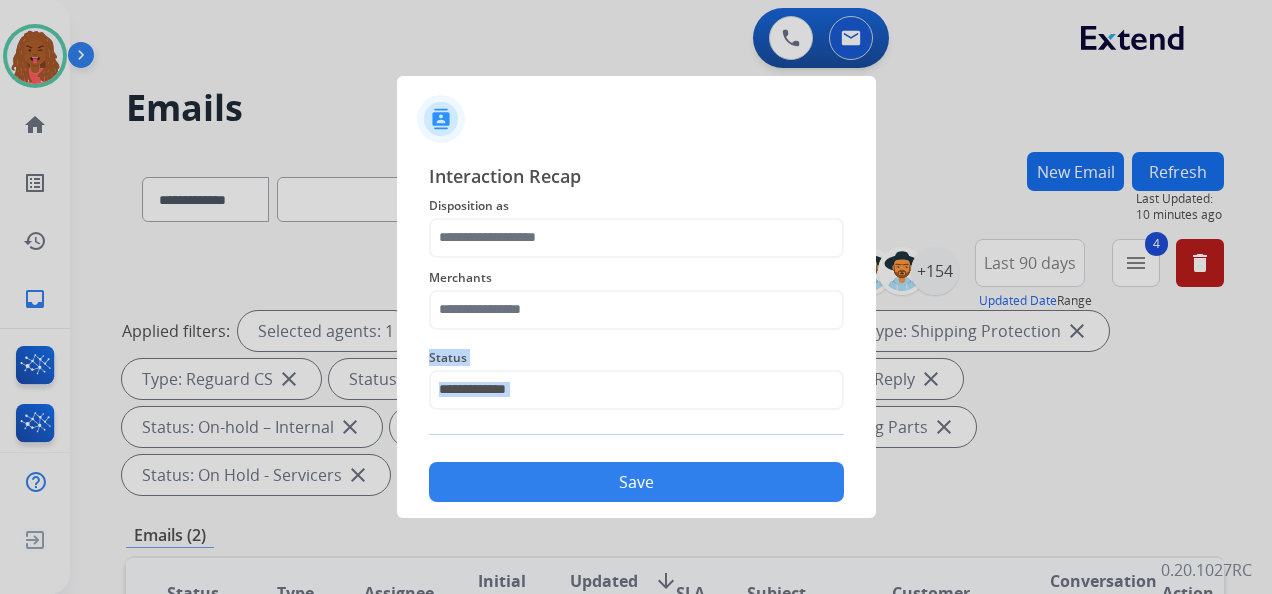 drag, startPoint x: 502, startPoint y: 460, endPoint x: 527, endPoint y: 381, distance: 82.86133 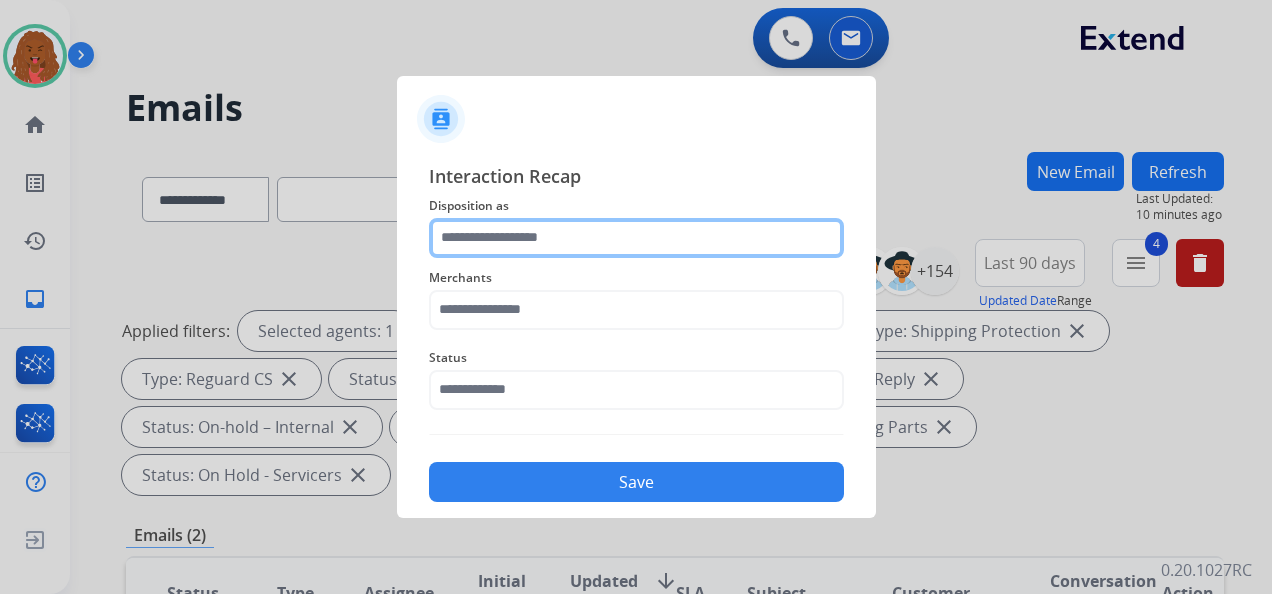 click 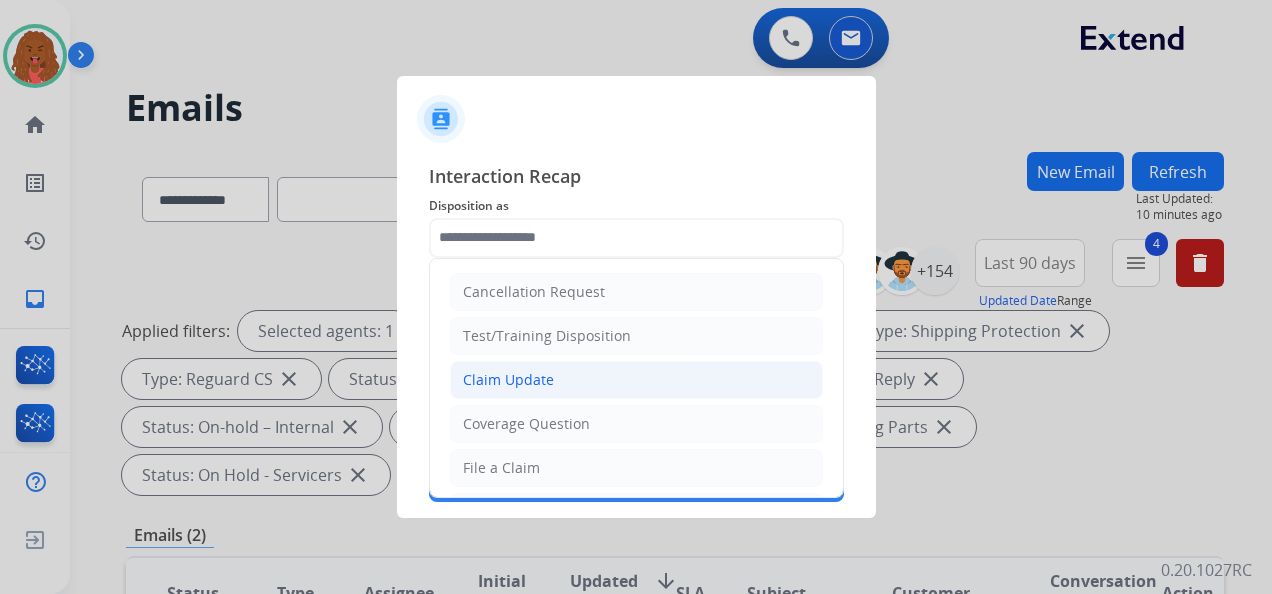 click on "Claim Update" 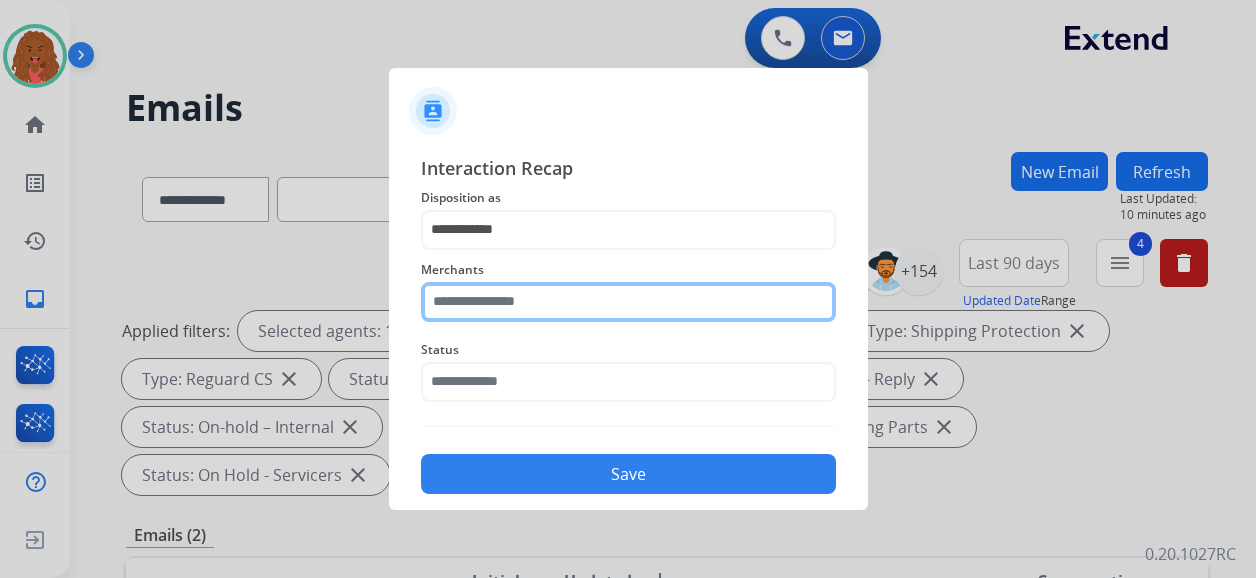 click 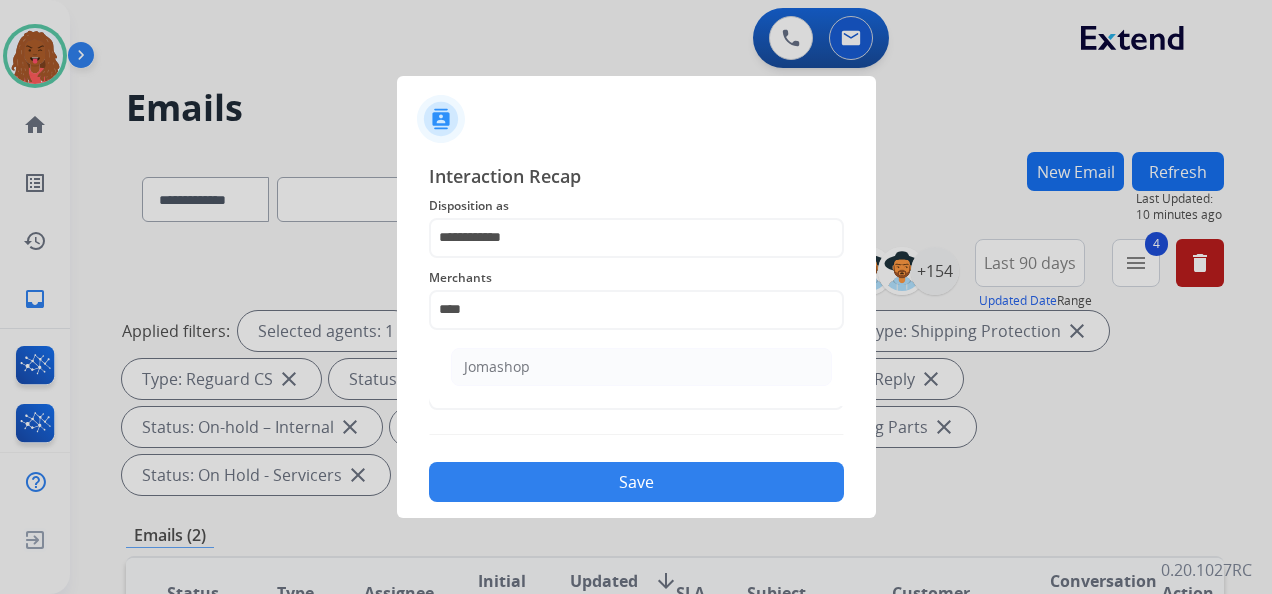 click on "Jomashop" 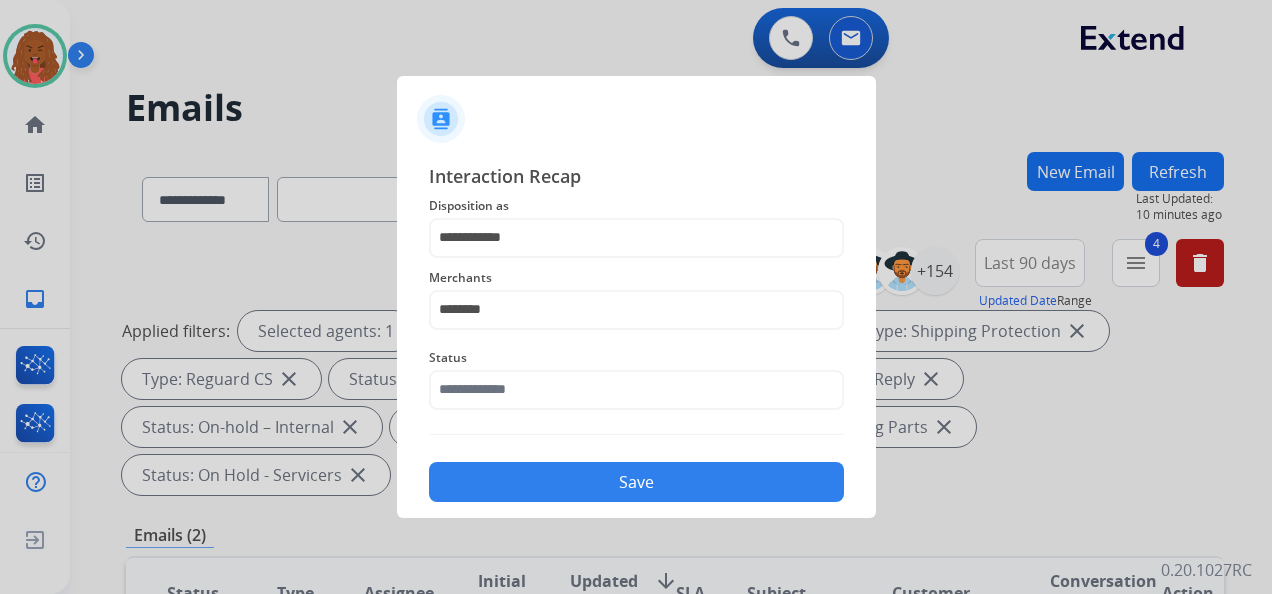 click on "Status" 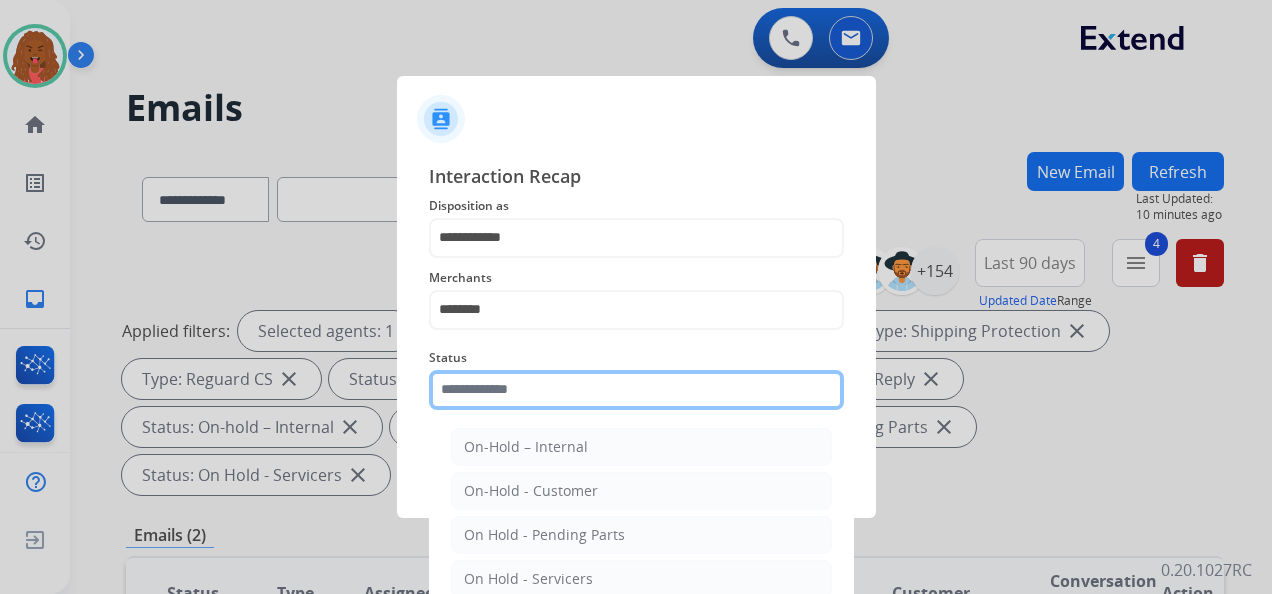 click 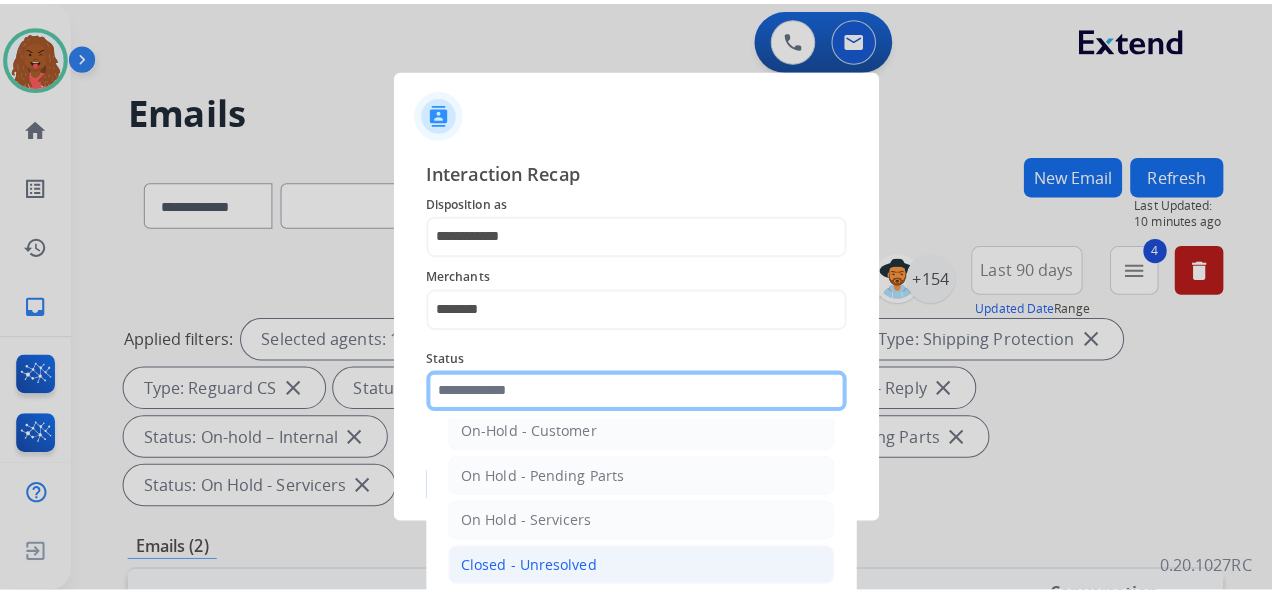 scroll, scrollTop: 114, scrollLeft: 0, axis: vertical 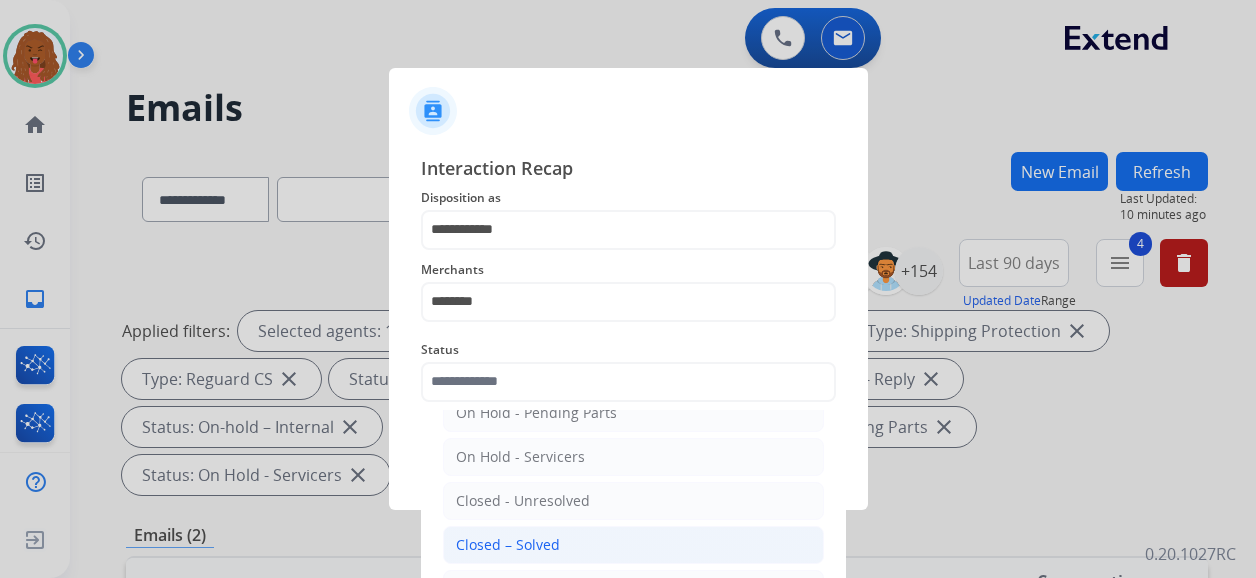 click on "Closed – Solved" 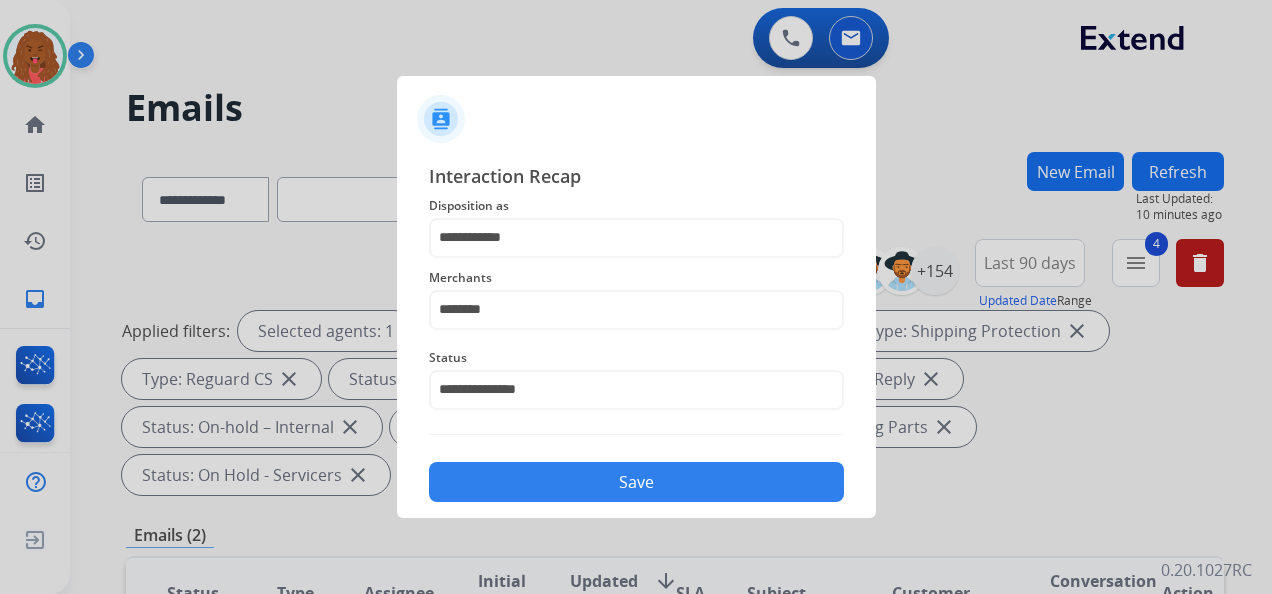 click on "Save" 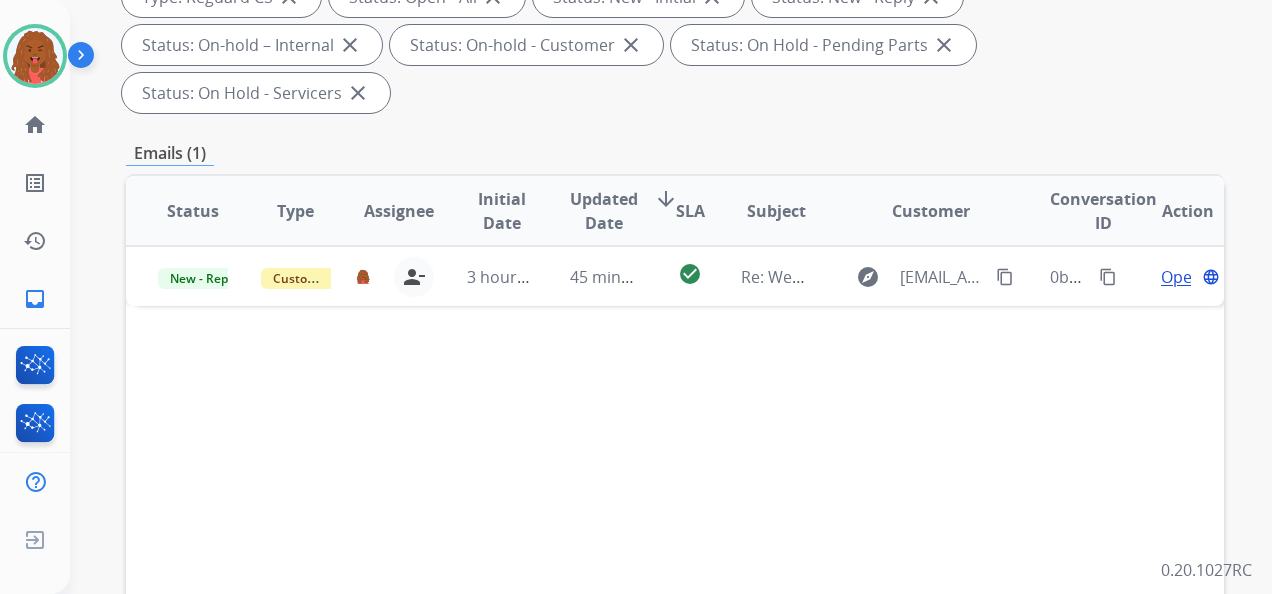 scroll, scrollTop: 400, scrollLeft: 0, axis: vertical 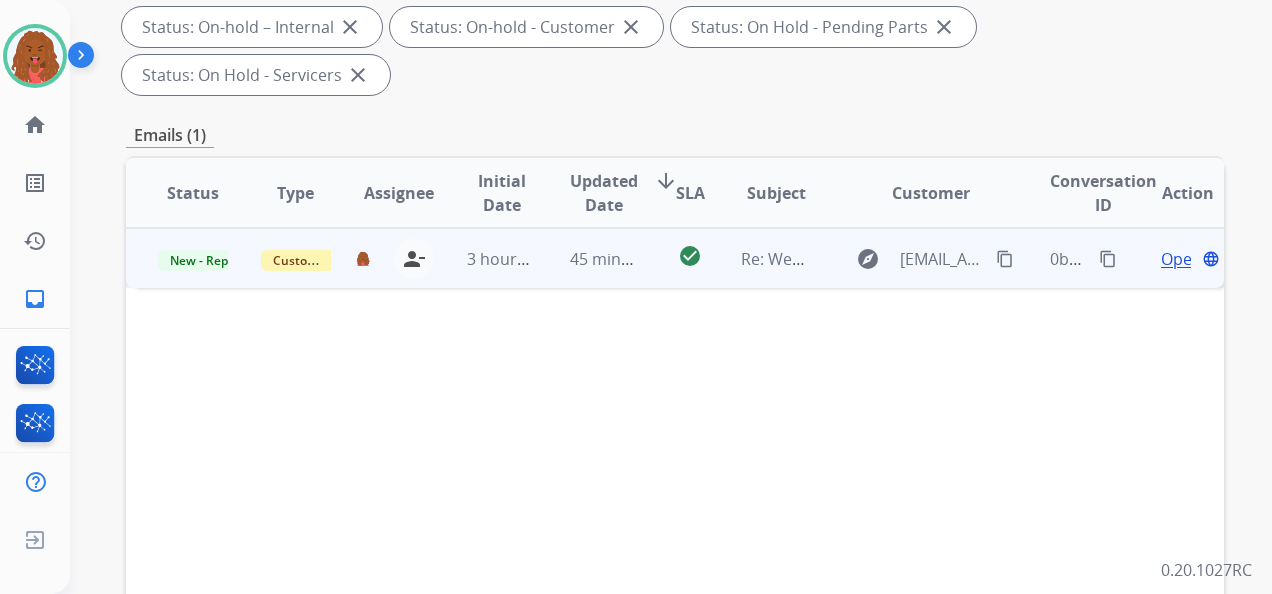 click on "Open" at bounding box center (1181, 259) 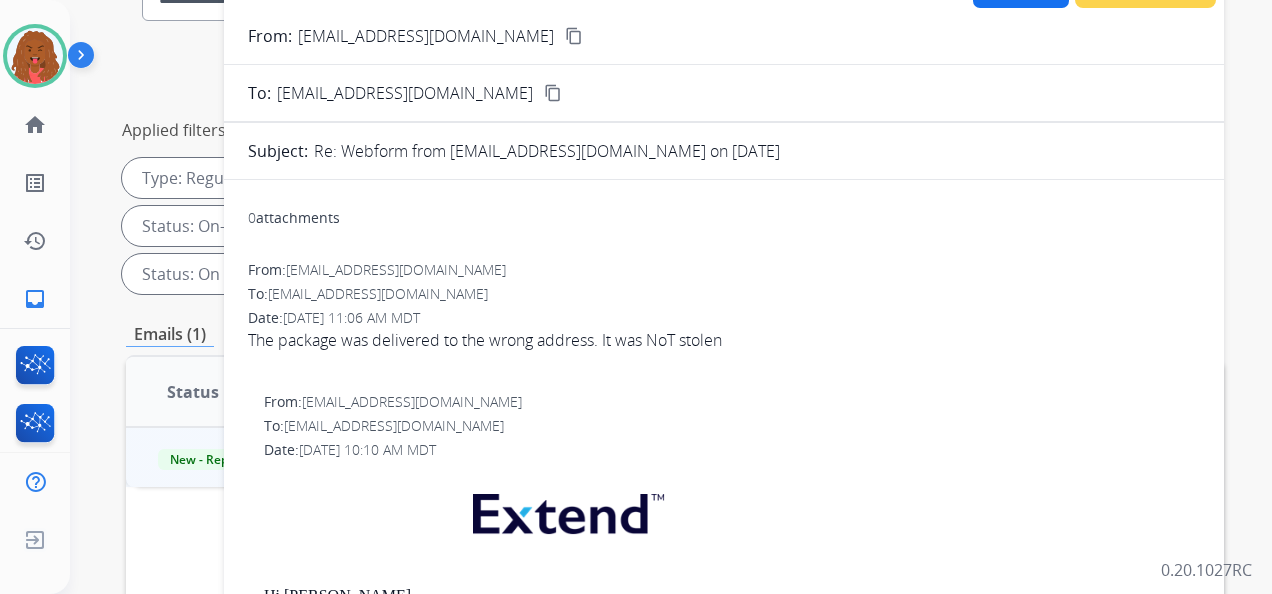 scroll, scrollTop: 200, scrollLeft: 0, axis: vertical 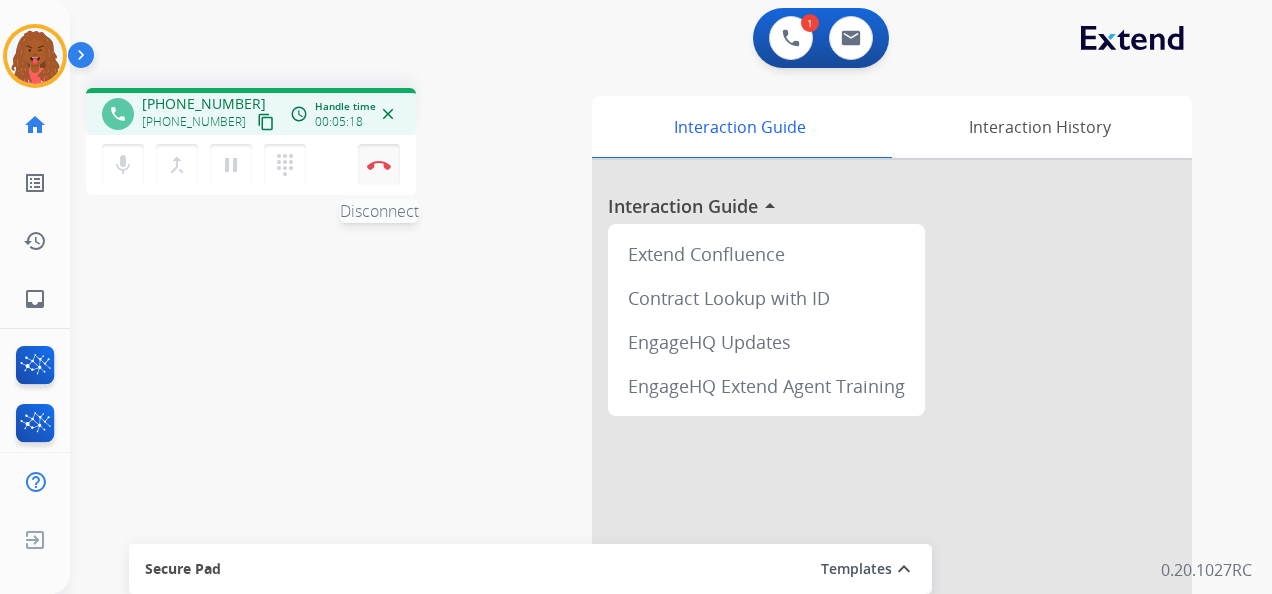 click on "Disconnect" at bounding box center [379, 165] 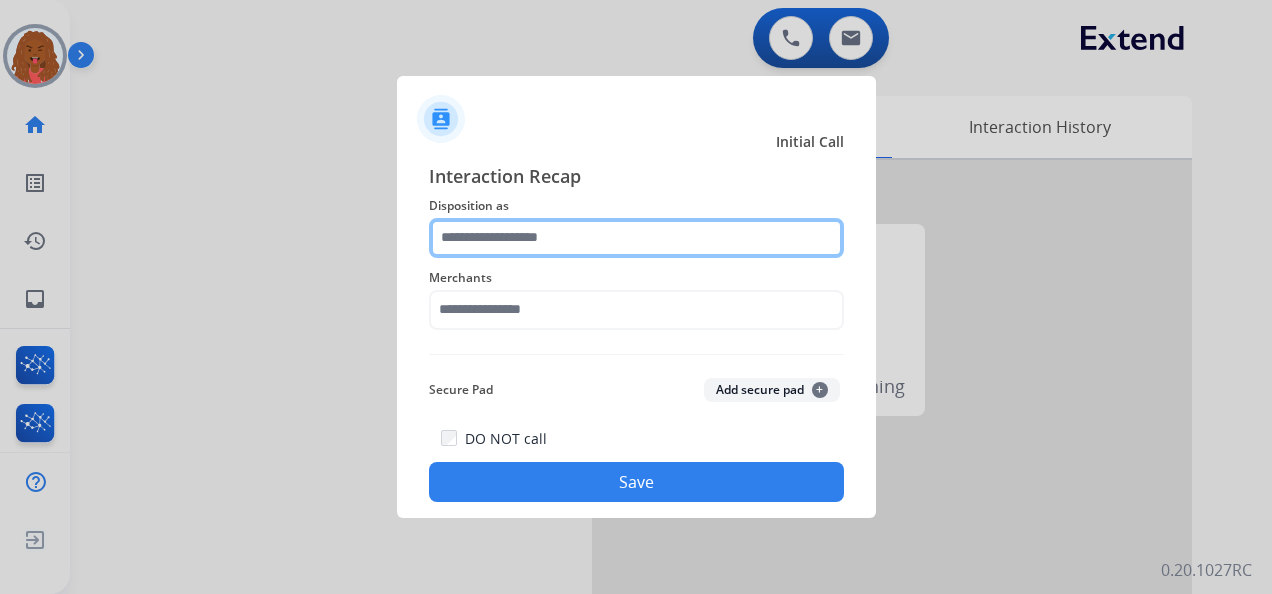 click 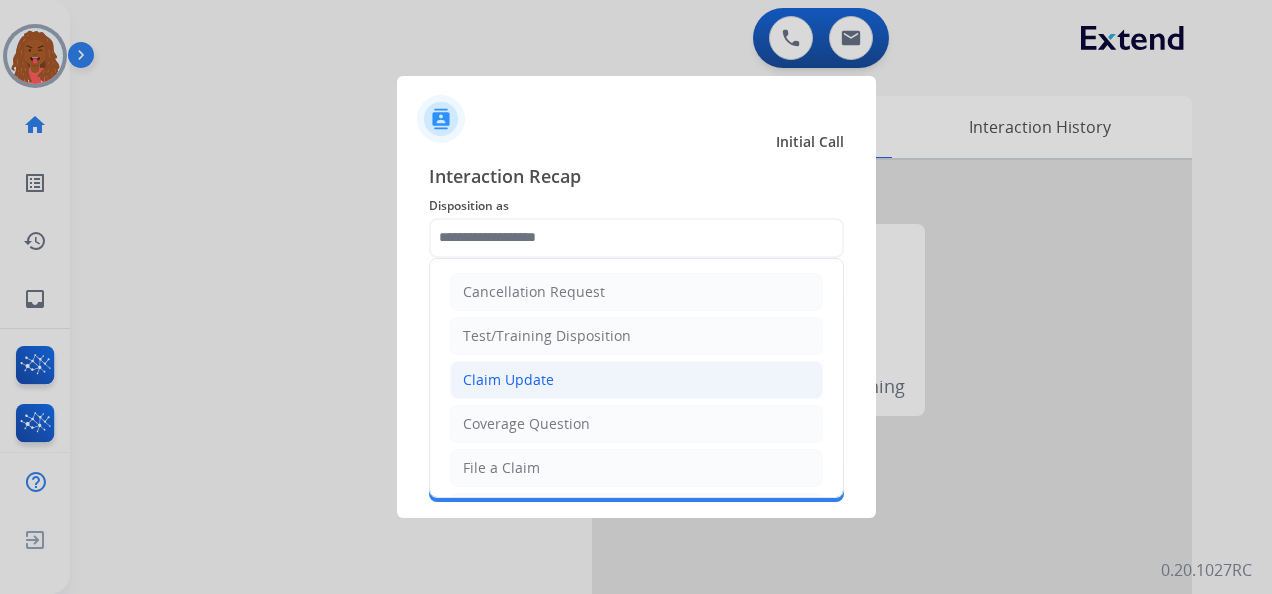 click on "Claim Update" 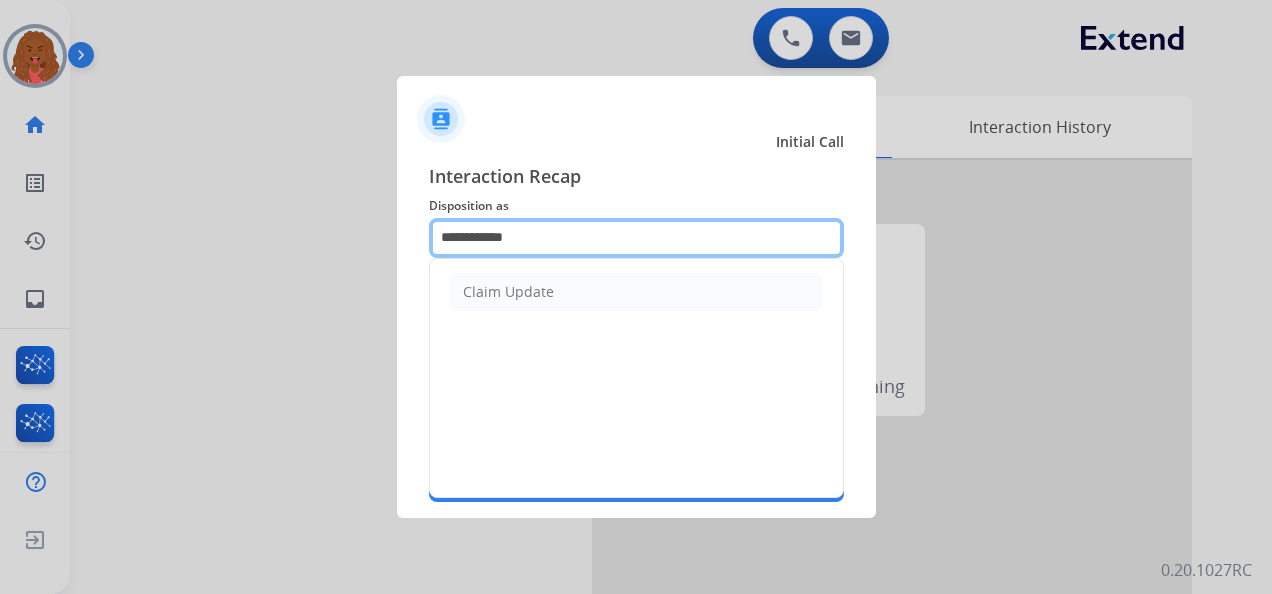 click on "**********" 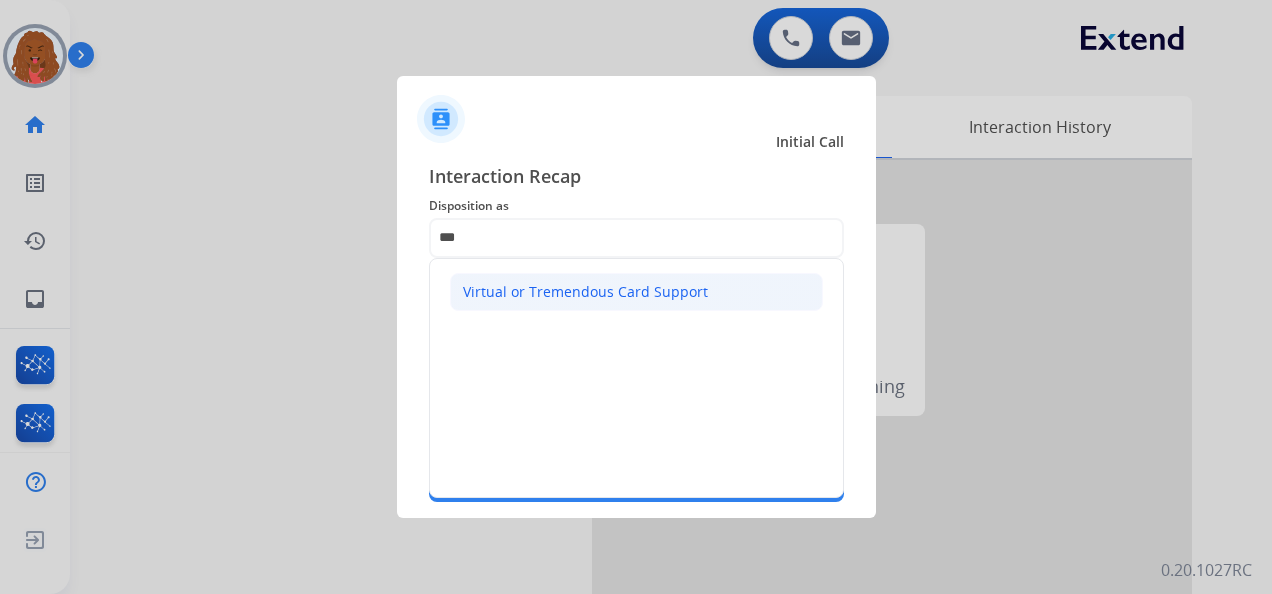 click on "Virtual or Tremendous Card Support" 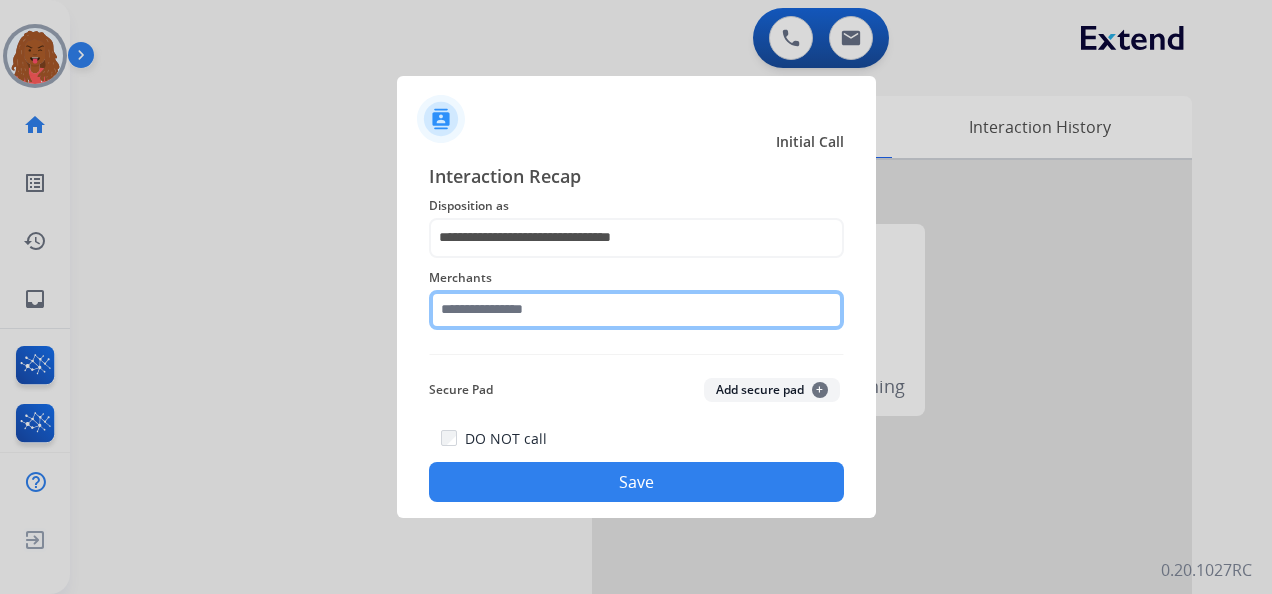 click 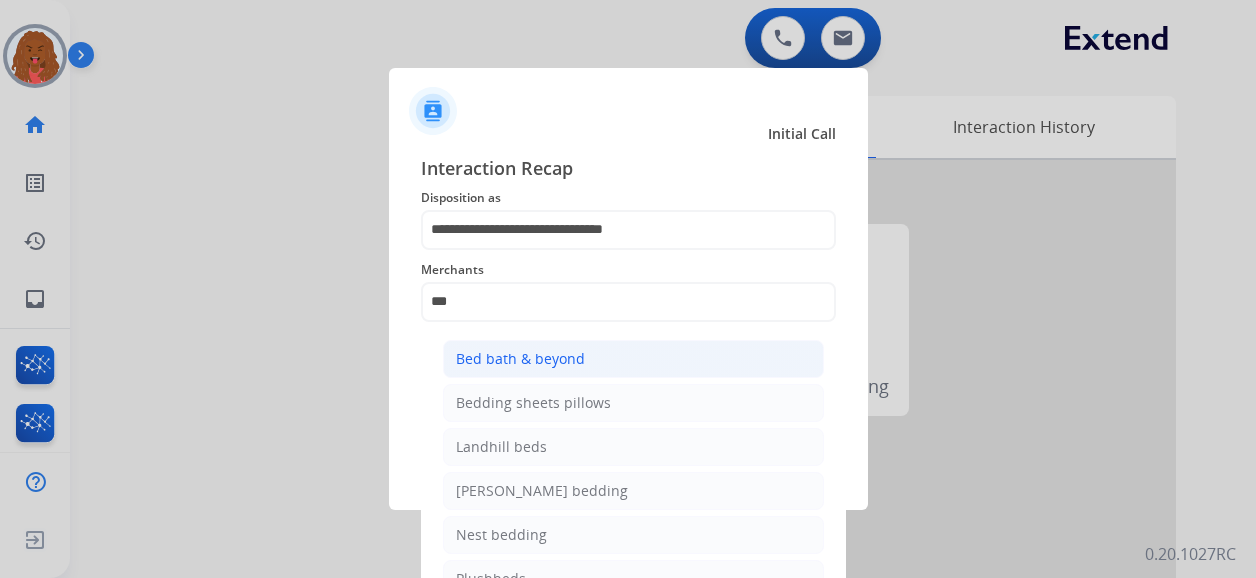 click on "Bed bath & beyond" 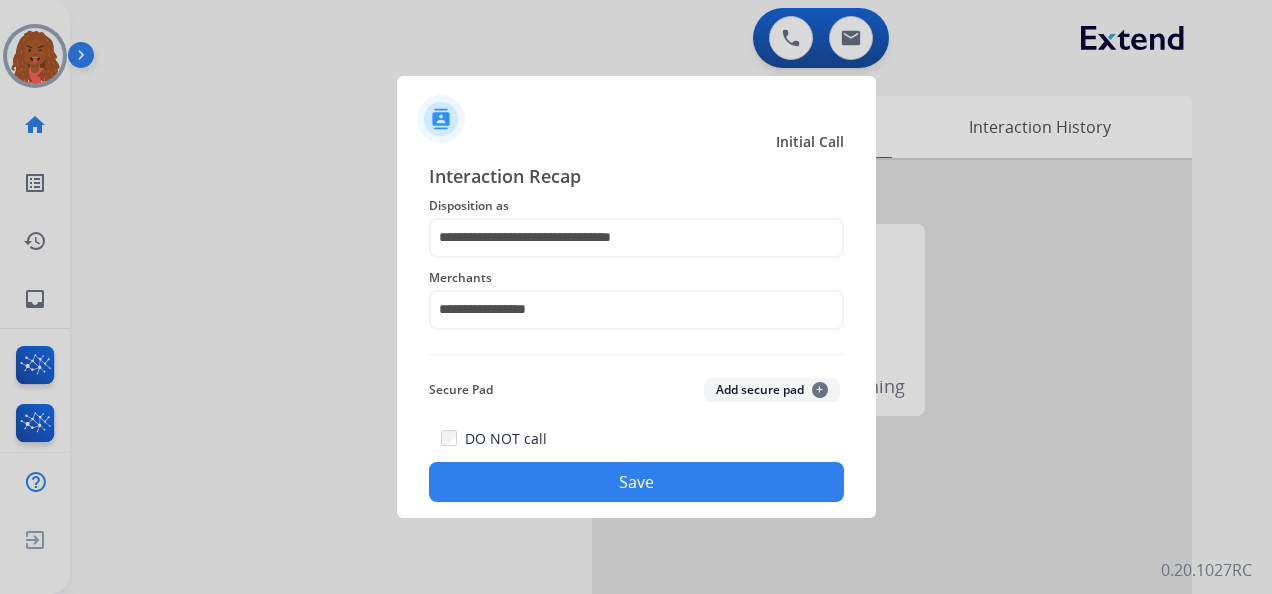 click on "Save" 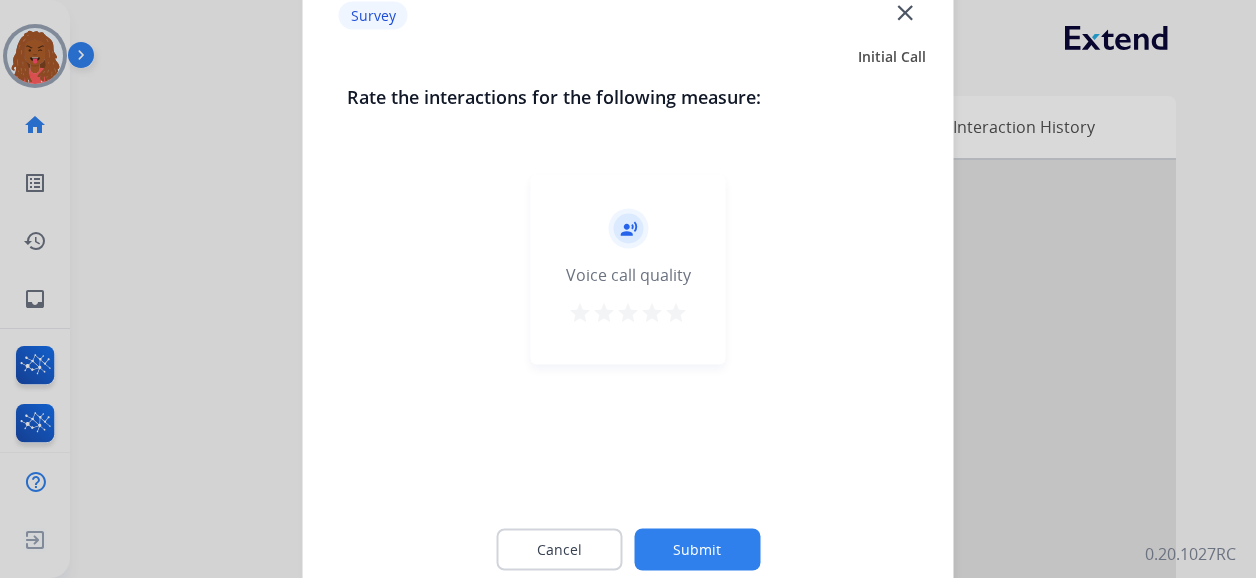 click on "Submit" 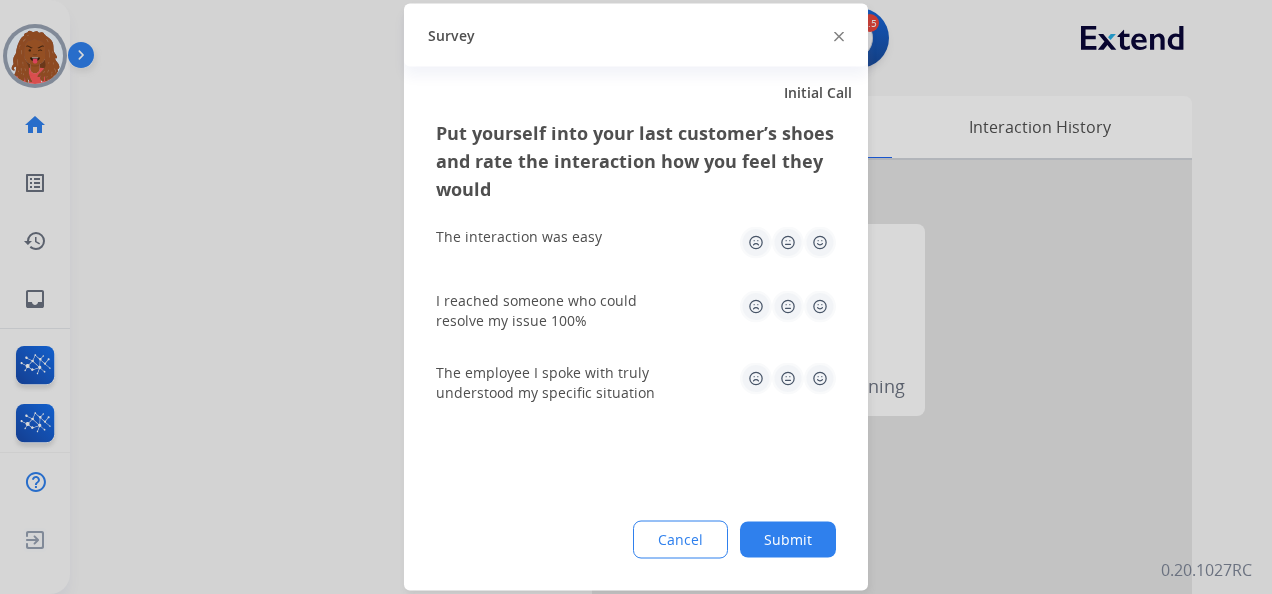 drag, startPoint x: 787, startPoint y: 548, endPoint x: 778, endPoint y: 542, distance: 10.816654 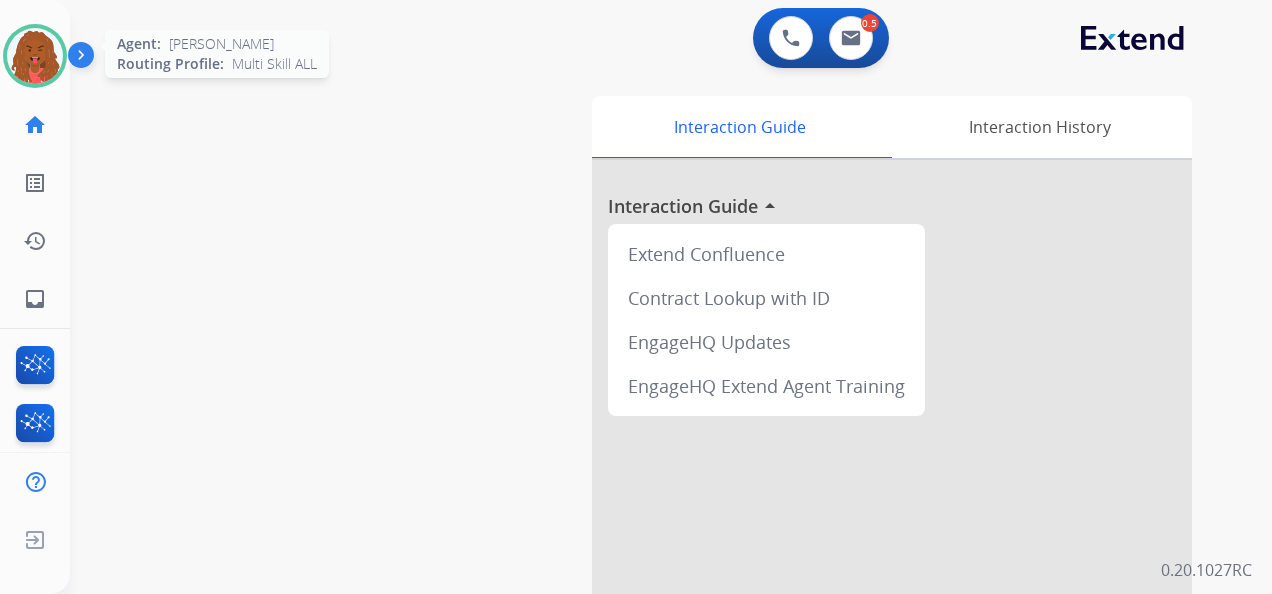 click at bounding box center [35, 56] 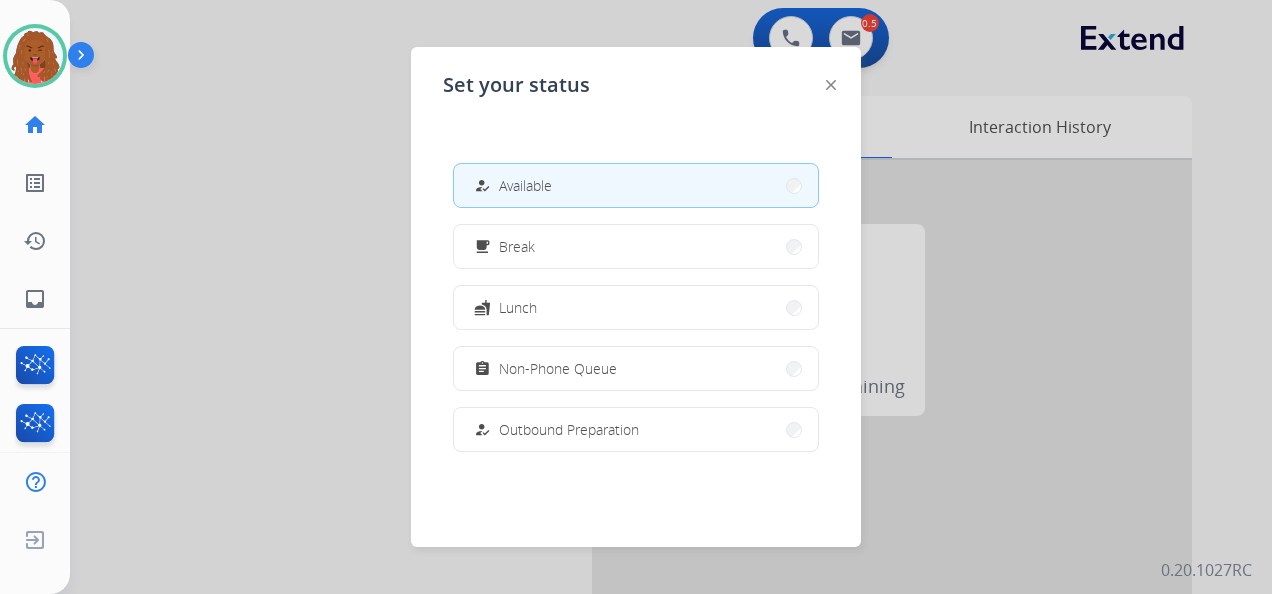click on "assignment Non-Phone Queue" at bounding box center [636, 368] 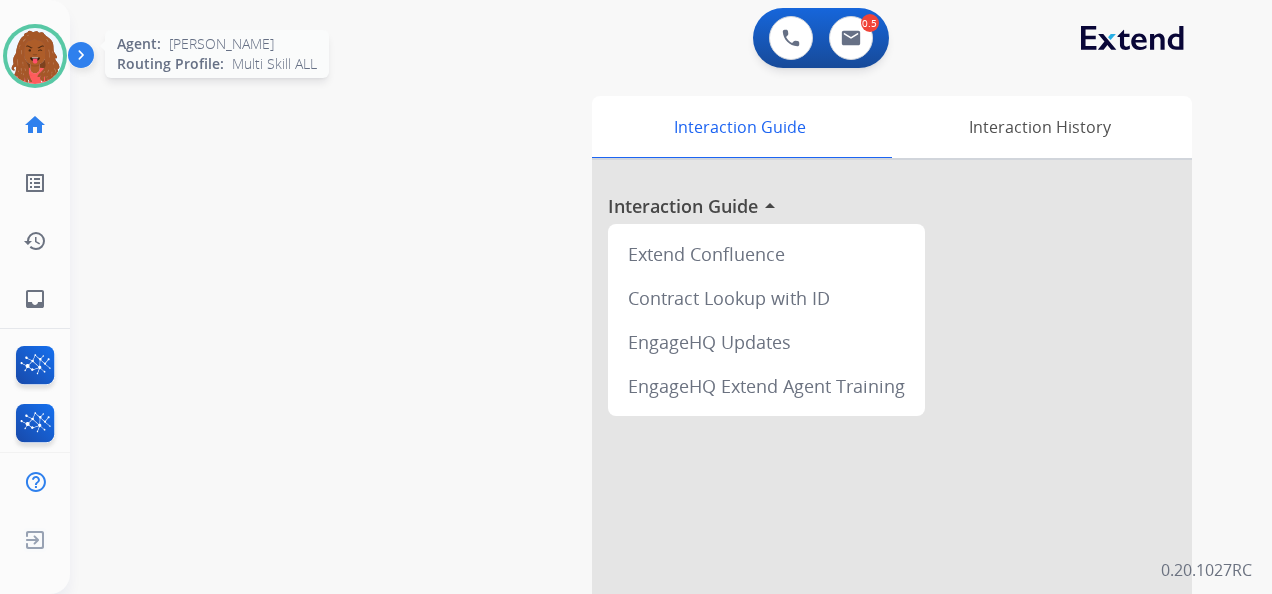 click at bounding box center (35, 56) 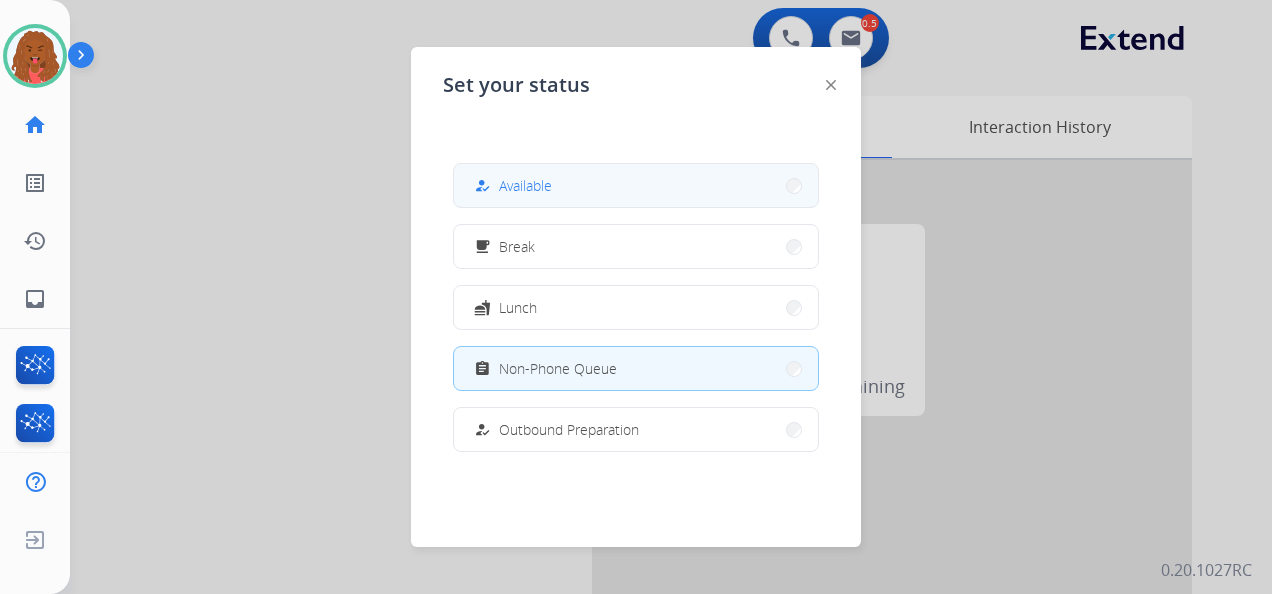 click on "how_to_reg Available" at bounding box center [636, 185] 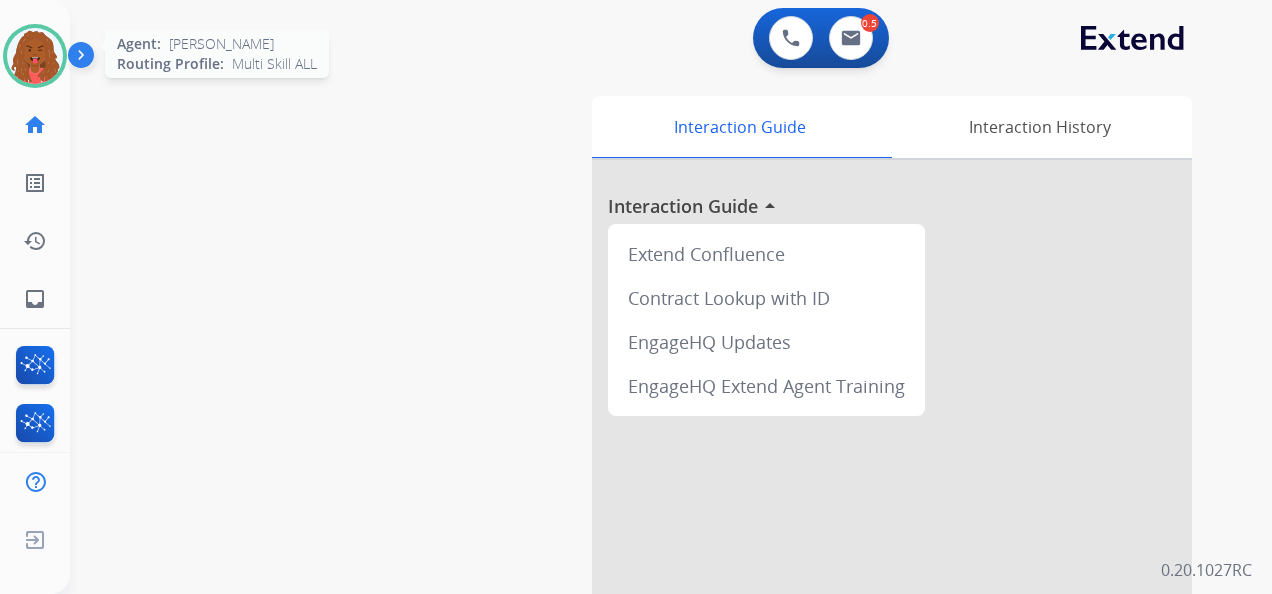 click at bounding box center (35, 56) 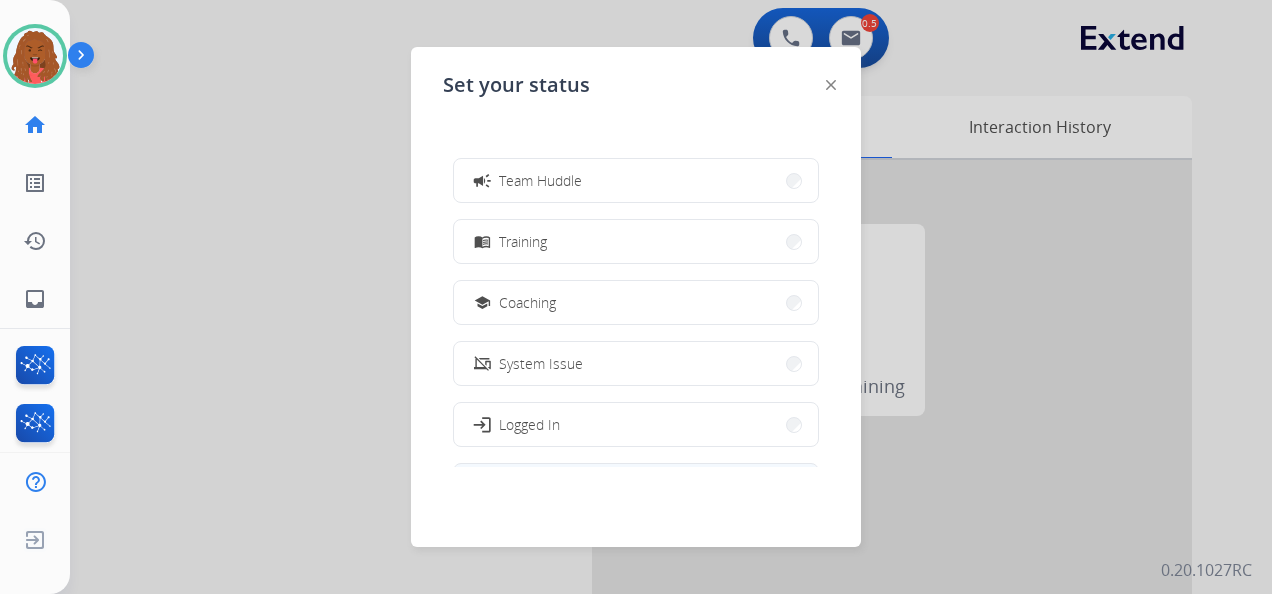 scroll, scrollTop: 376, scrollLeft: 0, axis: vertical 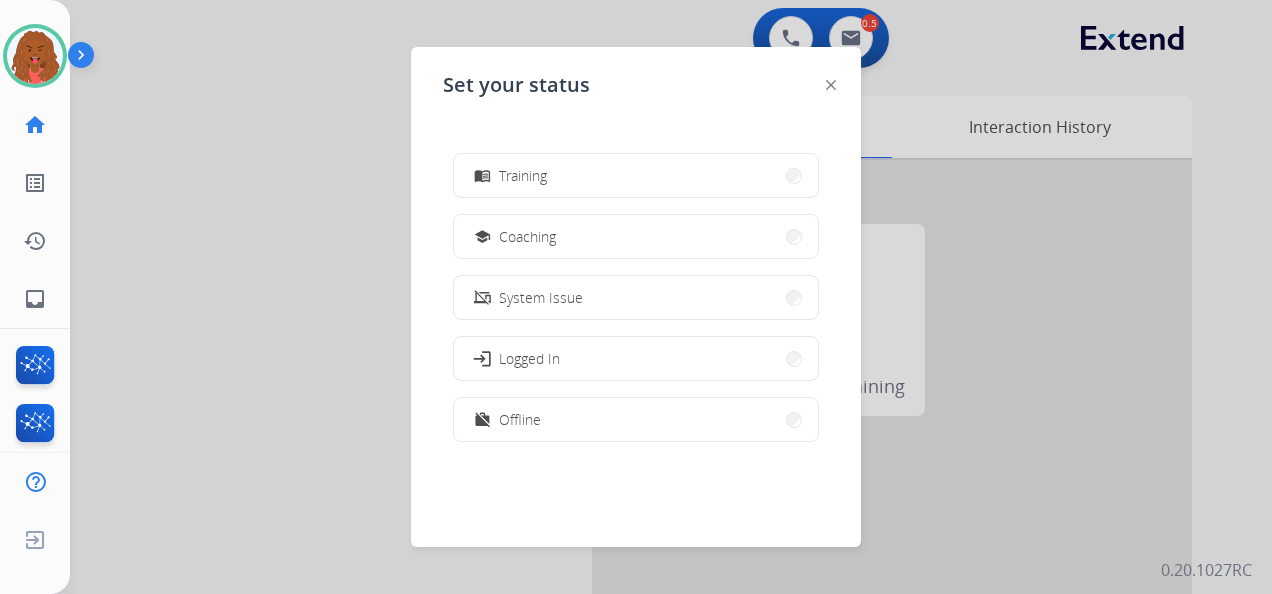 click on "work_off Offline" at bounding box center [636, 419] 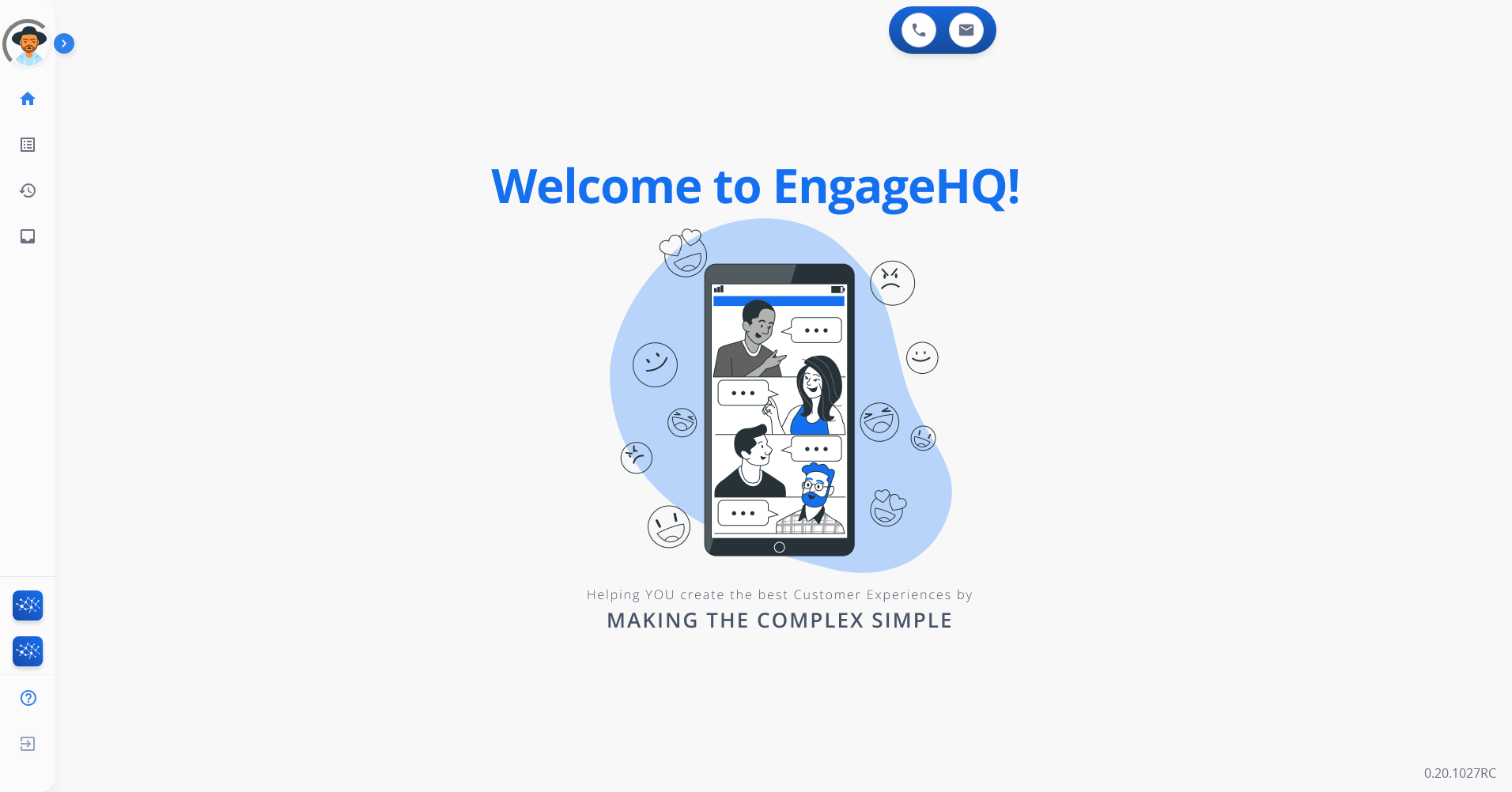 scroll, scrollTop: 0, scrollLeft: 0, axis: both 